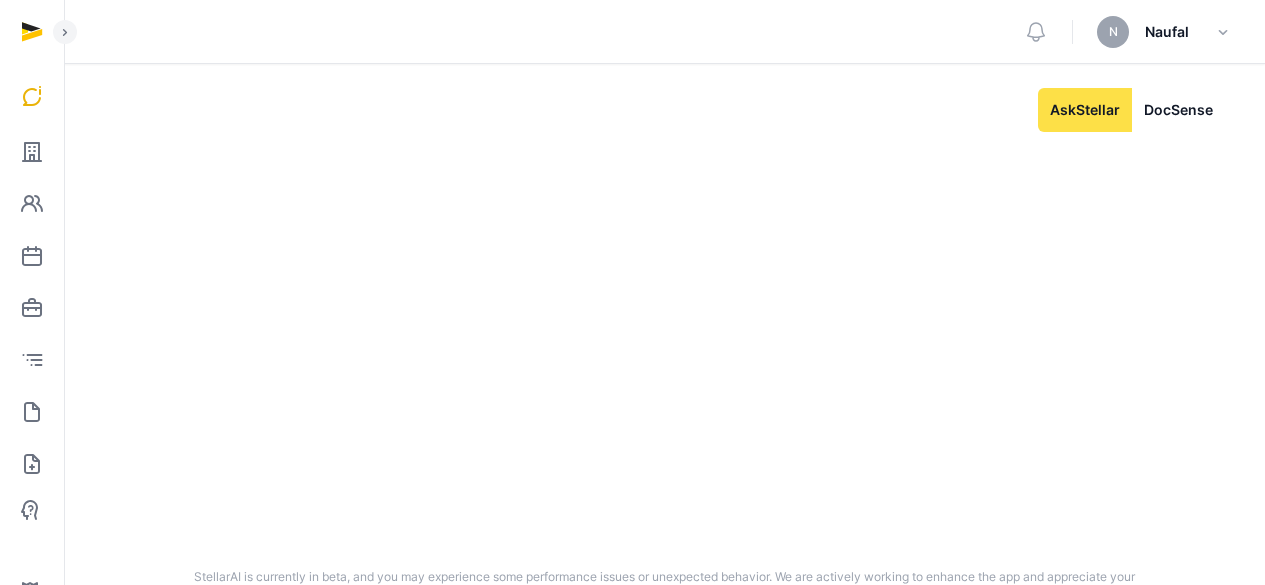 scroll, scrollTop: 0, scrollLeft: 0, axis: both 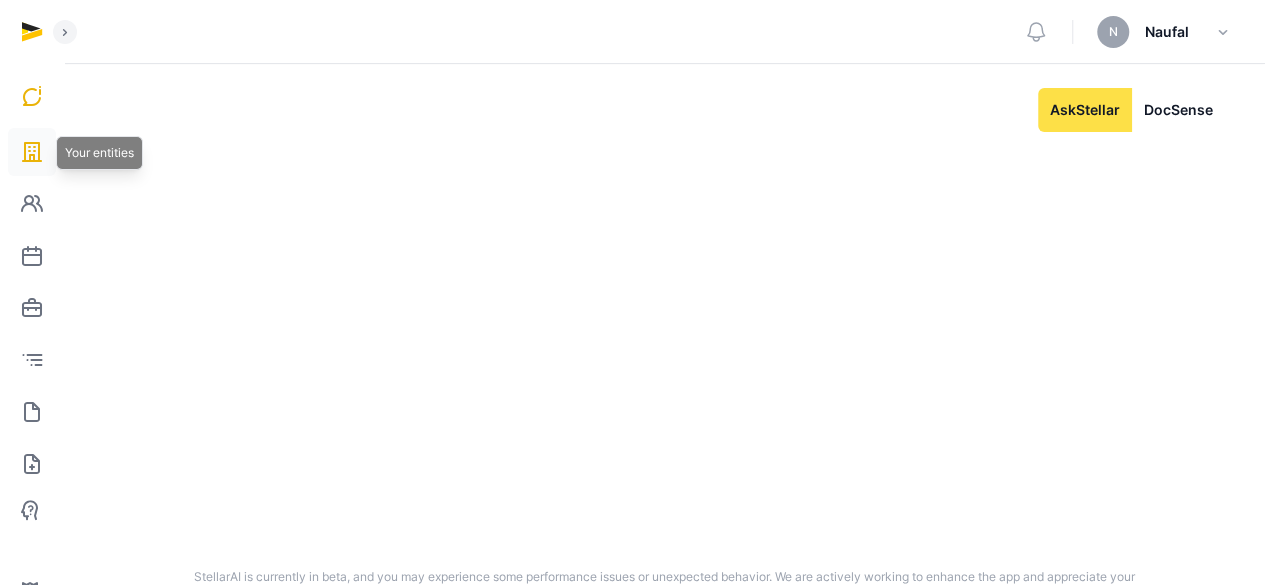 click at bounding box center (32, 152) 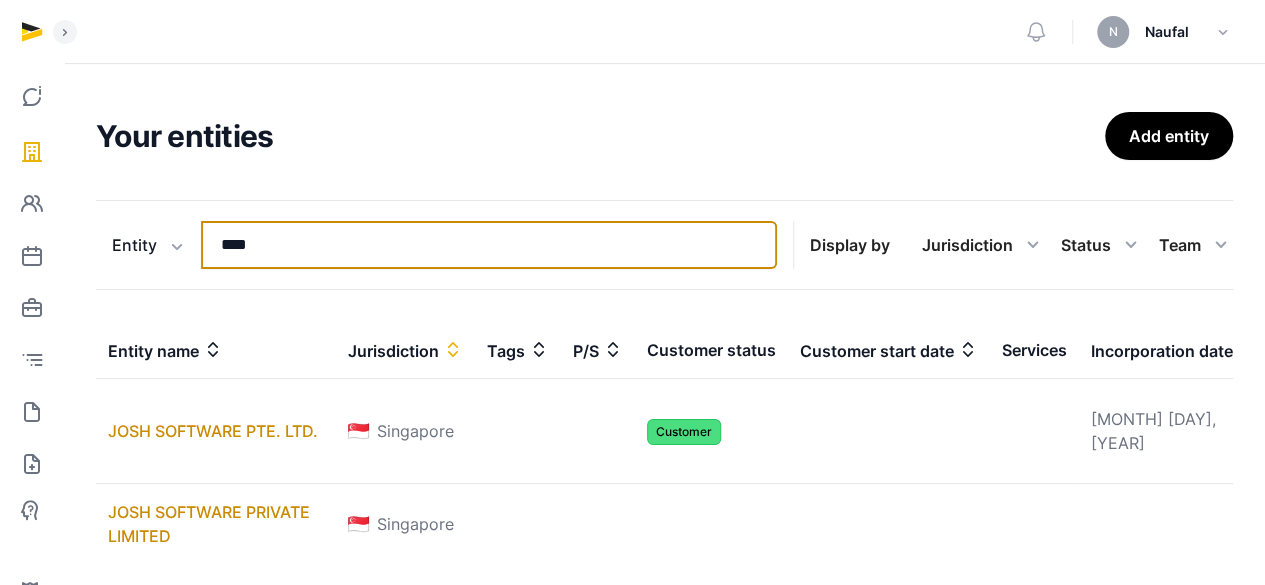 click on "****" at bounding box center (489, 245) 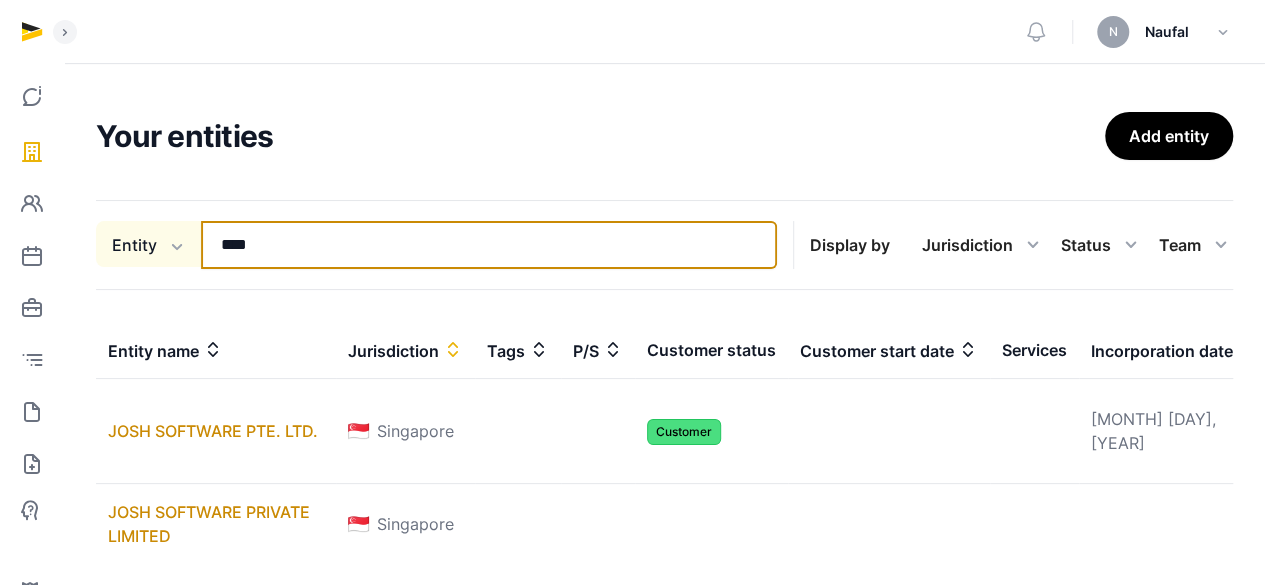 drag, startPoint x: 334, startPoint y: 272, endPoint x: 130, endPoint y: 257, distance: 204.55072 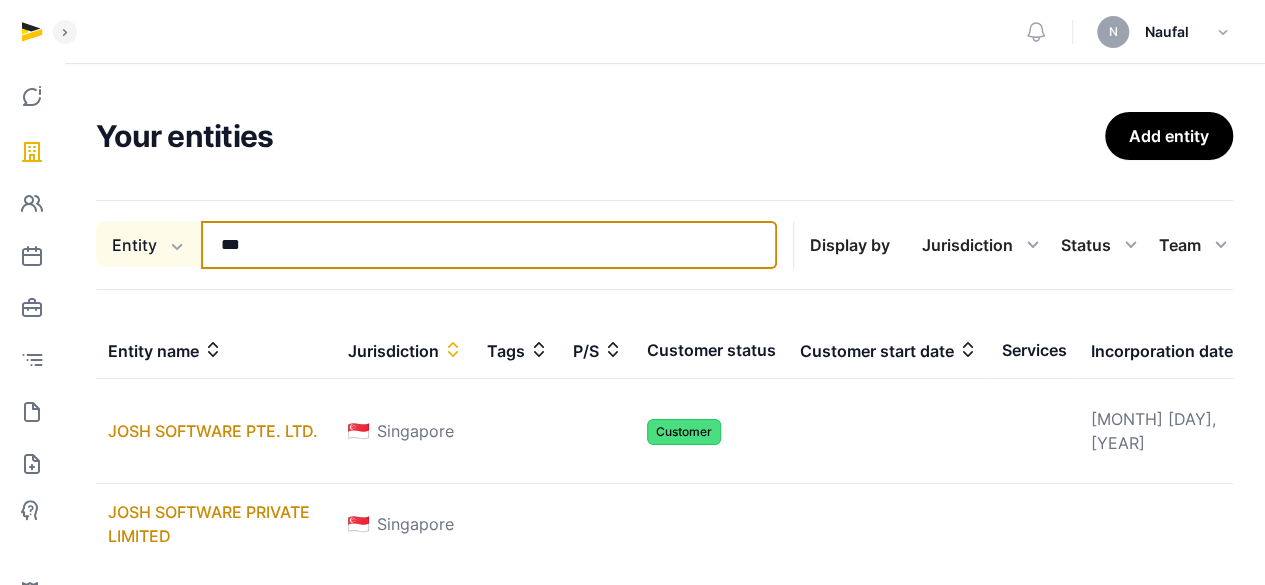 type on "***" 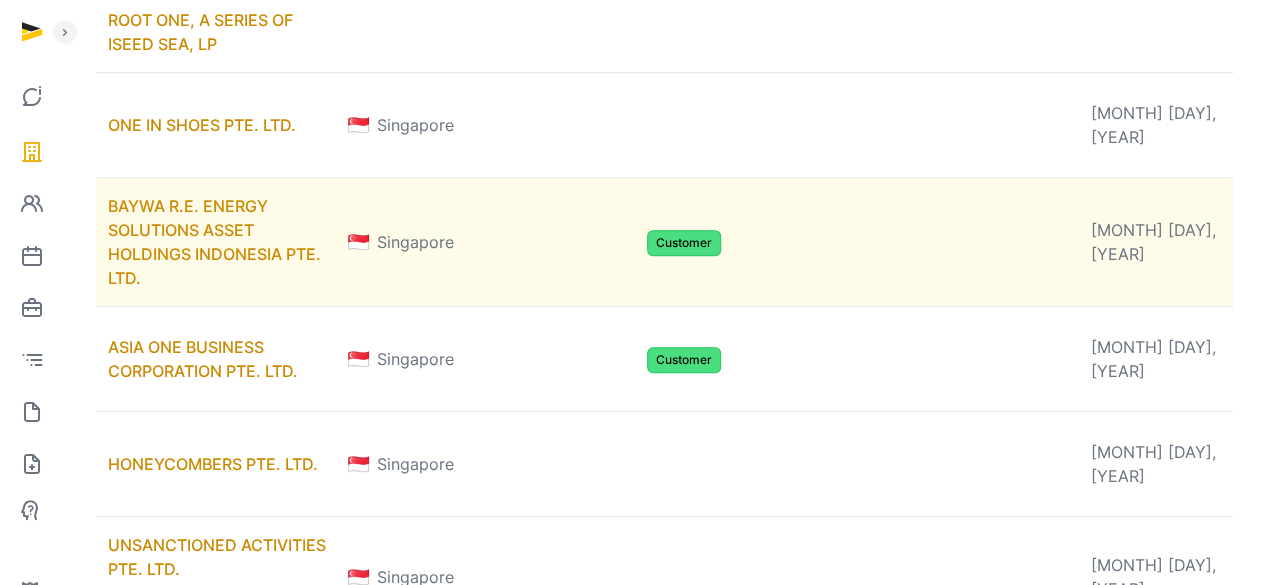 scroll, scrollTop: 400, scrollLeft: 0, axis: vertical 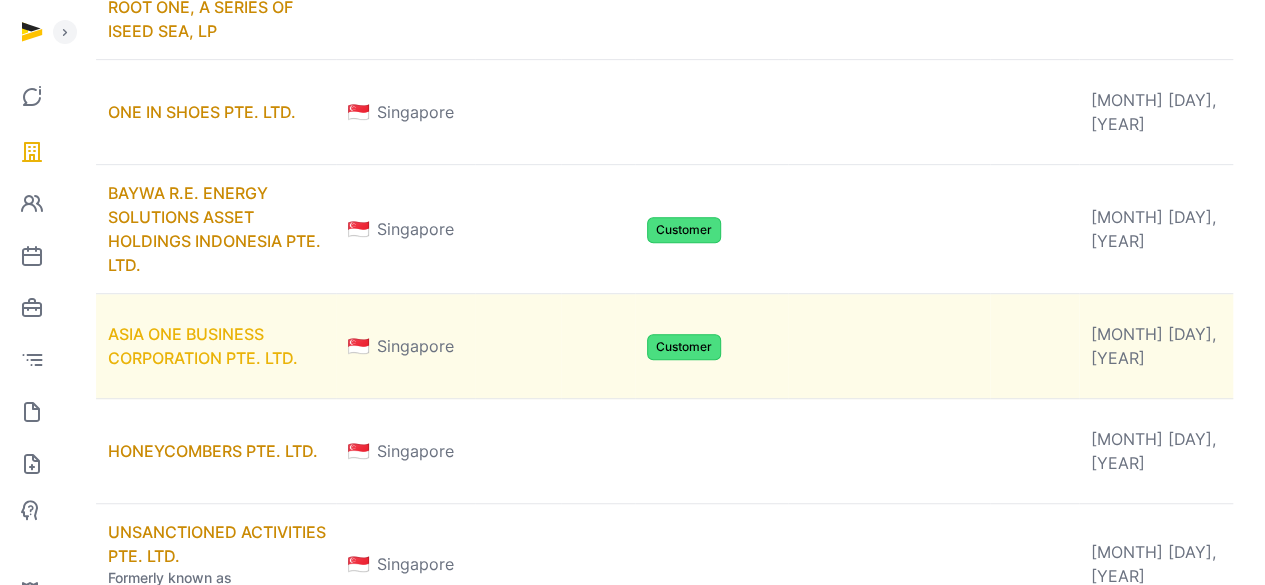 click on "ASIA ONE BUSINESS CORPORATION PTE. LTD." at bounding box center [203, 346] 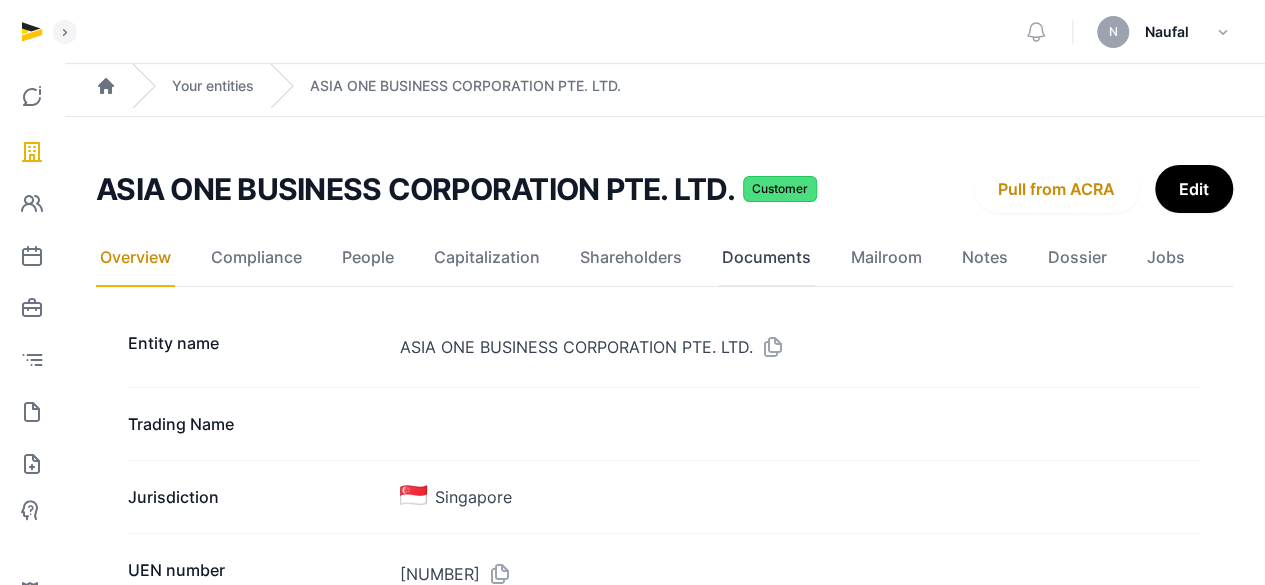 click on "Documents" 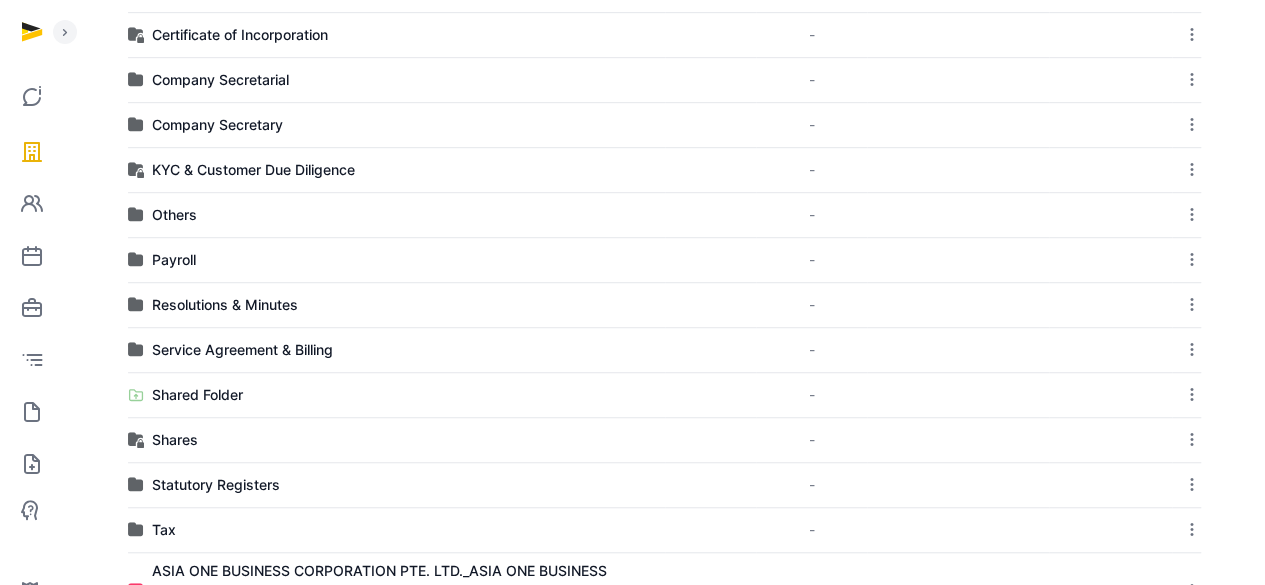 scroll, scrollTop: 686, scrollLeft: 0, axis: vertical 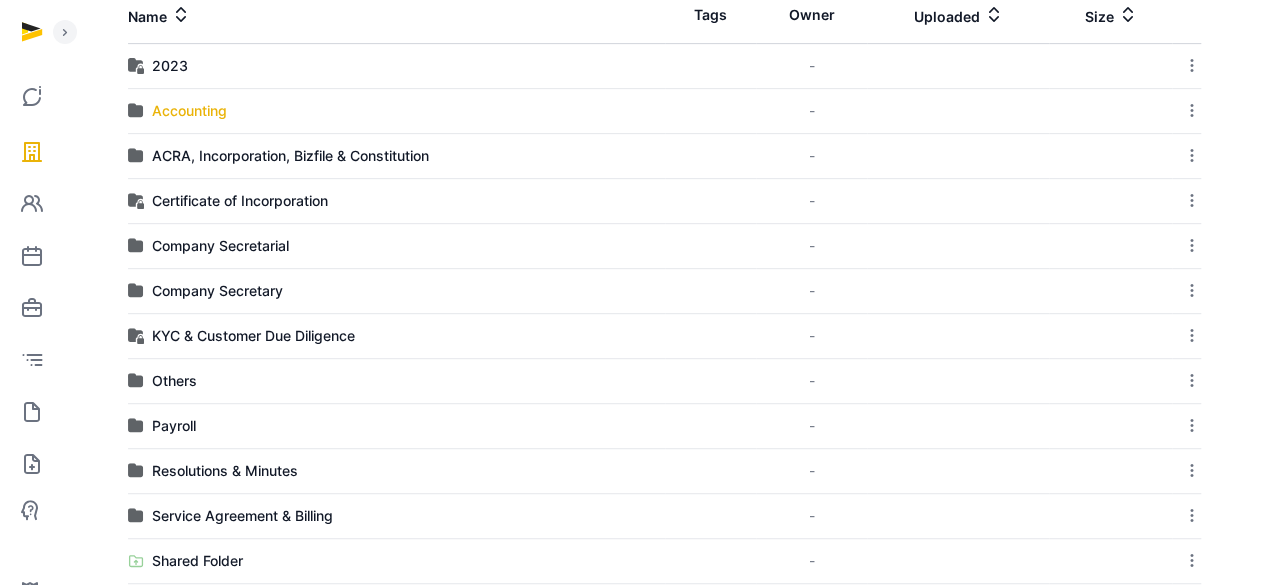 click on "Accounting" at bounding box center (189, 111) 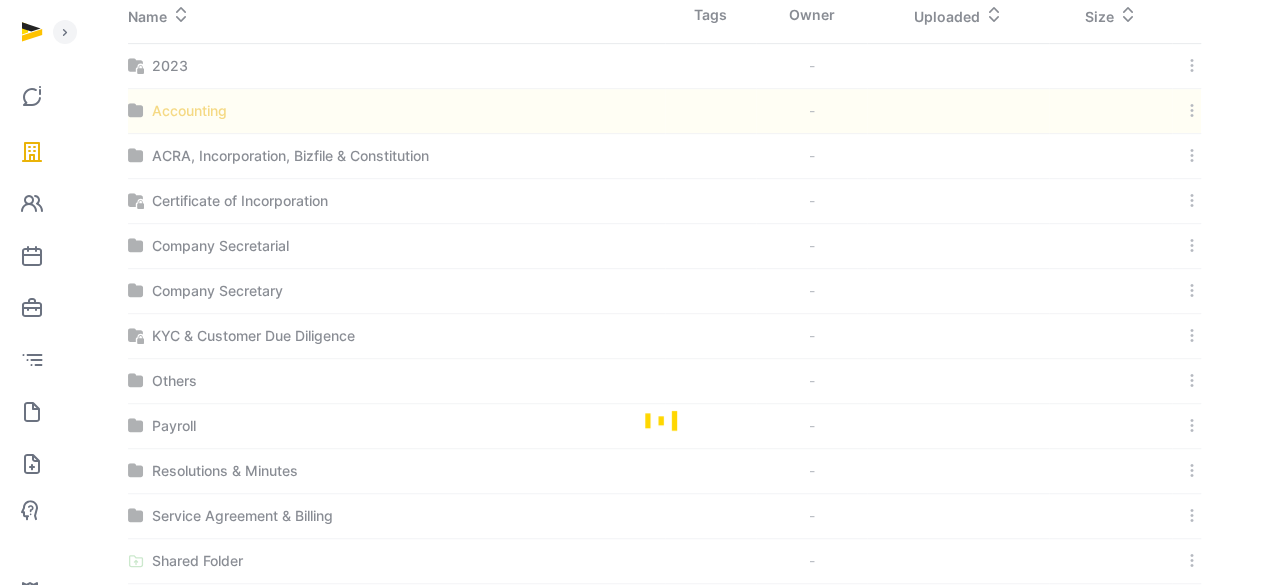 click at bounding box center [664, 419] 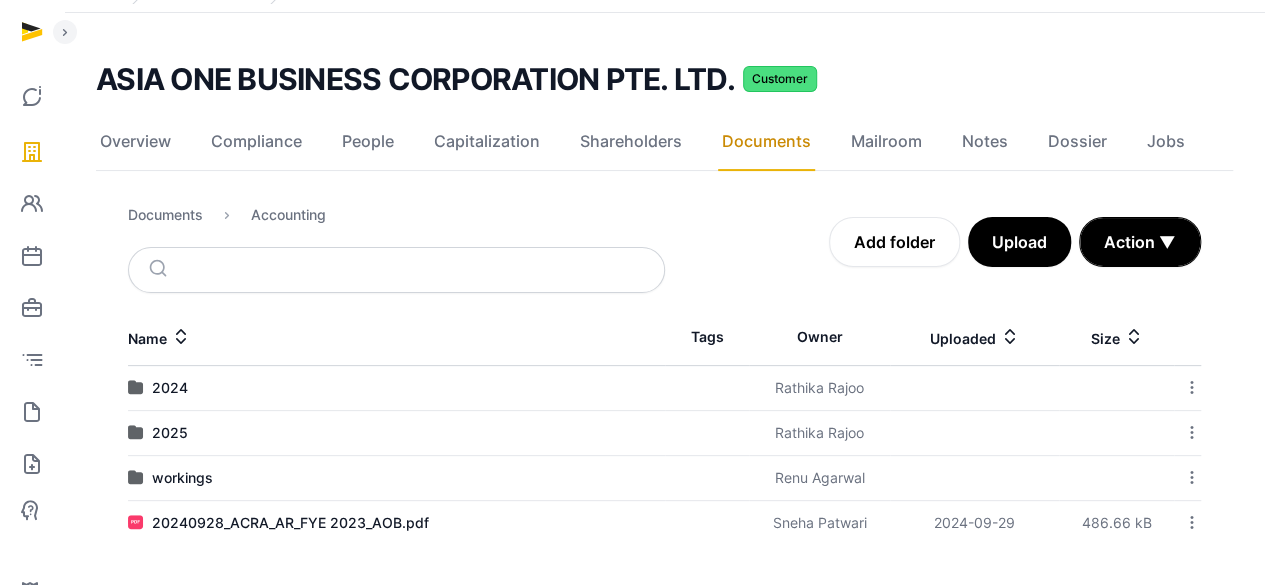 scroll, scrollTop: 101, scrollLeft: 0, axis: vertical 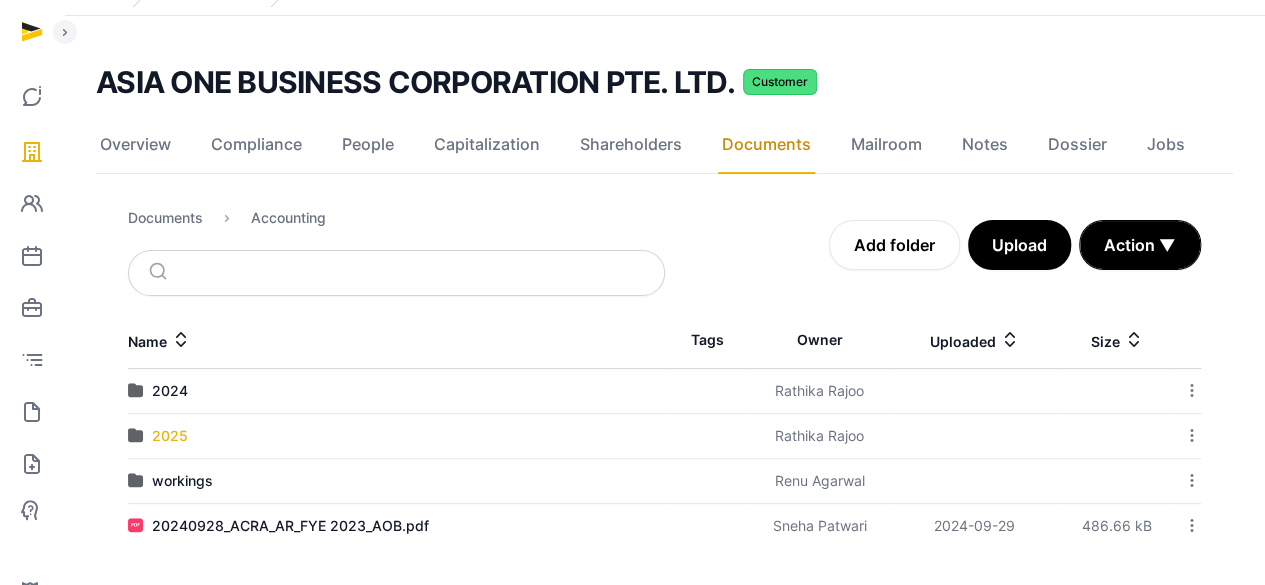 click on "2025" at bounding box center (170, 436) 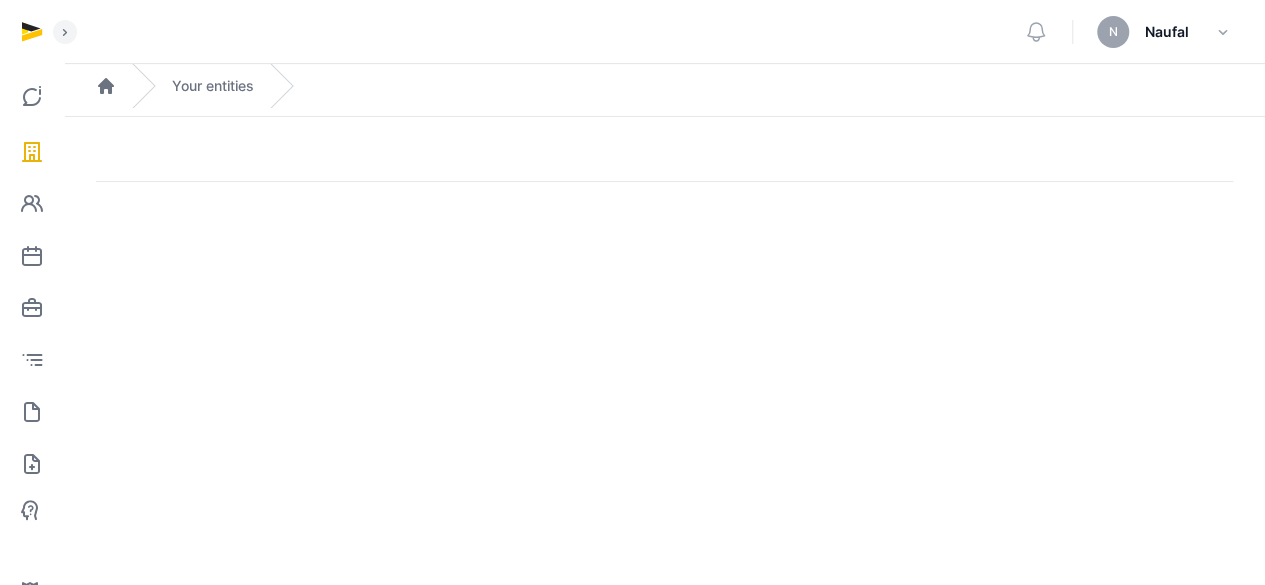 scroll, scrollTop: 0, scrollLeft: 0, axis: both 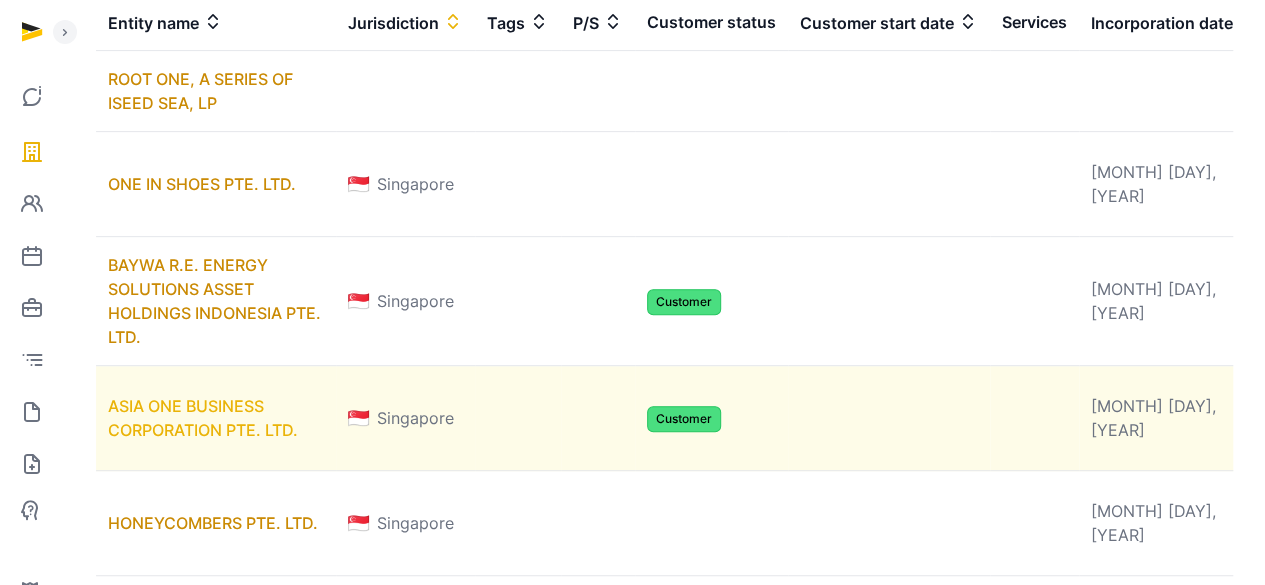click on "ASIA ONE BUSINESS CORPORATION PTE. LTD." at bounding box center [203, 418] 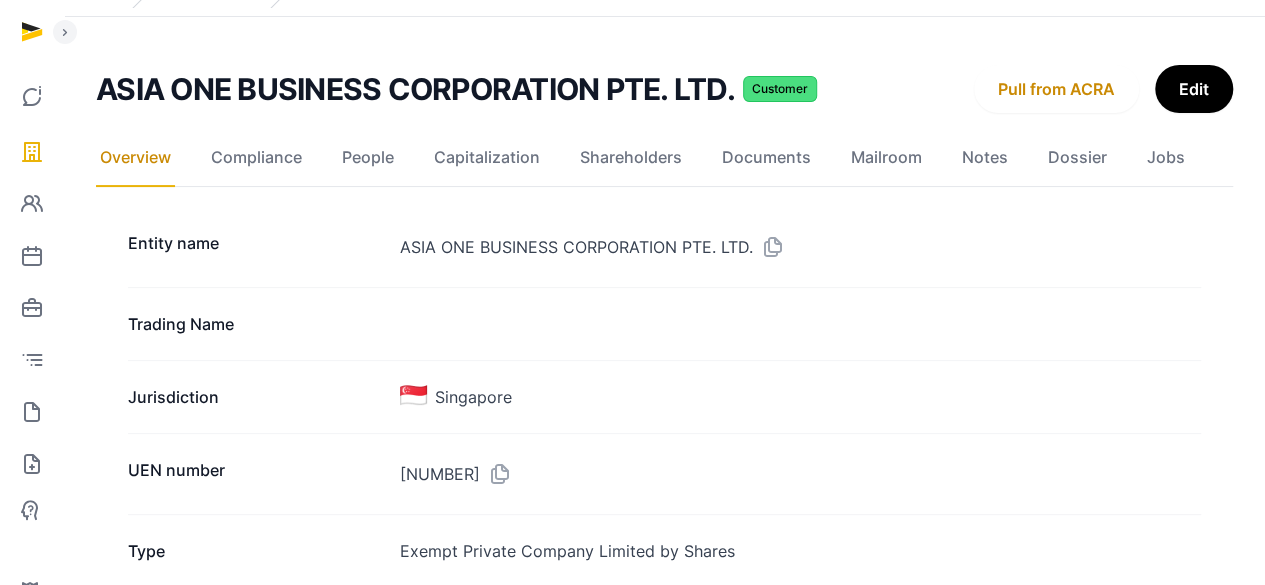 scroll, scrollTop: 100, scrollLeft: 0, axis: vertical 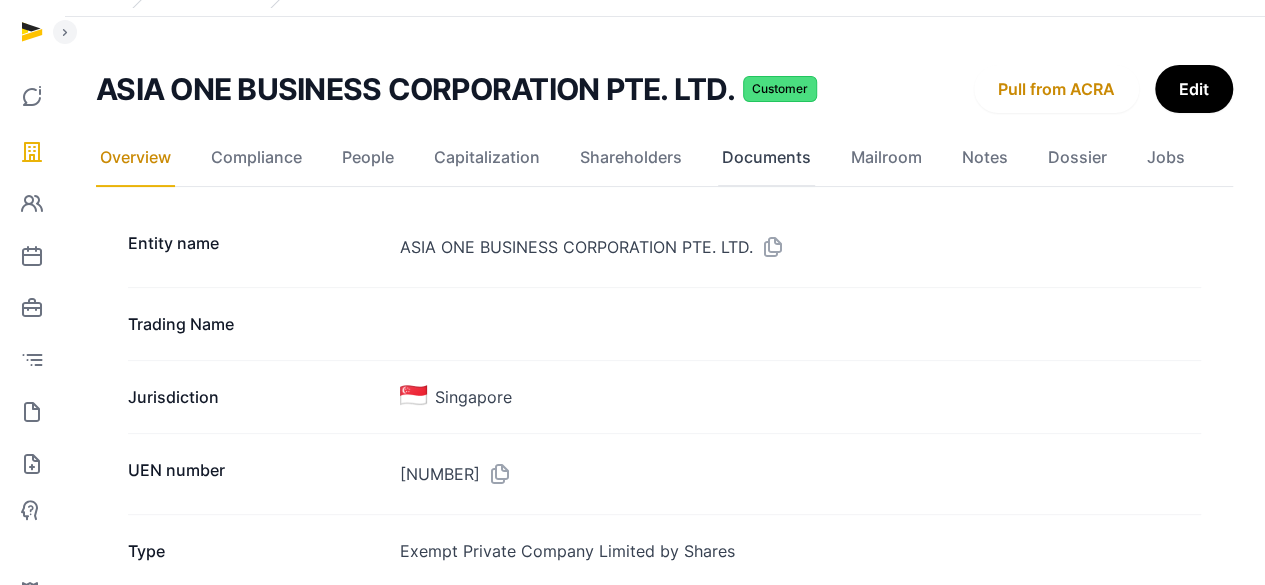click on "Documents" 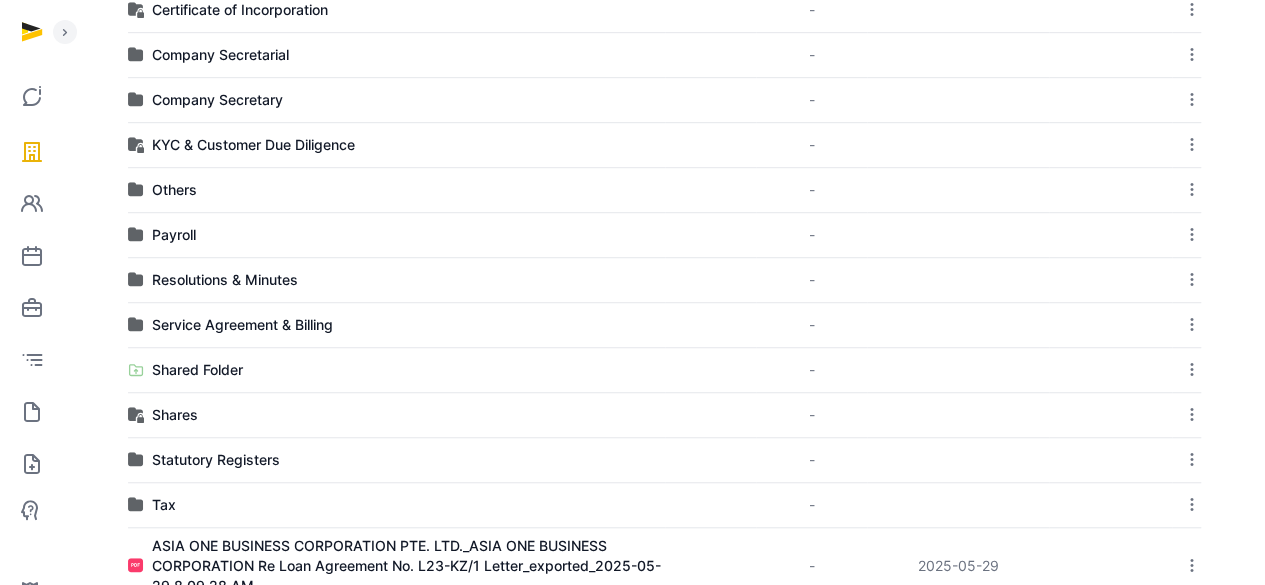 scroll, scrollTop: 686, scrollLeft: 0, axis: vertical 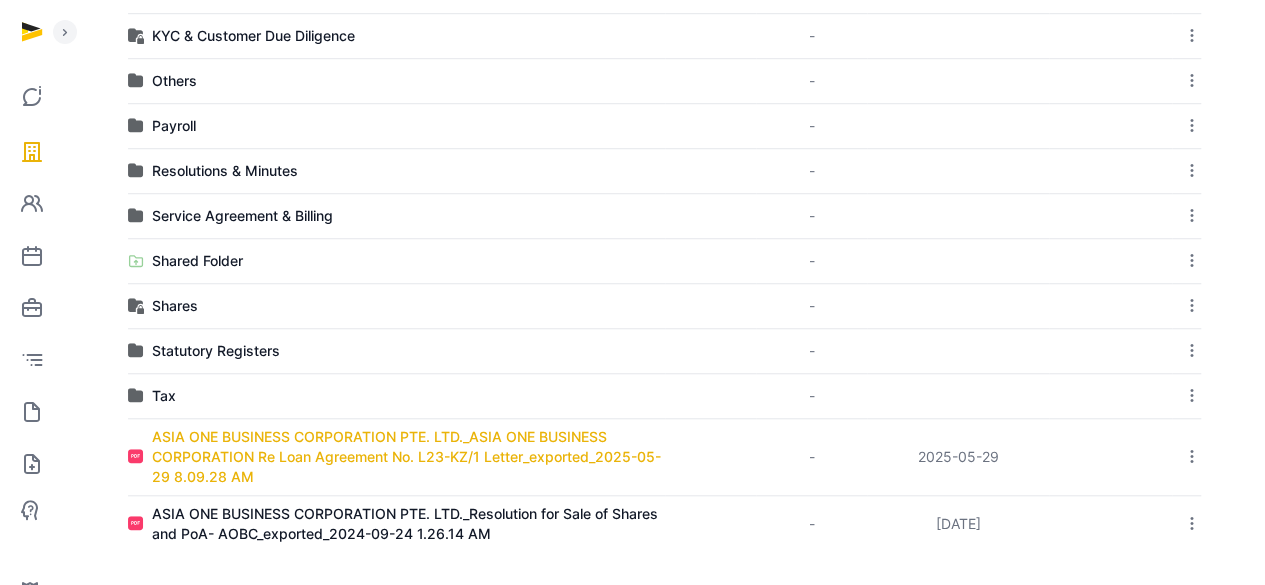click on "ASIA ONE BUSINESS CORPORATION PTE. LTD._ASIA ONE BUSINESS CORPORATION Re Loan Agreement No. L23-KZ/1 Letter_exported_2025-05-29 8.09.28 AM" at bounding box center (408, 457) 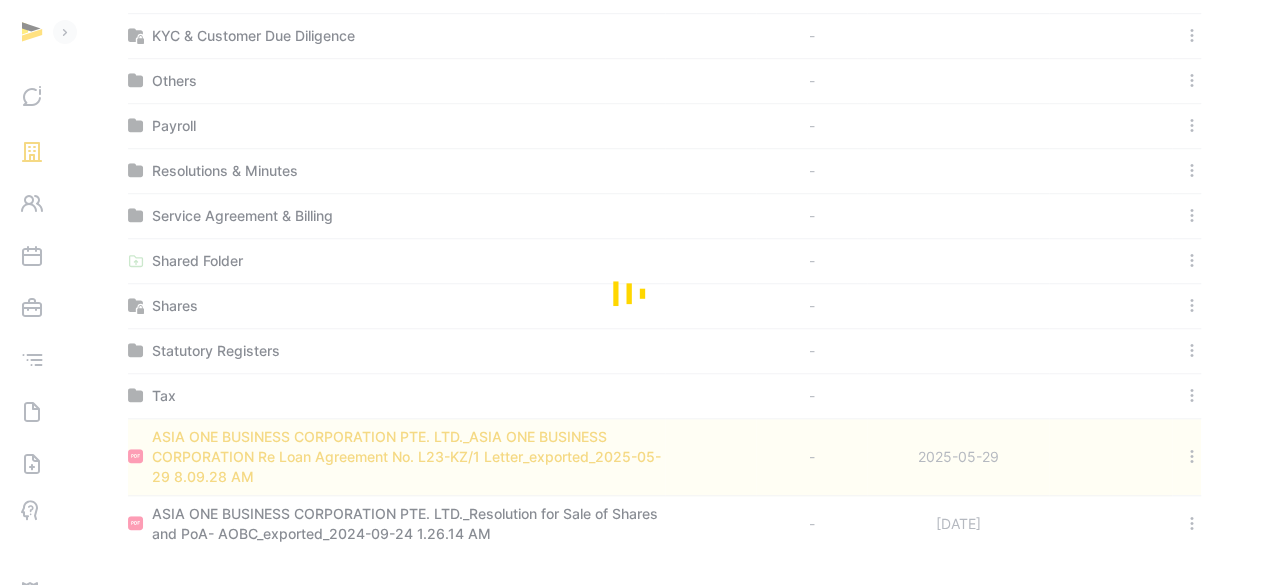 click at bounding box center (632, 292) 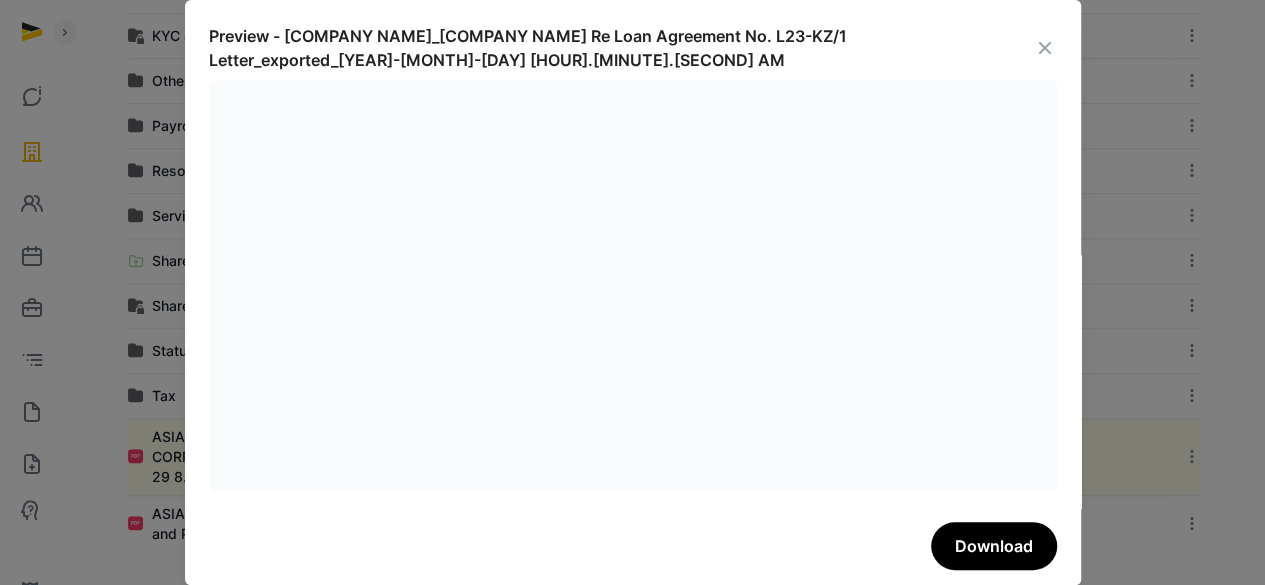 click at bounding box center (1045, 48) 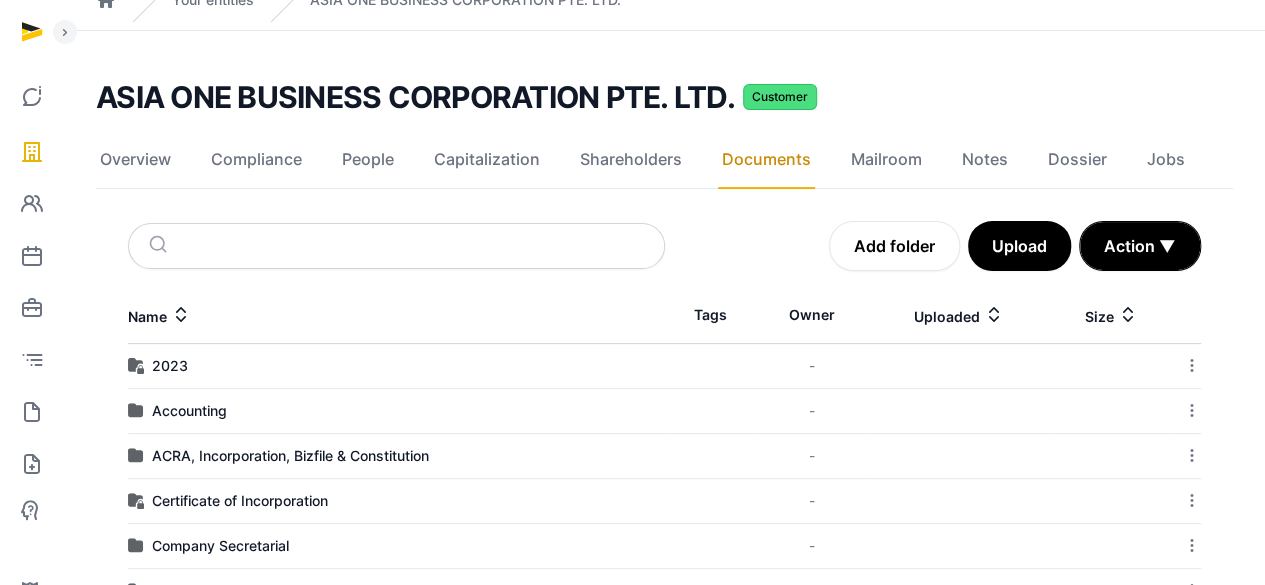 scroll, scrollTop: 186, scrollLeft: 0, axis: vertical 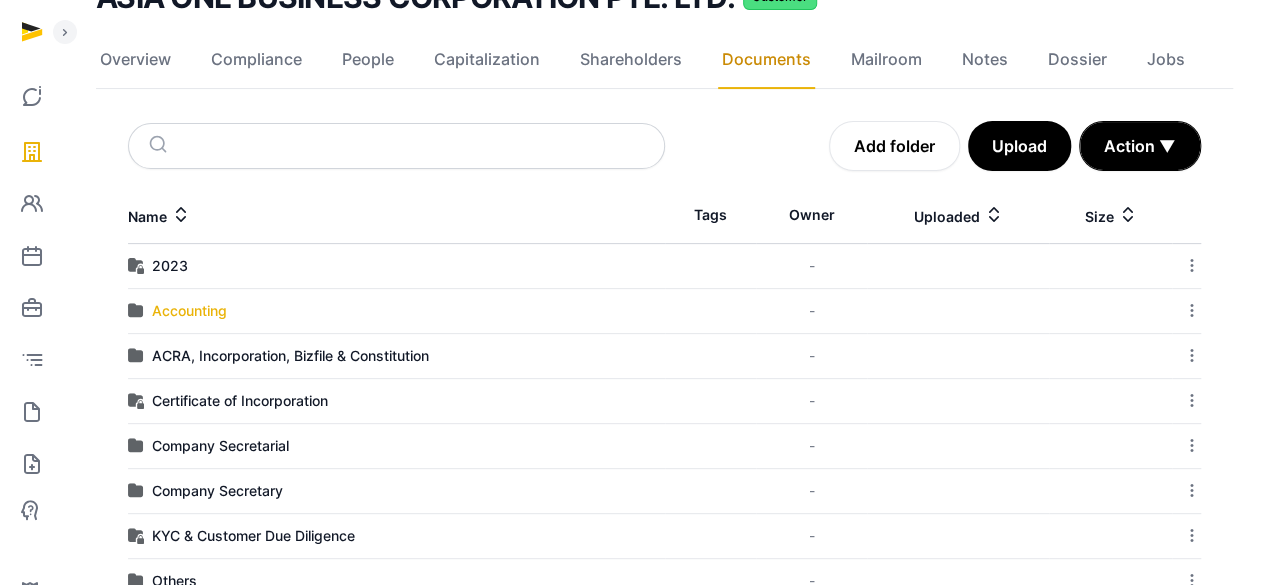 click on "Accounting" at bounding box center [189, 311] 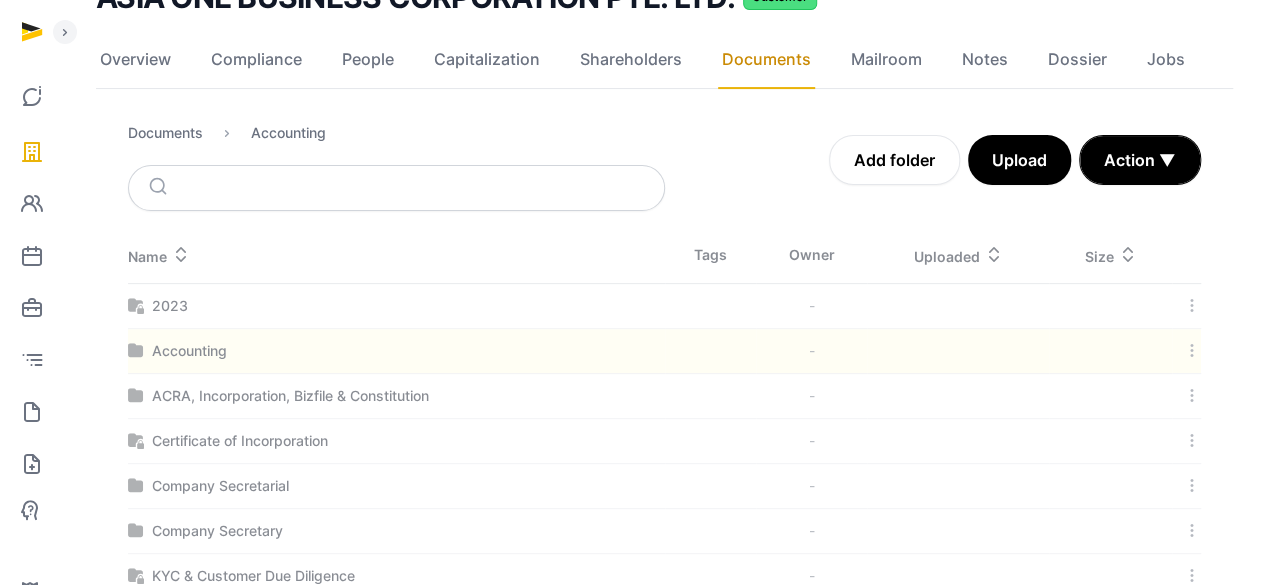 scroll, scrollTop: 101, scrollLeft: 0, axis: vertical 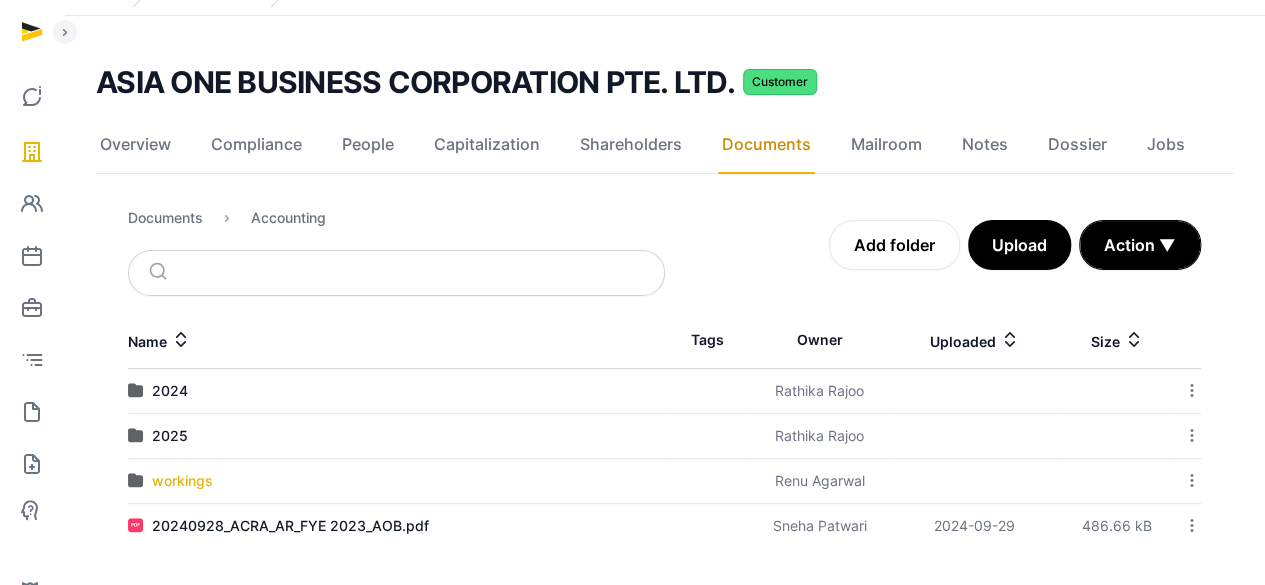 click on "workings" at bounding box center (182, 481) 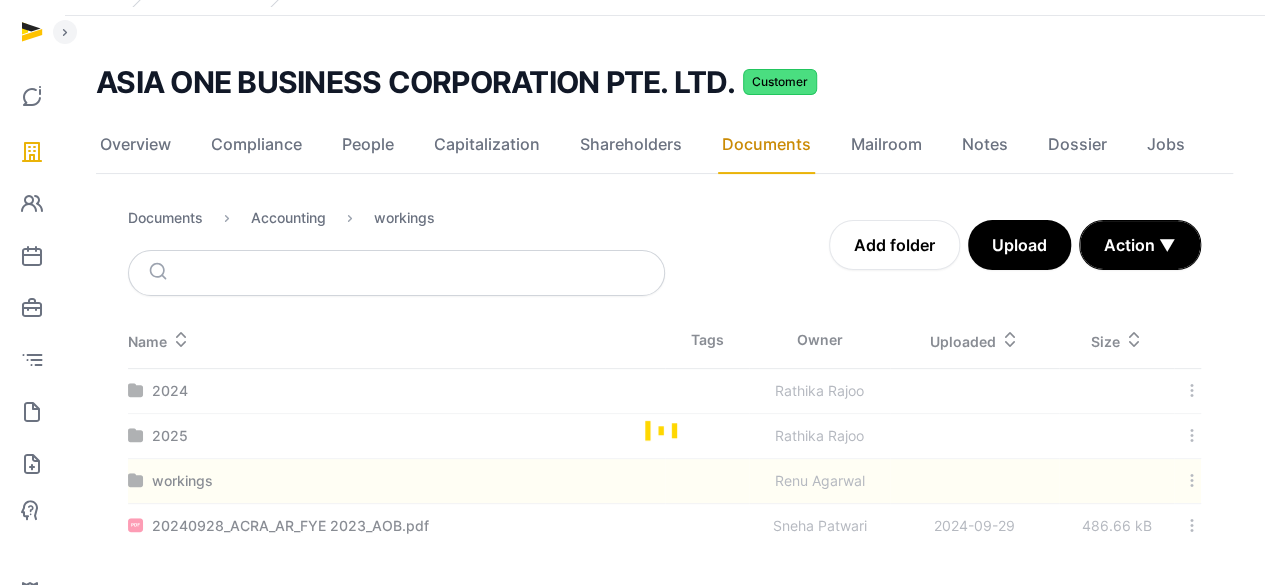 click at bounding box center [664, 430] 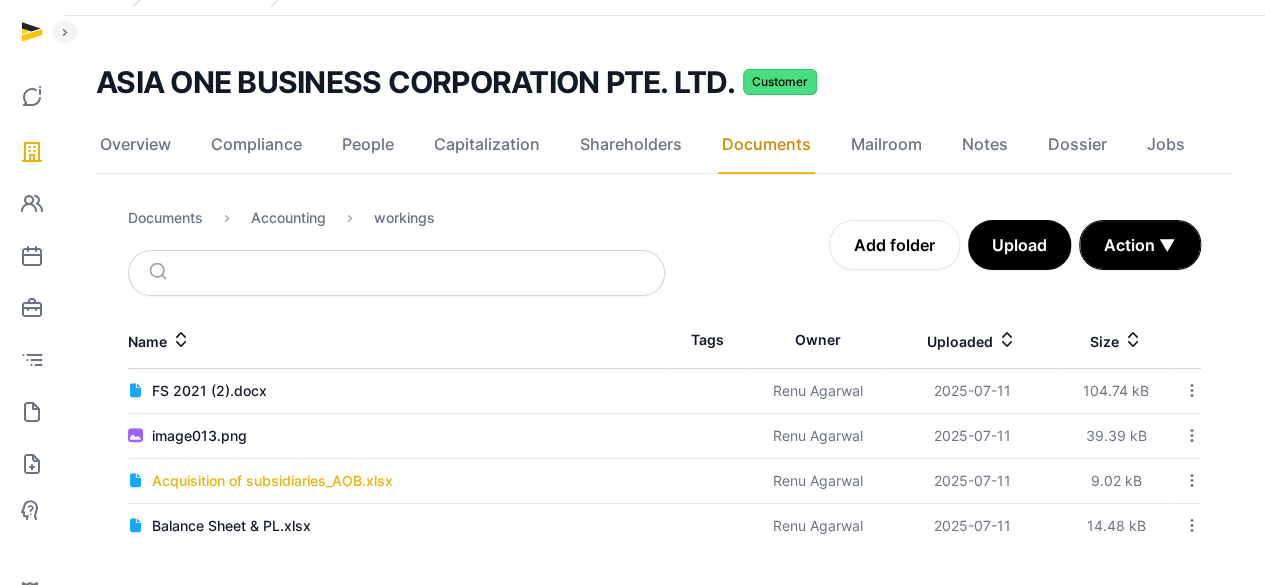 click on "Acquisition of subsidiaries_AOB.xlsx" at bounding box center (272, 481) 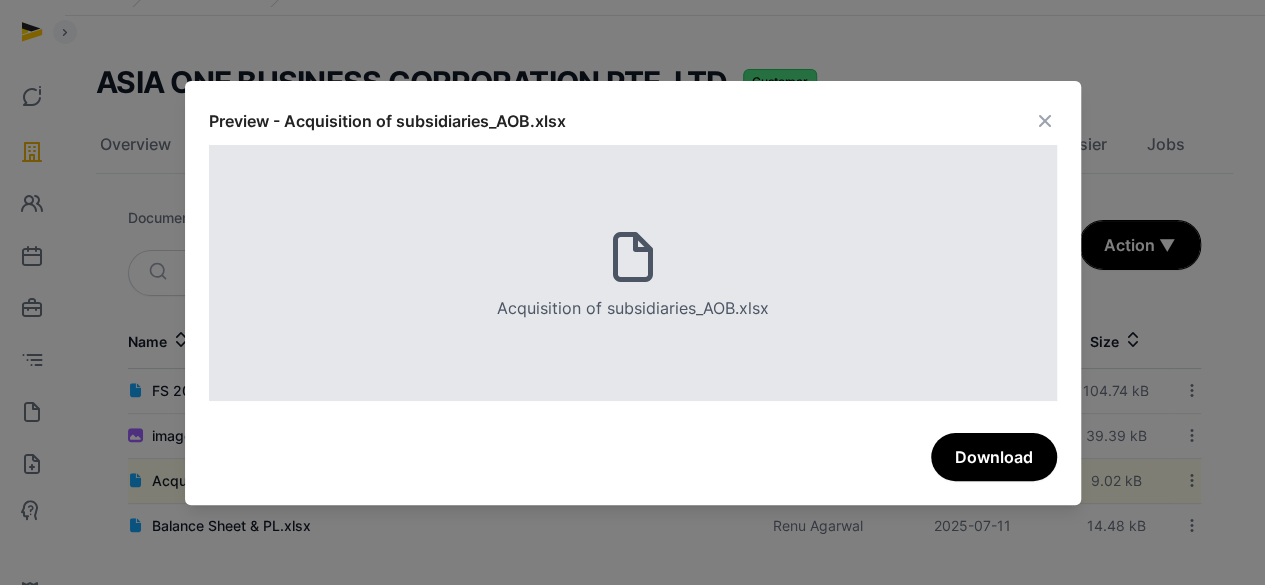 click at bounding box center [633, 257] 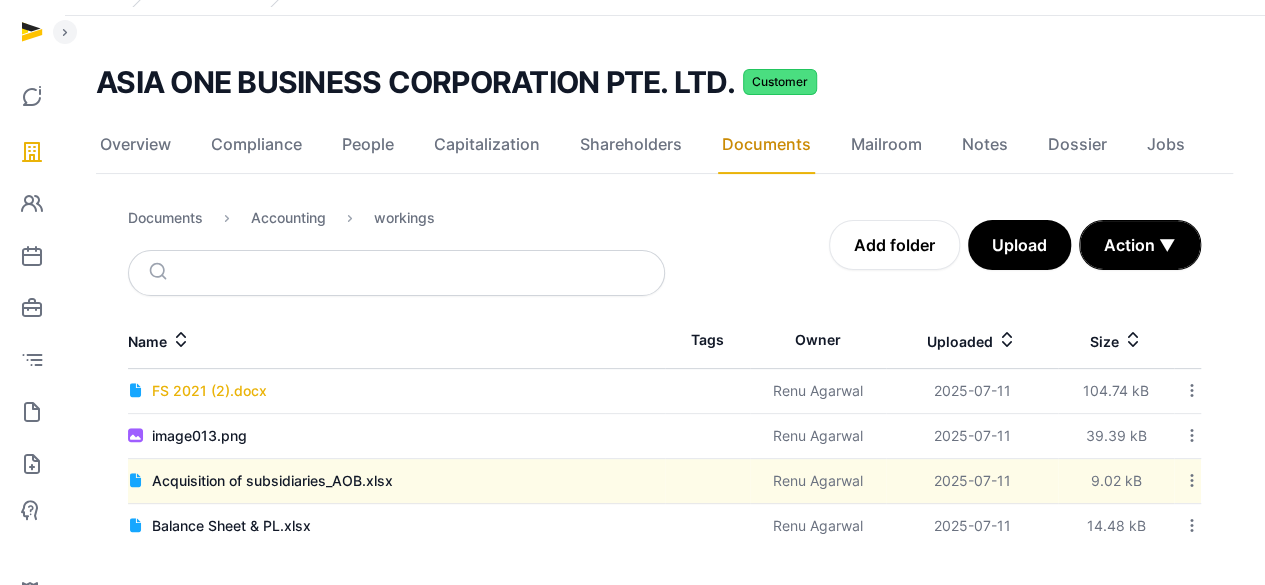 click on "FS 2021 (2).docx" at bounding box center (209, 391) 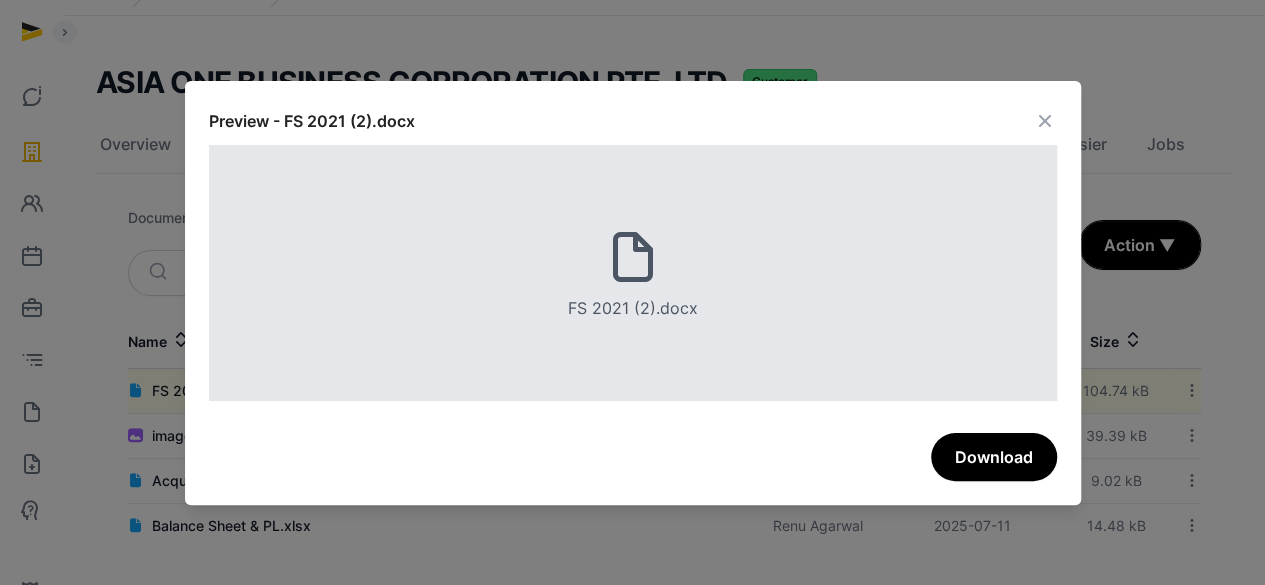 click at bounding box center (1045, 121) 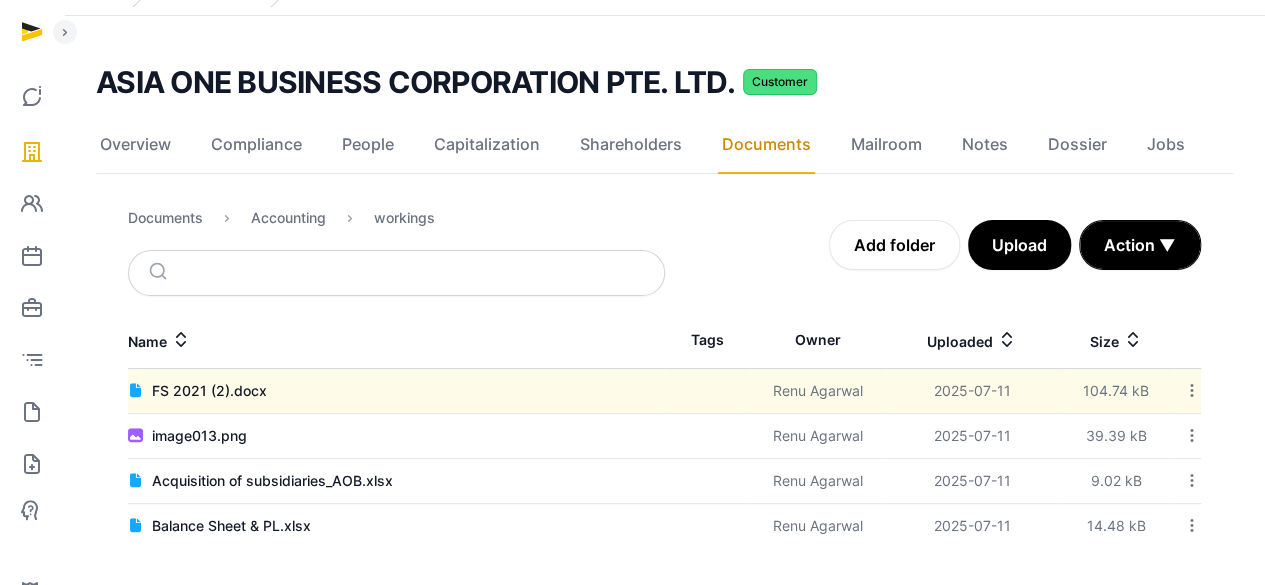 scroll, scrollTop: 0, scrollLeft: 0, axis: both 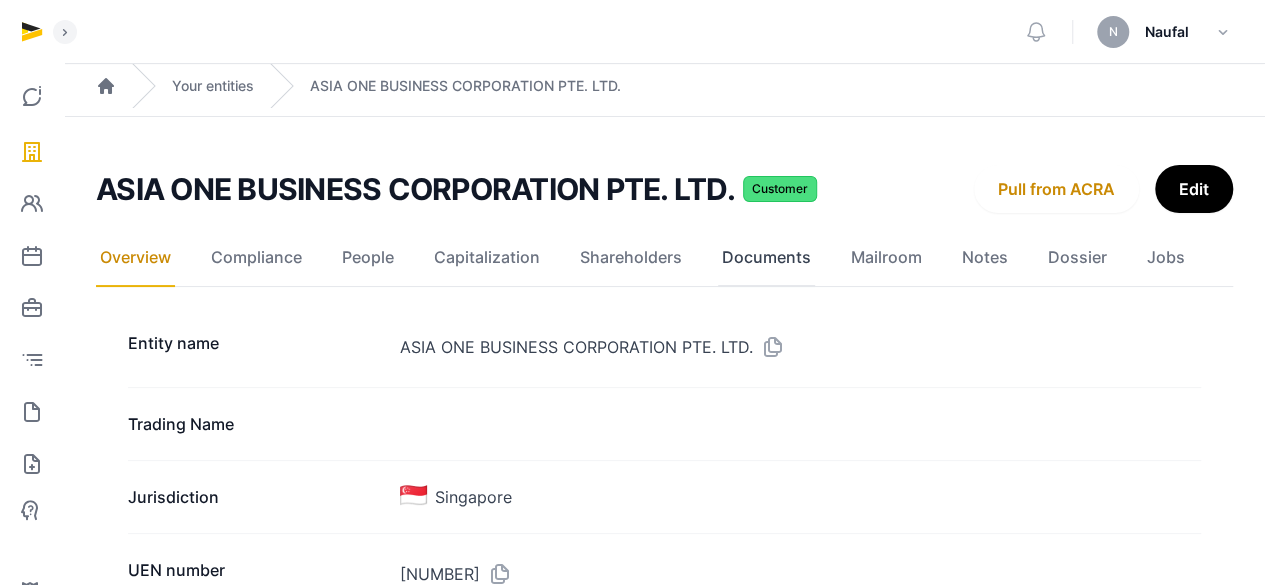 click on "Documents" 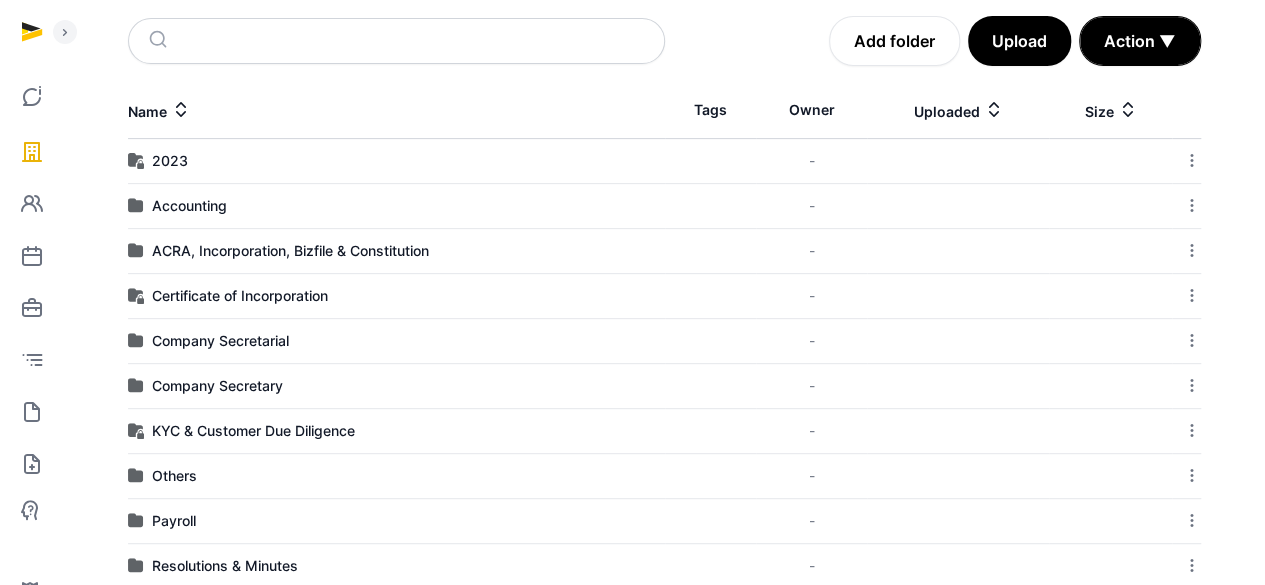 scroll, scrollTop: 391, scrollLeft: 0, axis: vertical 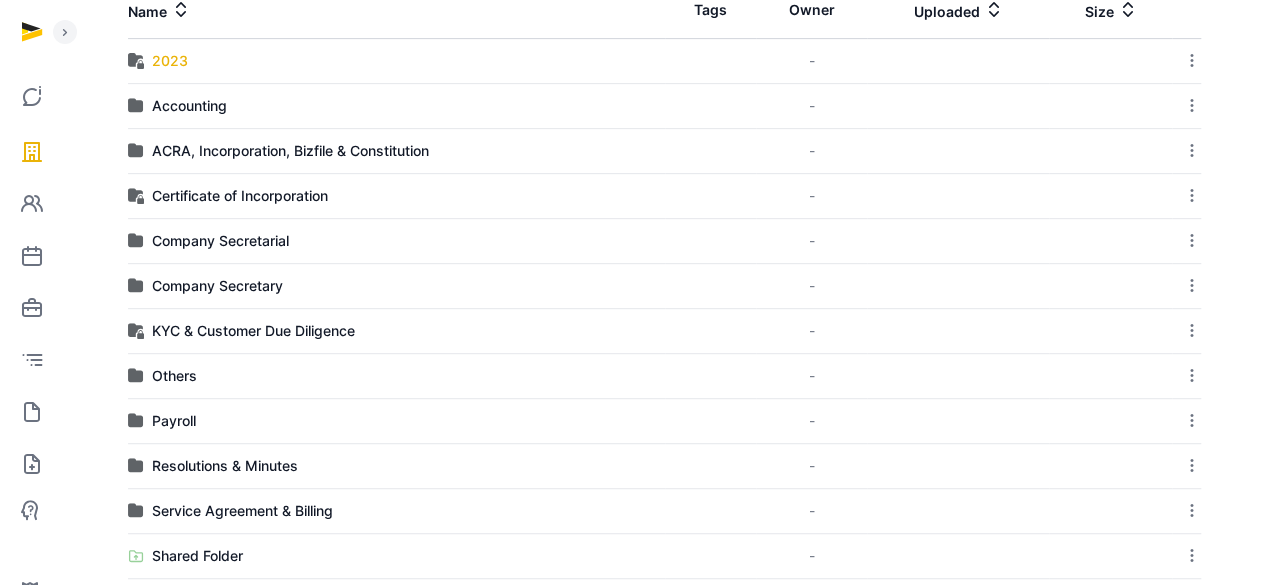 click on "2023" at bounding box center (170, 61) 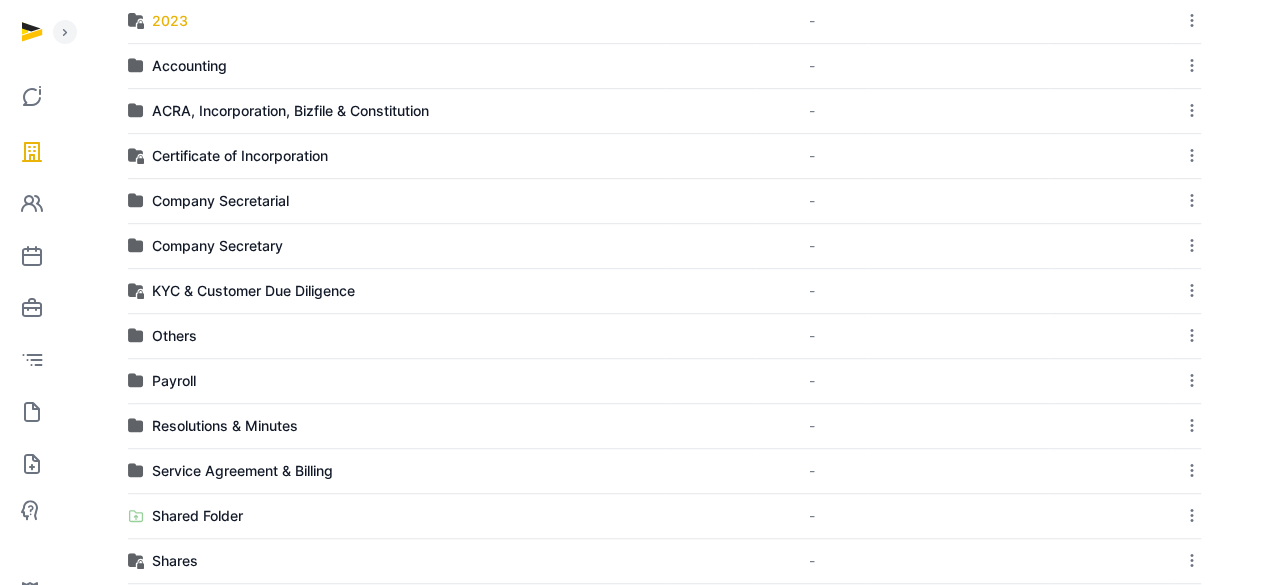 click at bounding box center [0, 0] 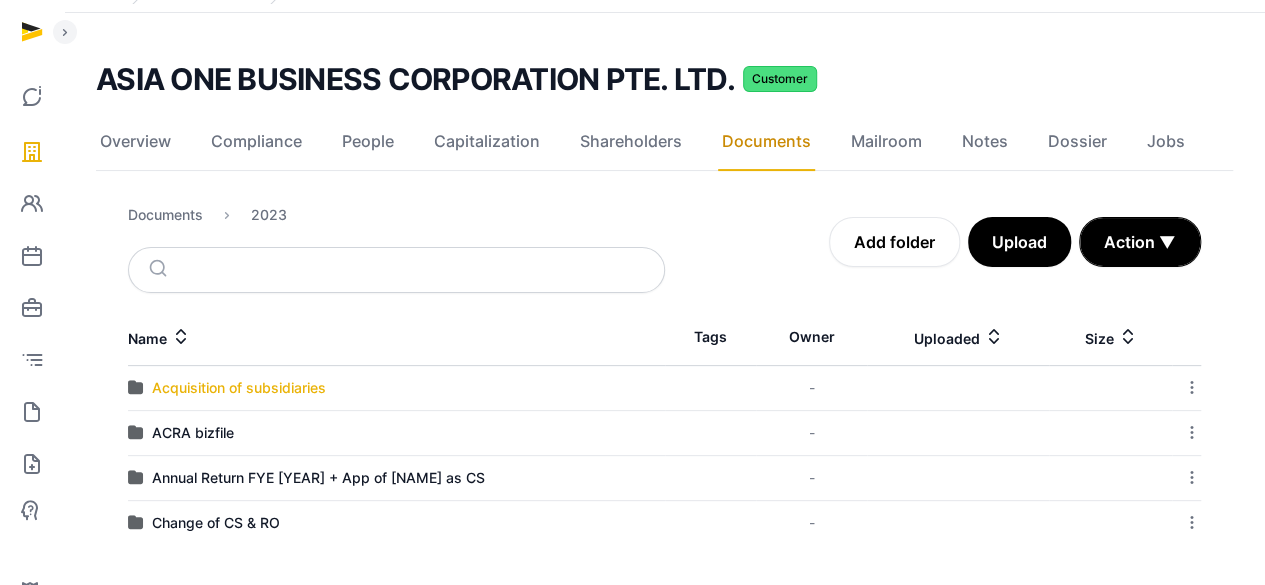 scroll, scrollTop: 101, scrollLeft: 0, axis: vertical 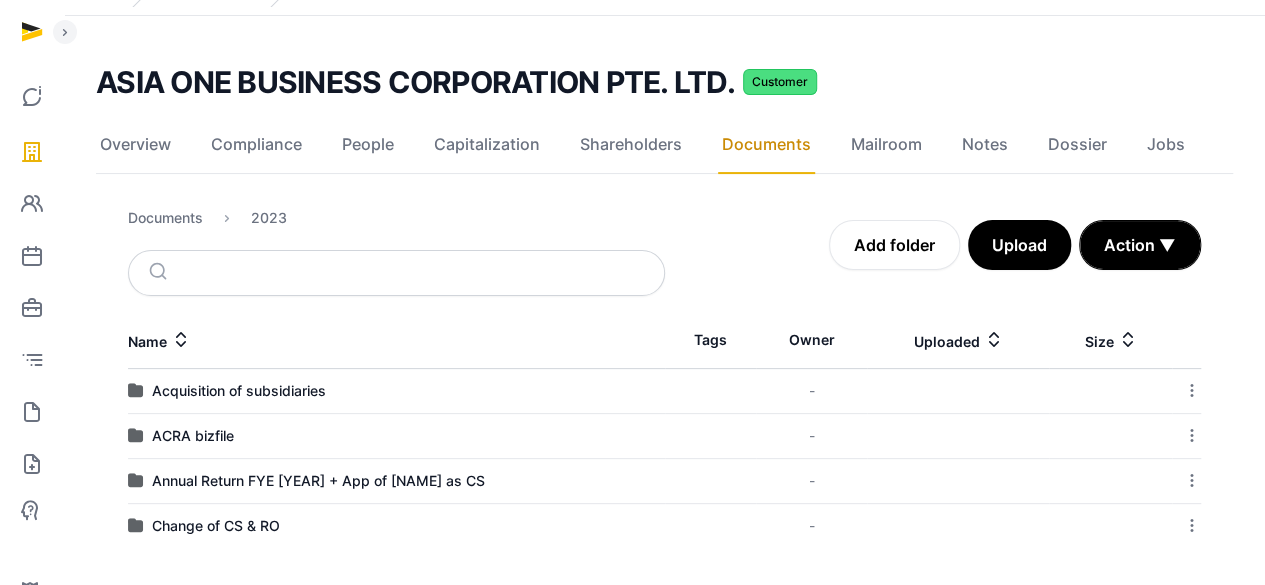 click on "Acquisition of subsidiaries" at bounding box center [239, 391] 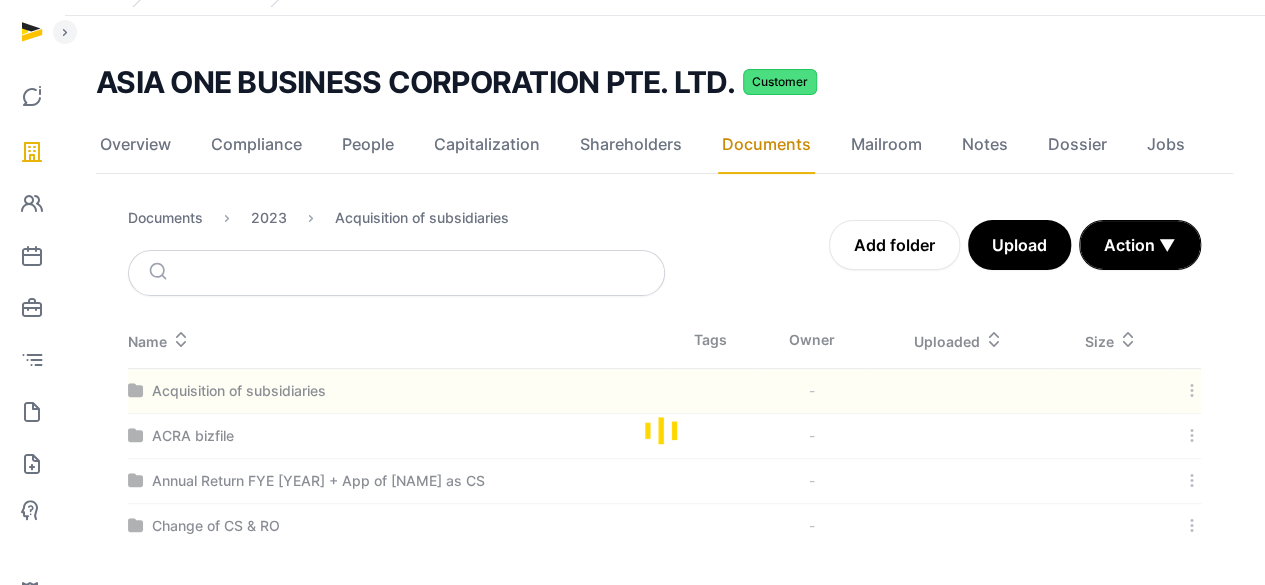 click at bounding box center (664, 430) 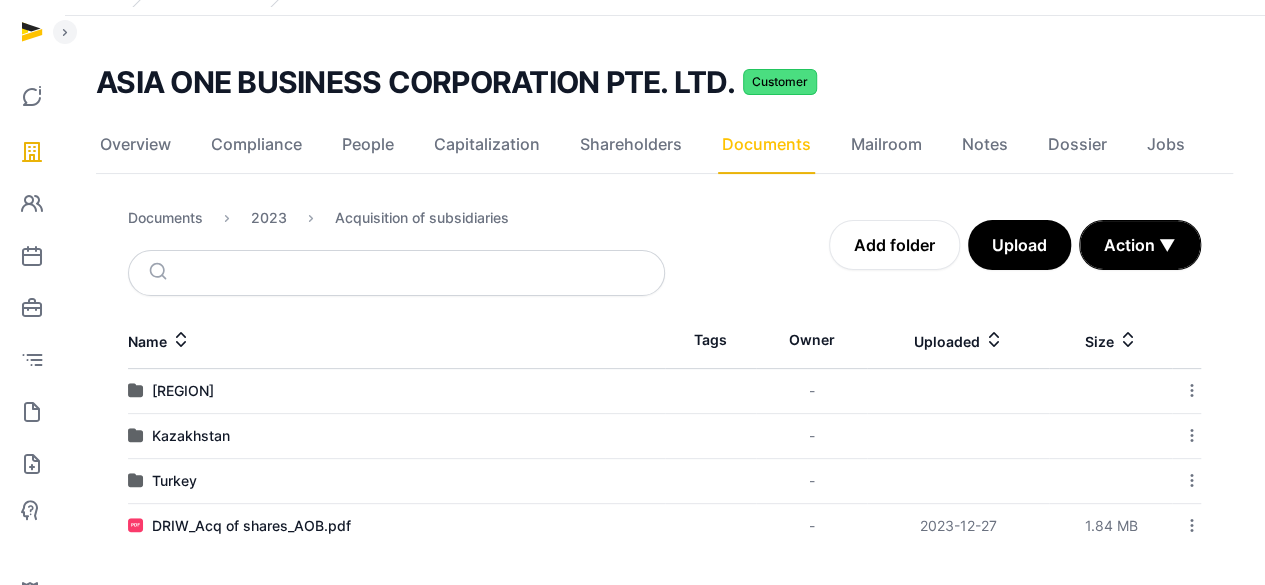 click on "Documents" 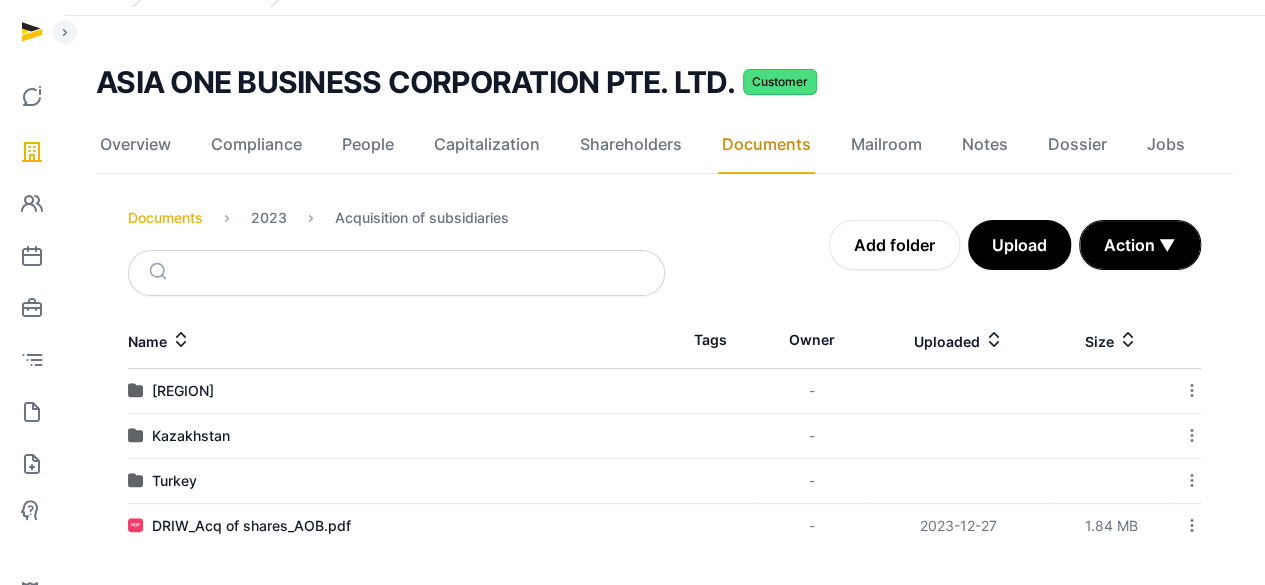 click on "Documents" at bounding box center [165, 218] 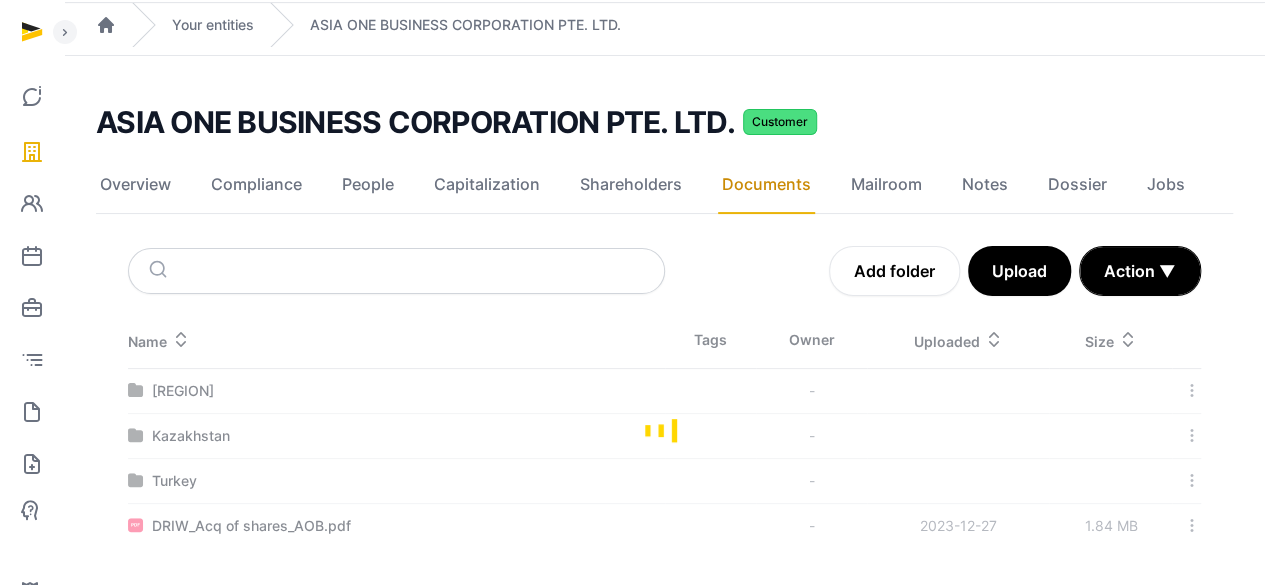 scroll, scrollTop: 101, scrollLeft: 0, axis: vertical 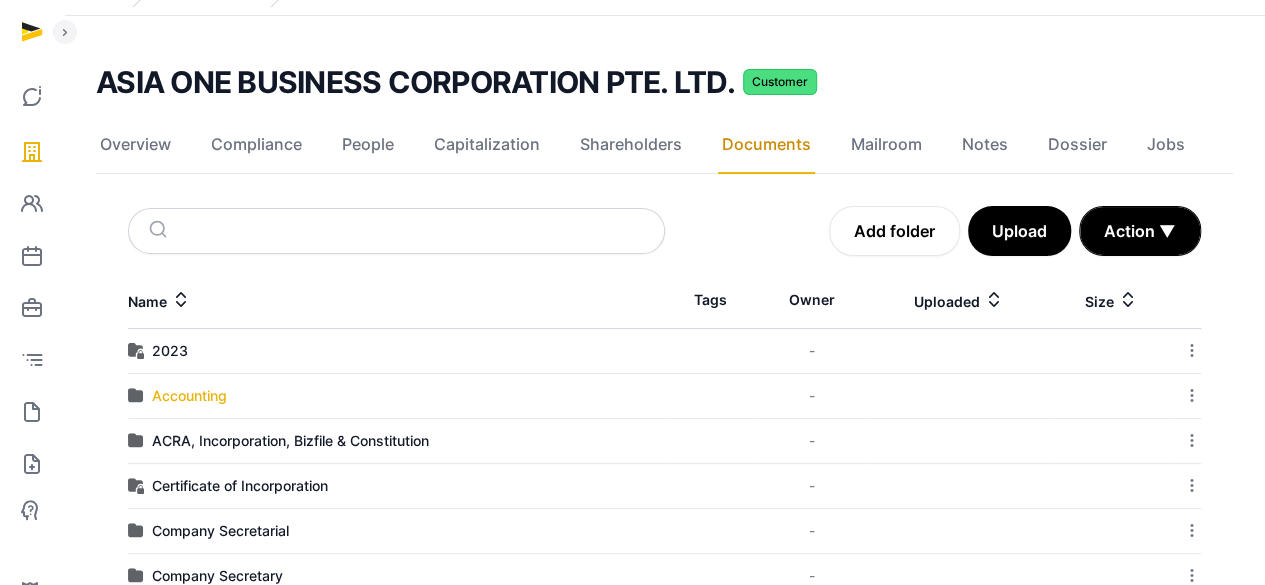 click on "Accounting" at bounding box center (189, 396) 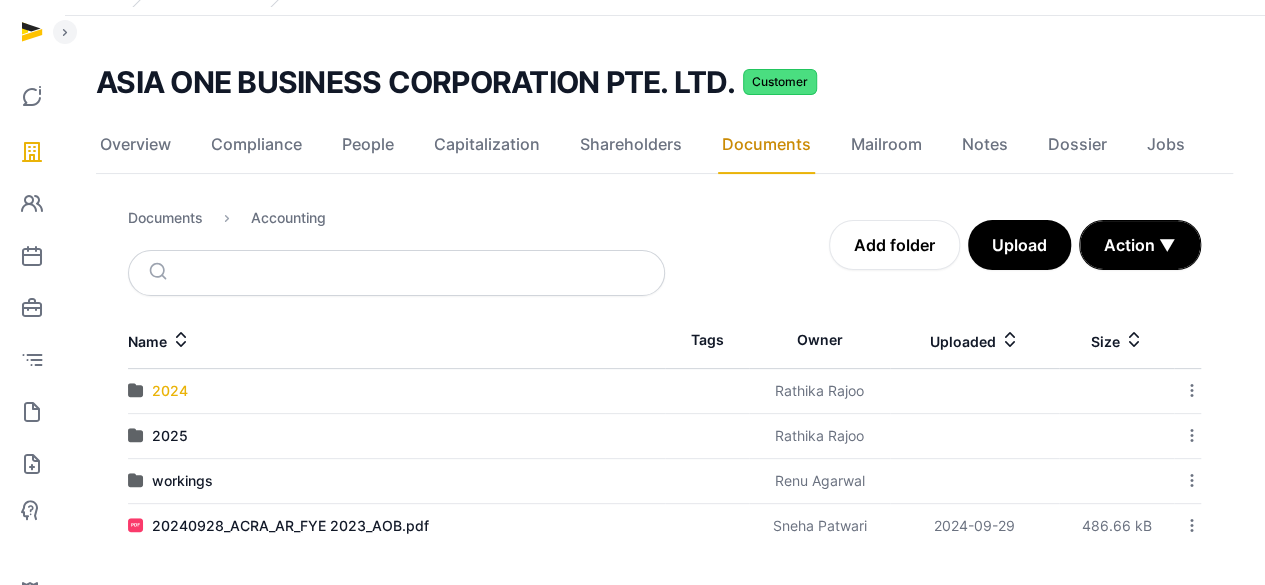 click on "2024" at bounding box center [170, 391] 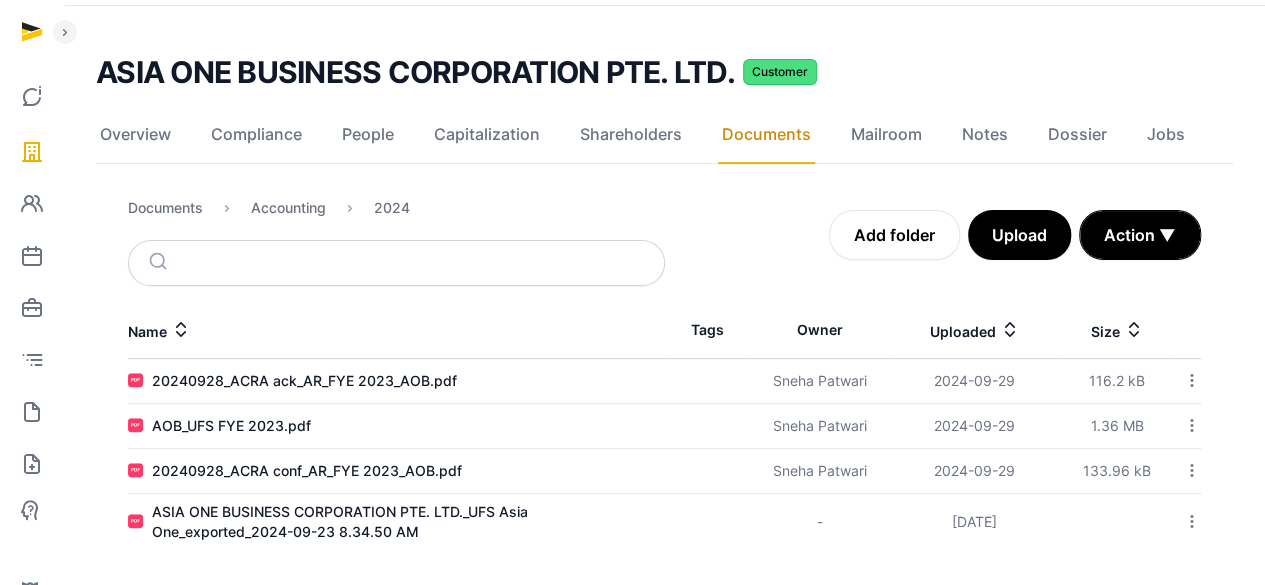 scroll, scrollTop: 113, scrollLeft: 0, axis: vertical 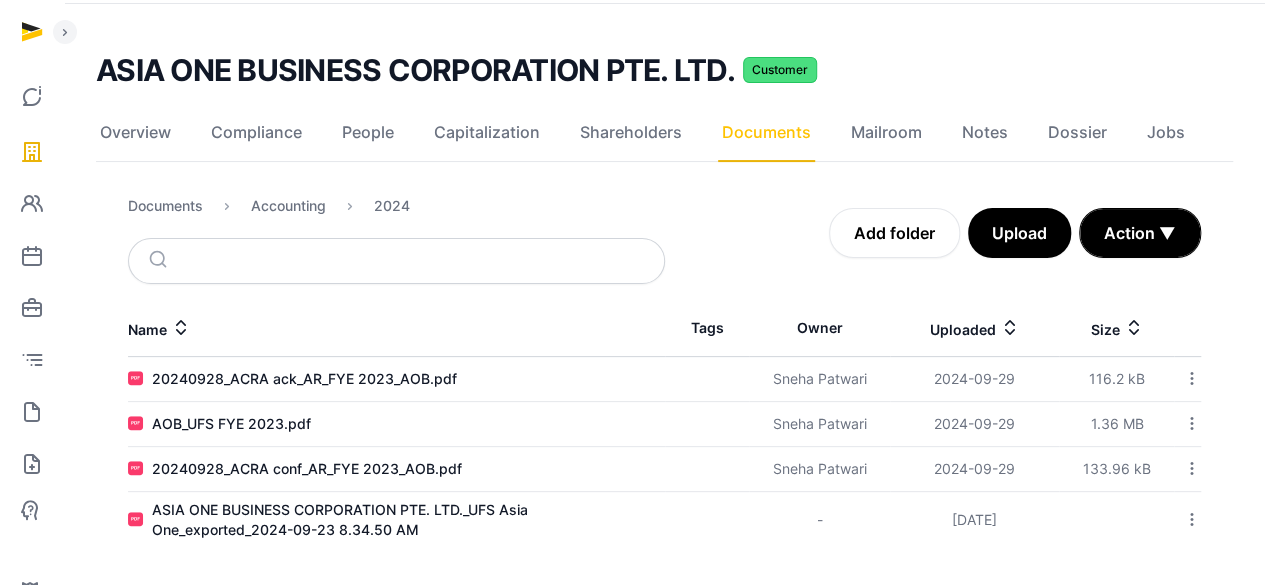 click on "Documents" 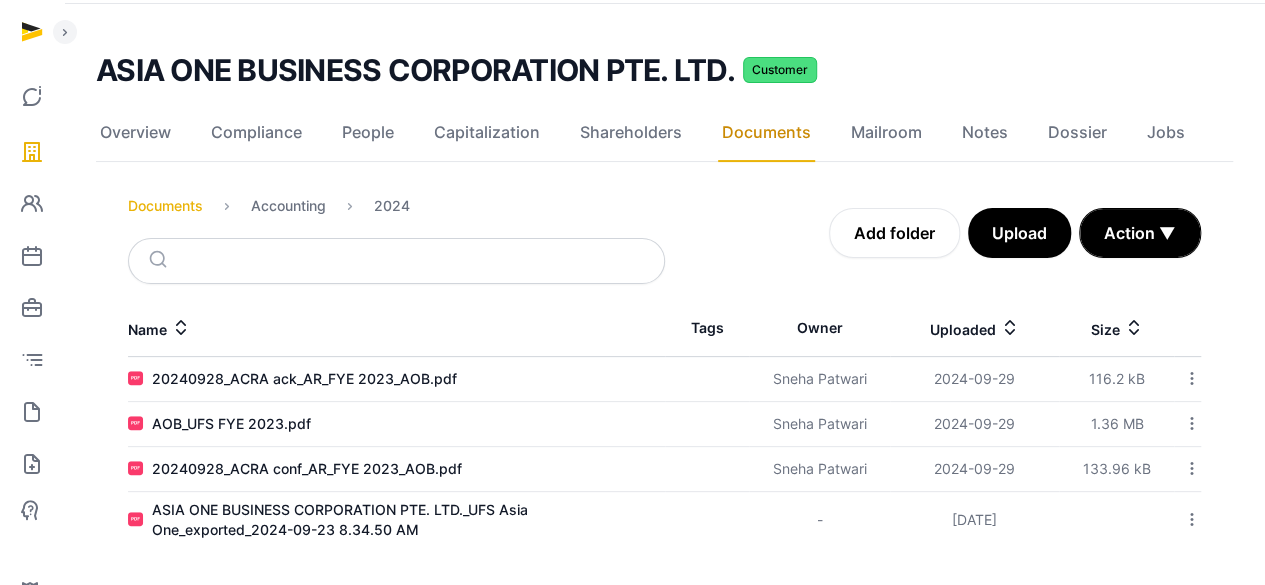 click on "Documents" at bounding box center [165, 206] 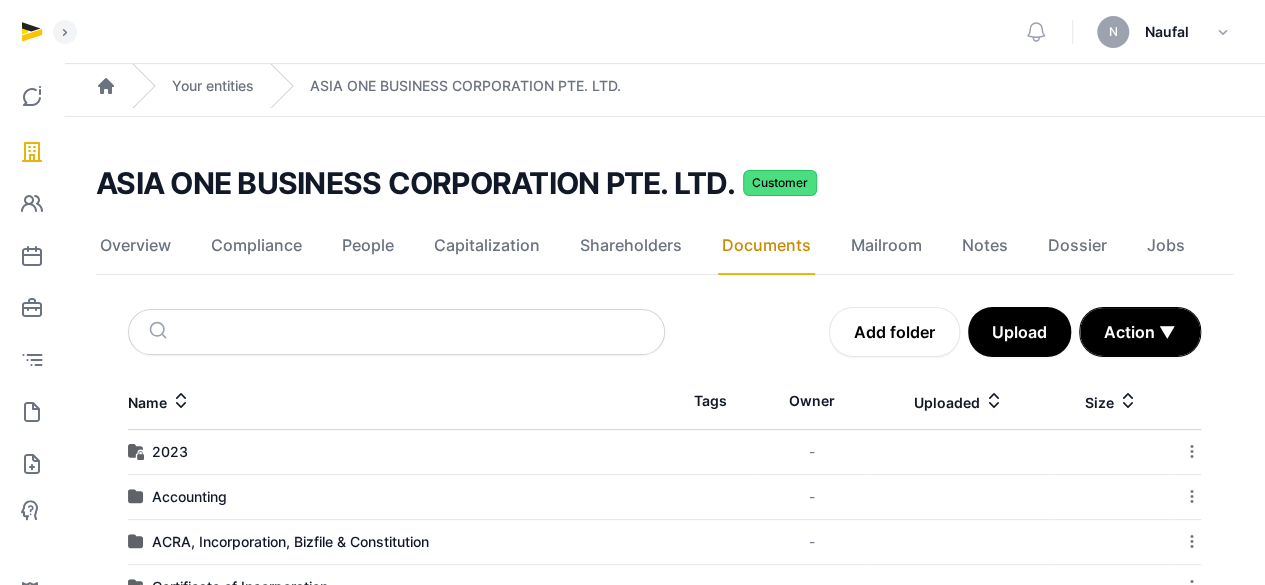 scroll, scrollTop: 200, scrollLeft: 0, axis: vertical 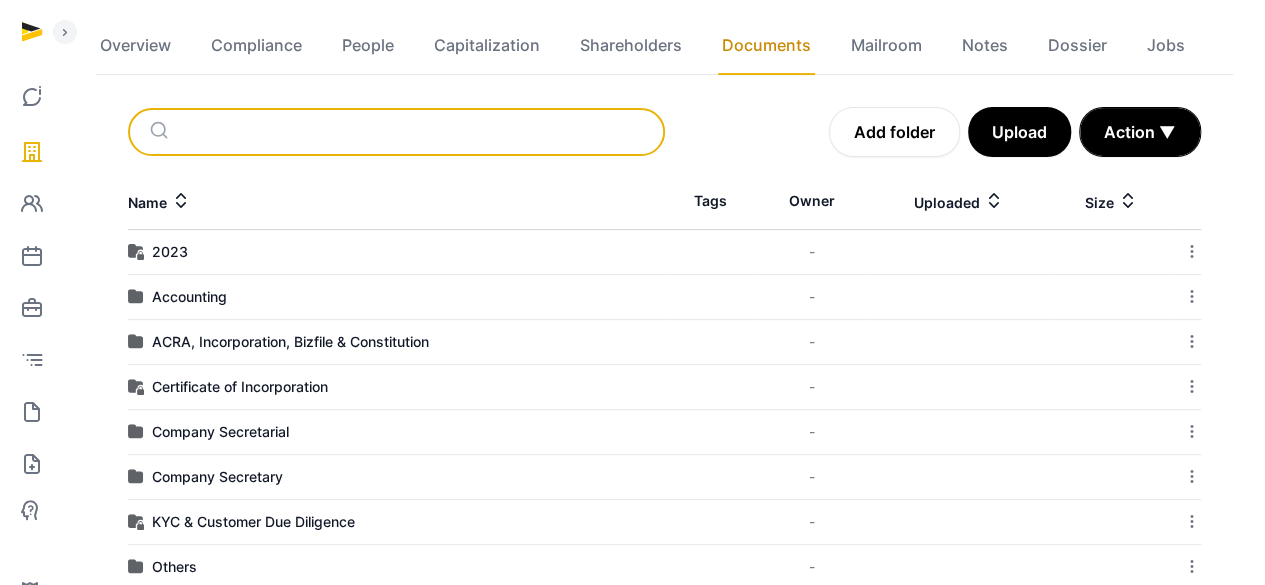 click at bounding box center (420, 132) 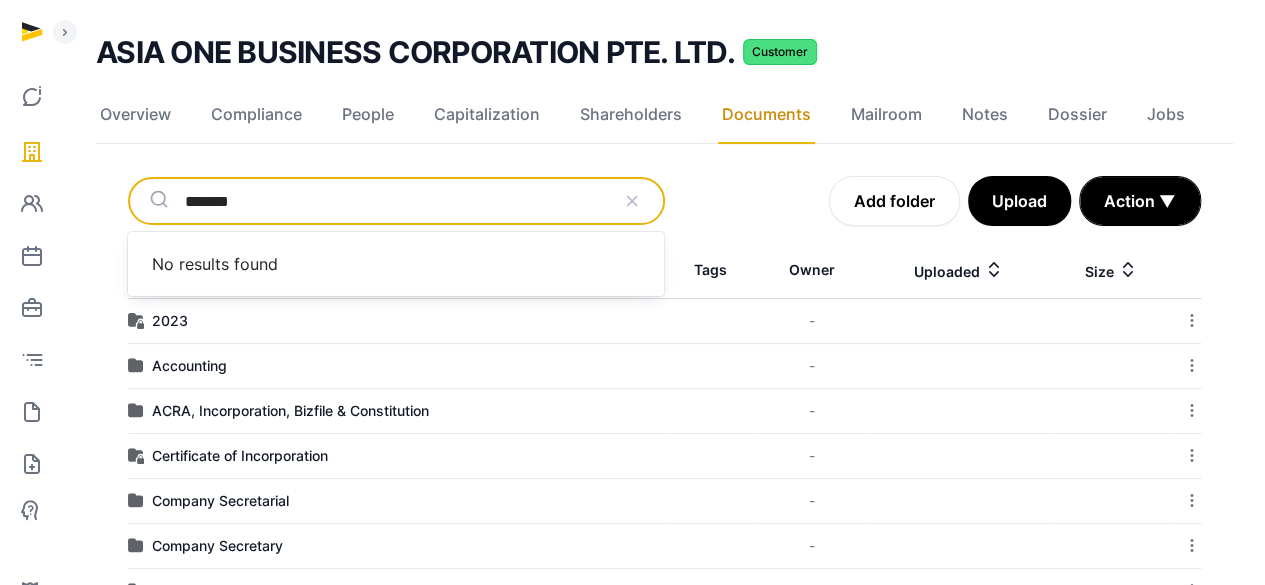 scroll, scrollTop: 100, scrollLeft: 0, axis: vertical 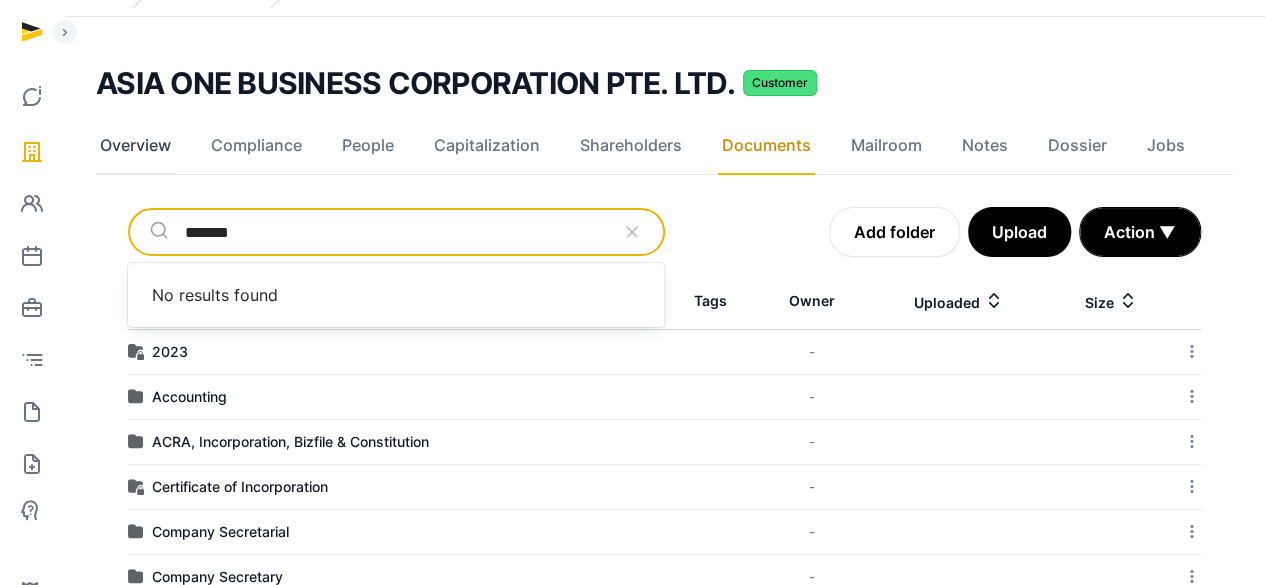 type on "*******" 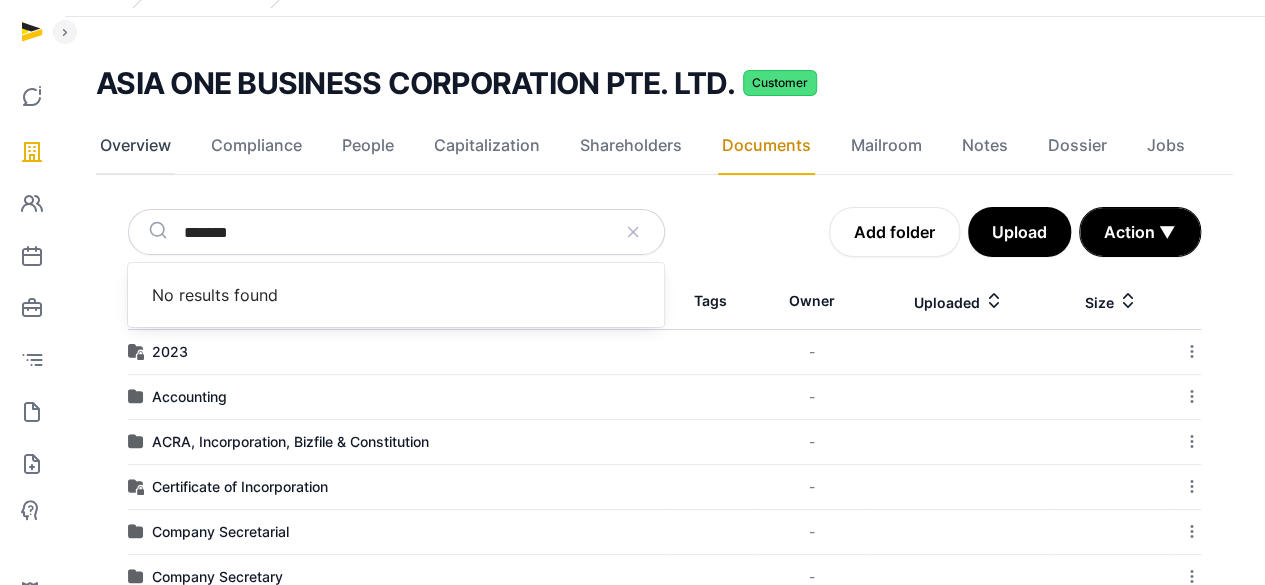 click on "Overview" 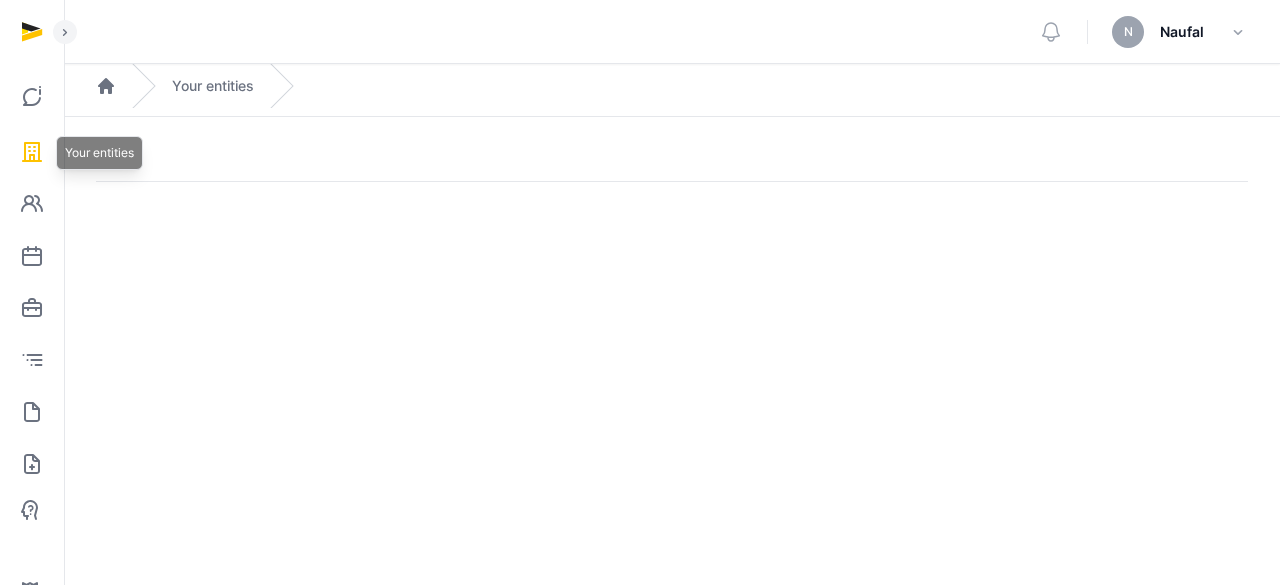click at bounding box center [32, 152] 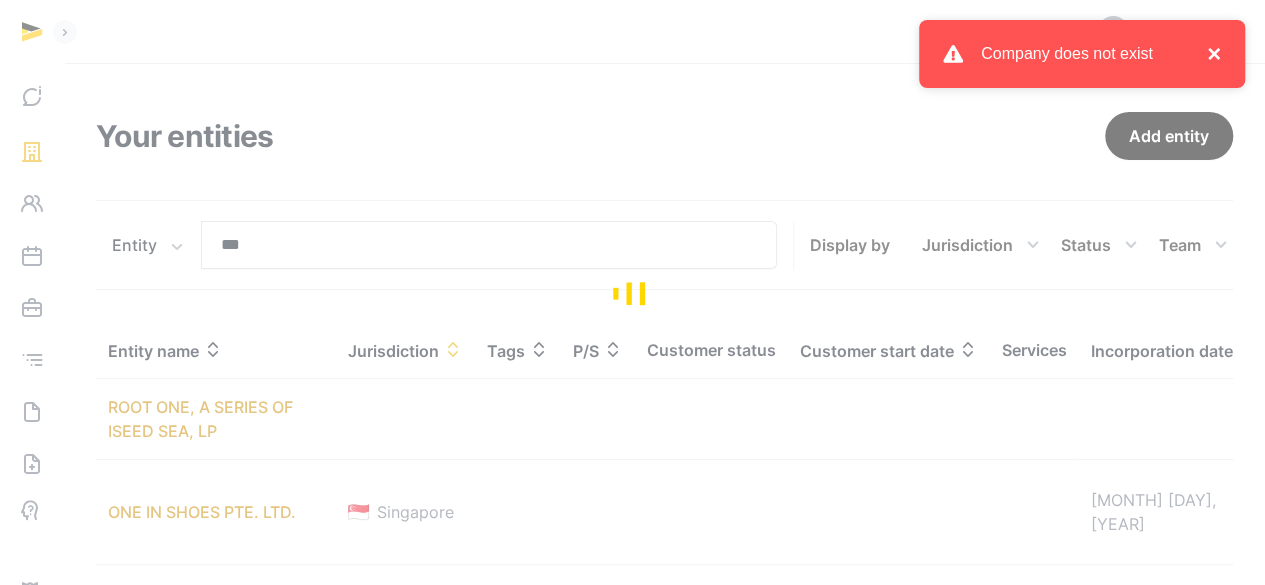 click on "×" at bounding box center (1209, 54) 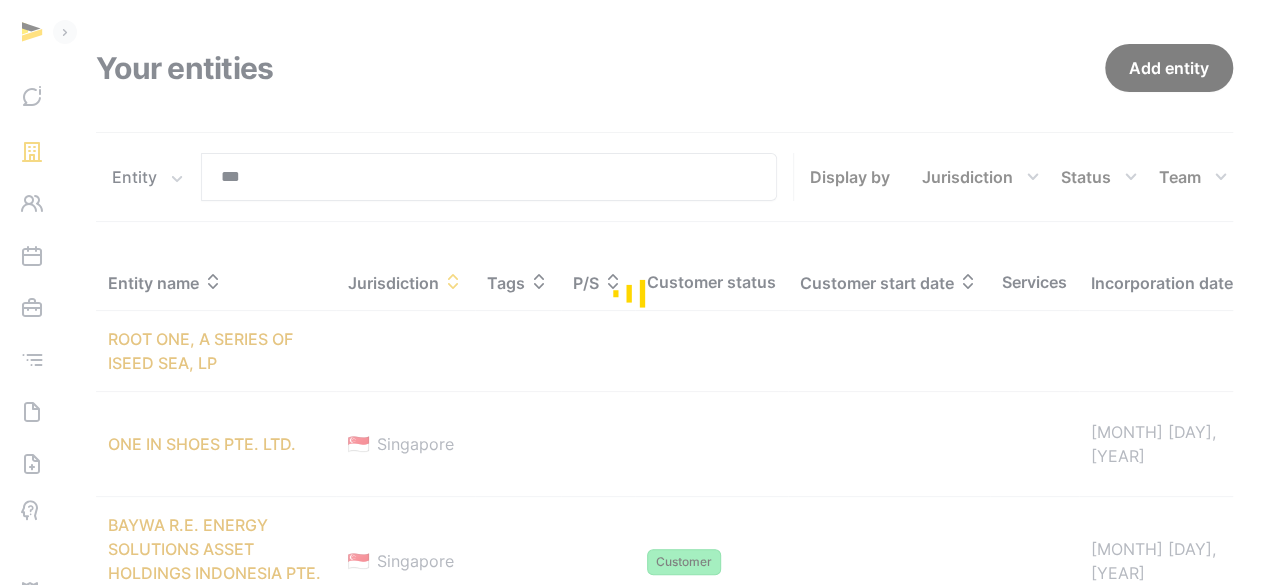 scroll, scrollTop: 100, scrollLeft: 0, axis: vertical 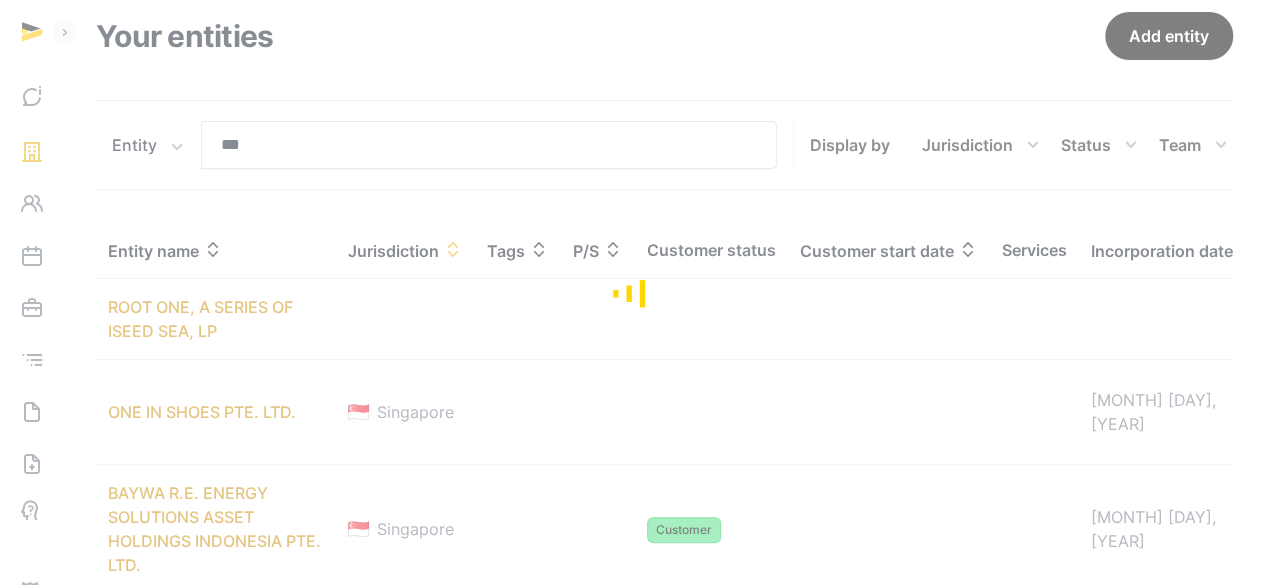 click at bounding box center [632, 292] 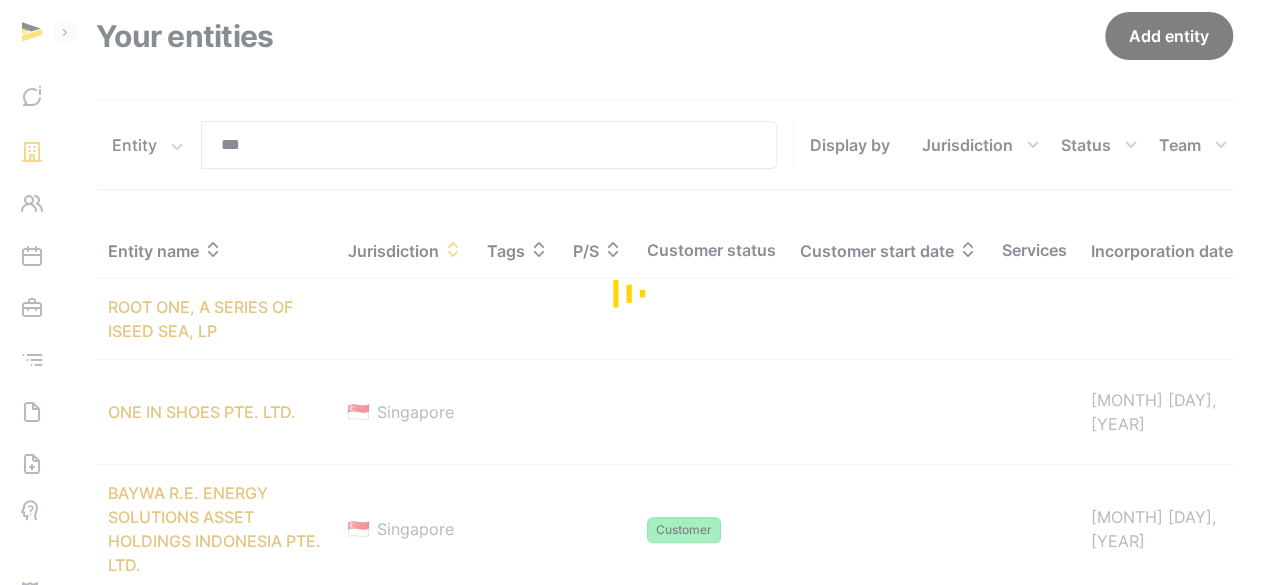 drag, startPoint x: 364, startPoint y: 155, endPoint x: 559, endPoint y: 107, distance: 200.82082 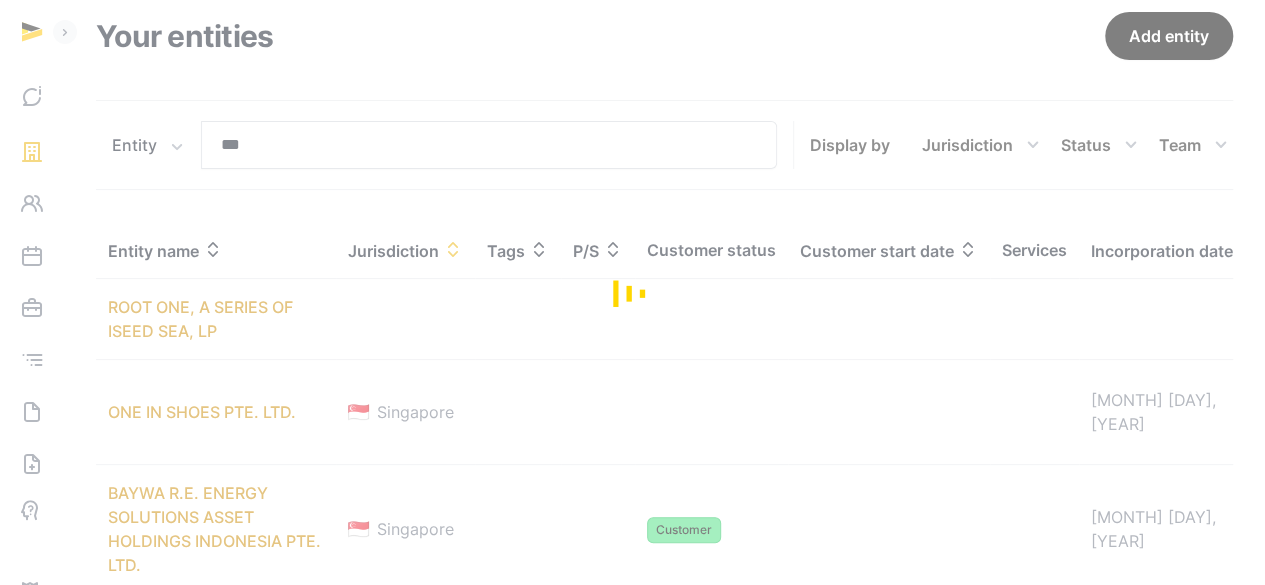 click at bounding box center [632, 292] 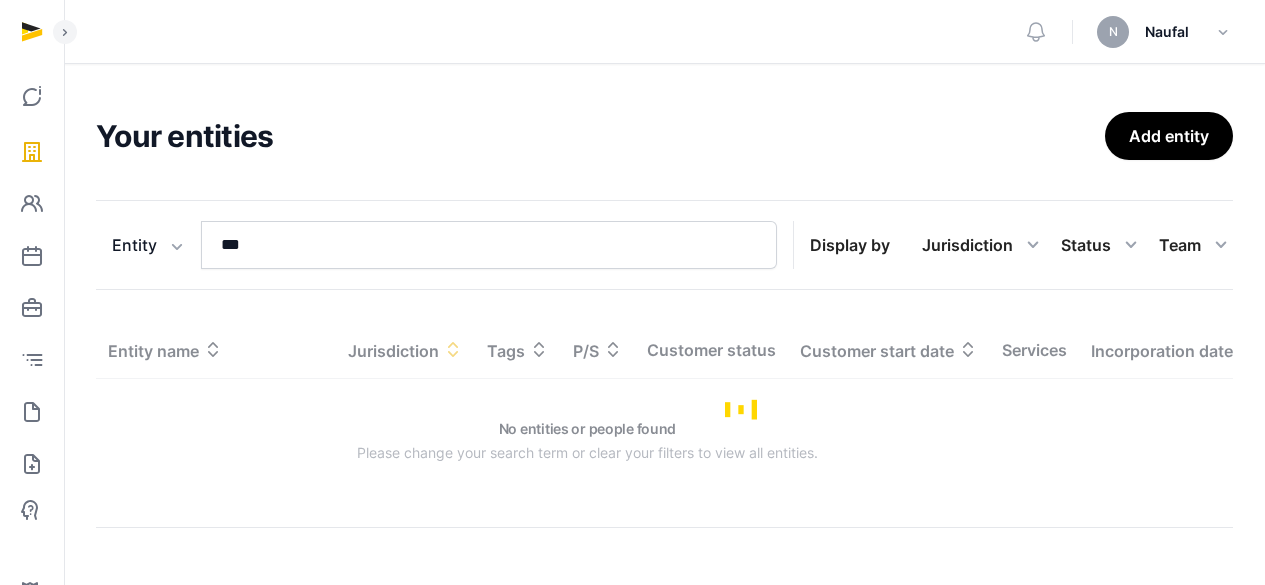 scroll, scrollTop: 0, scrollLeft: 0, axis: both 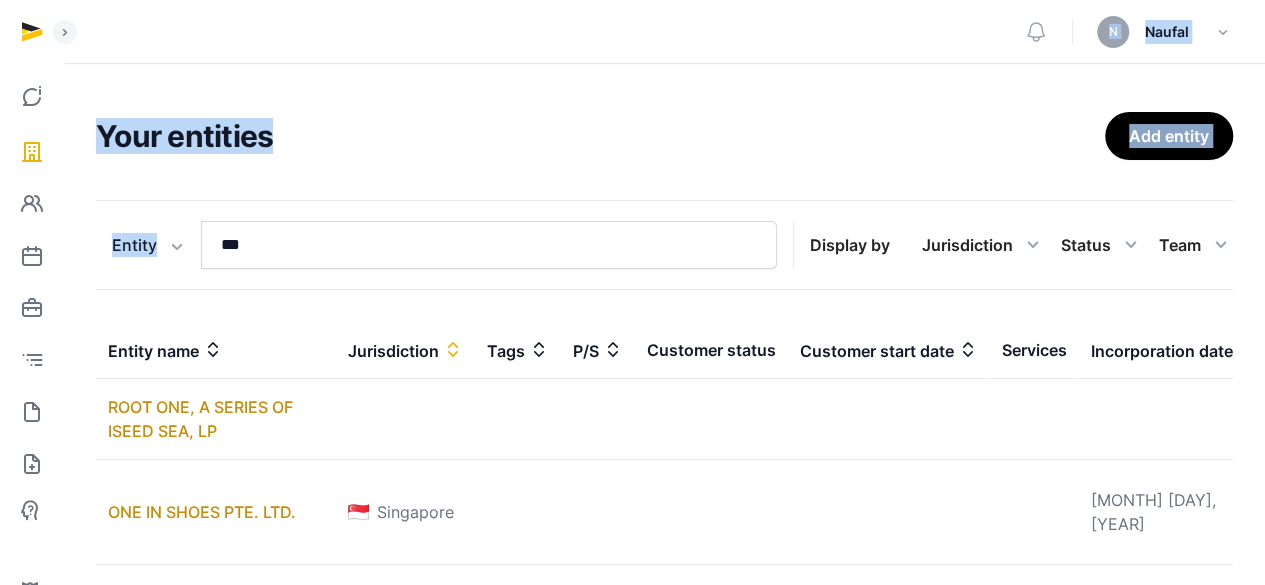 drag, startPoint x: 276, startPoint y: 244, endPoint x: 324, endPoint y: 241, distance: 48.09366 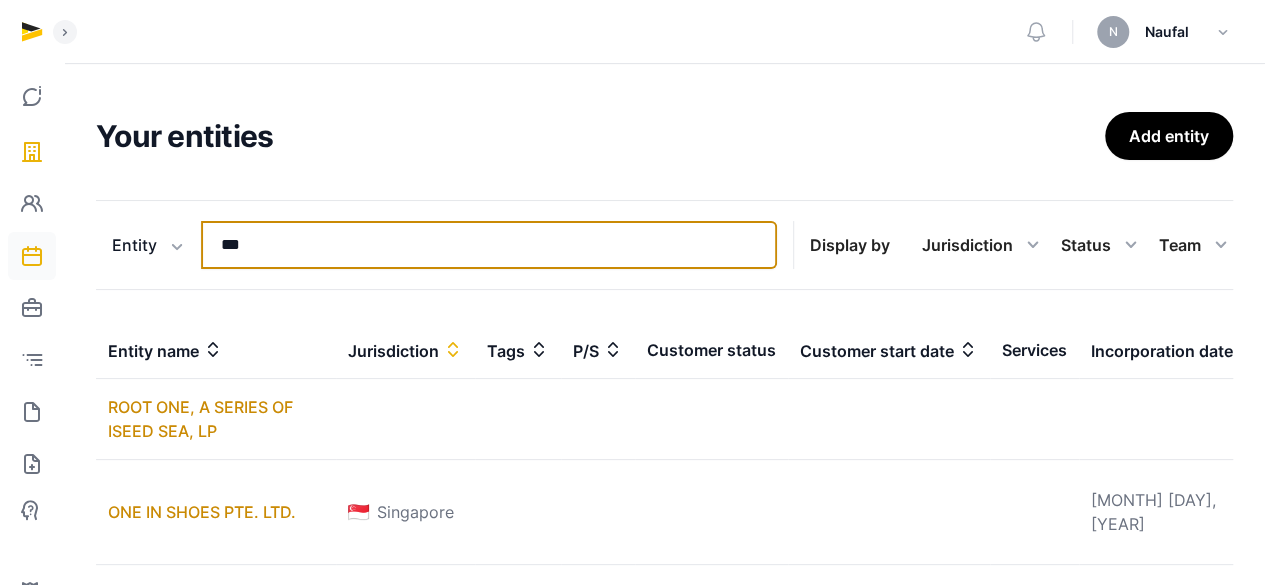 drag, startPoint x: 284, startPoint y: 249, endPoint x: 54, endPoint y: 235, distance: 230.42569 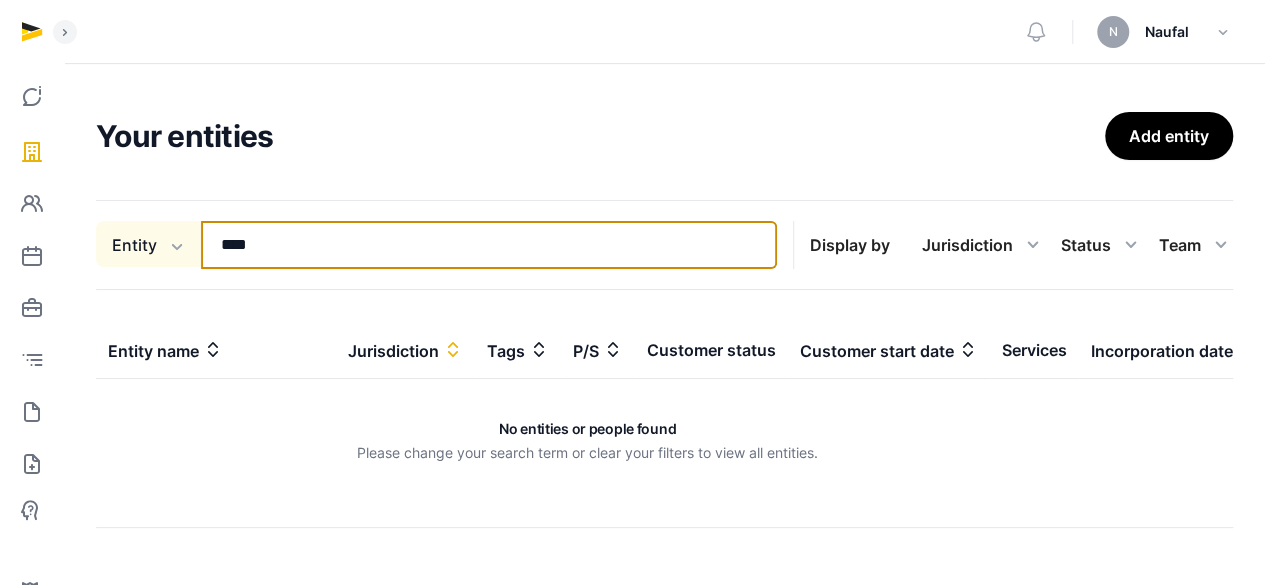 drag, startPoint x: 274, startPoint y: 246, endPoint x: 150, endPoint y: 243, distance: 124.036285 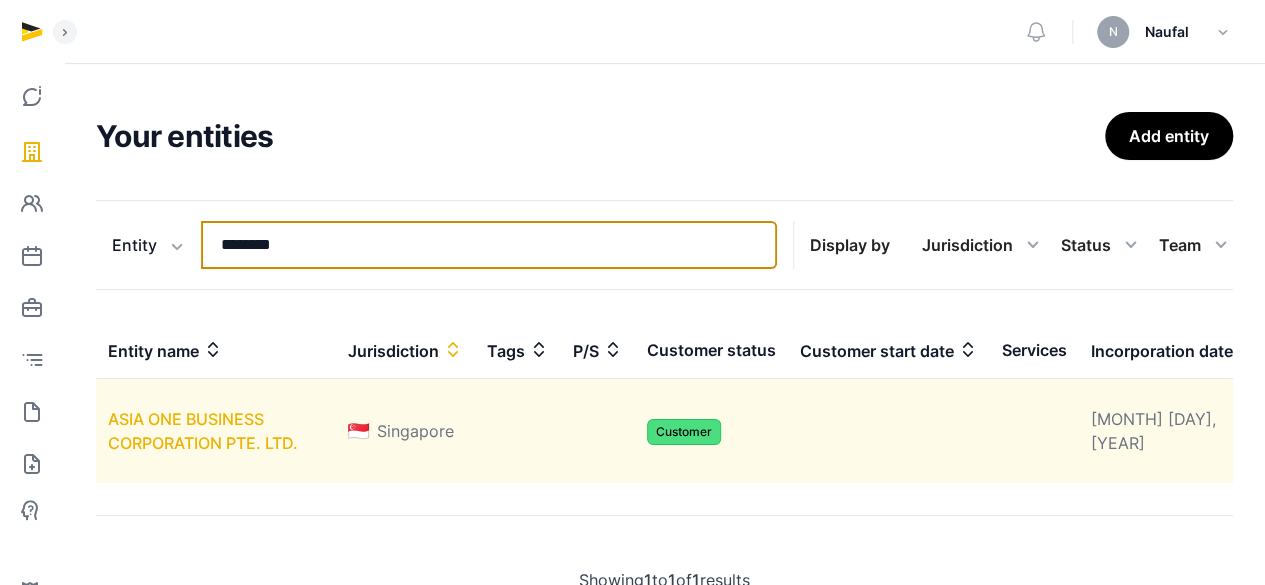 type on "********" 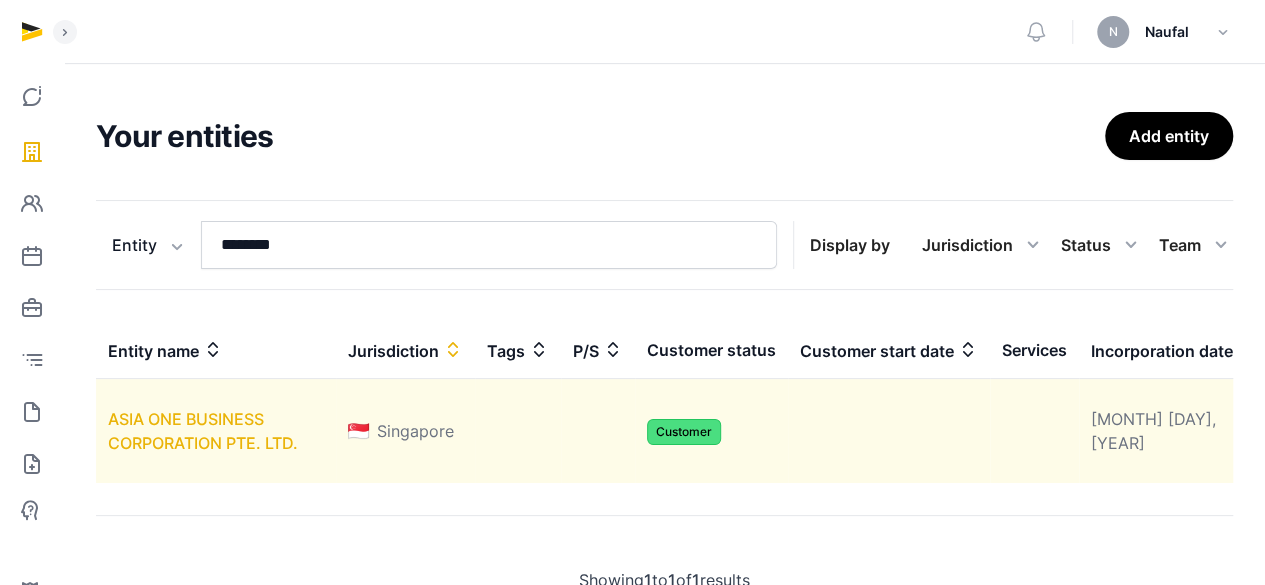 click on "ASIA ONE BUSINESS CORPORATION PTE. LTD." at bounding box center [203, 431] 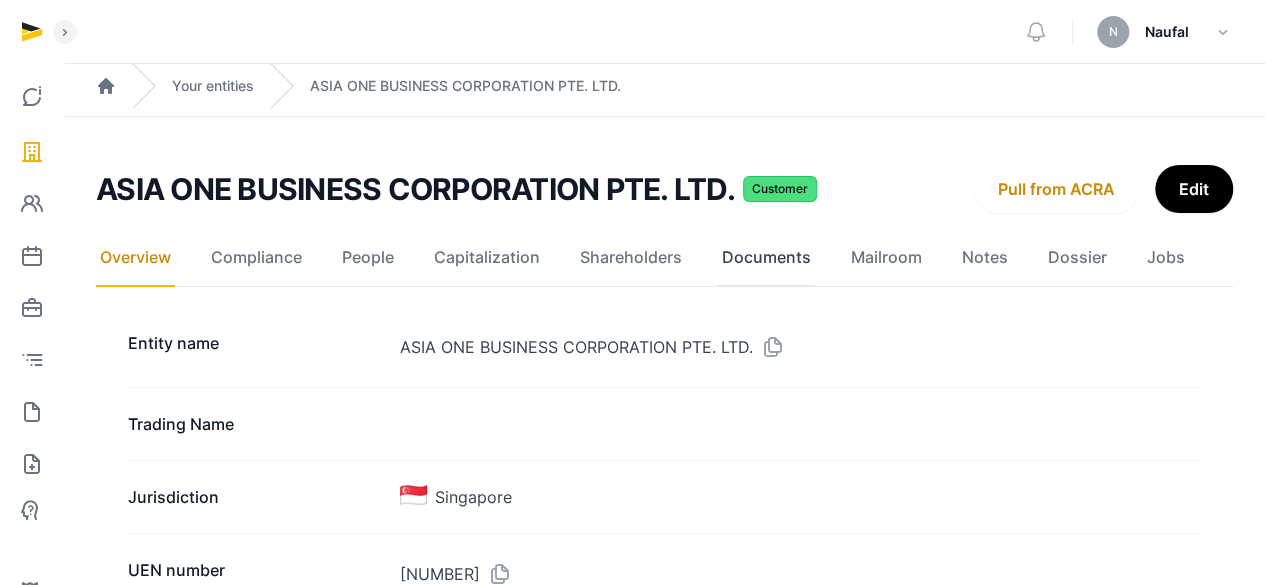 click on "Documents" 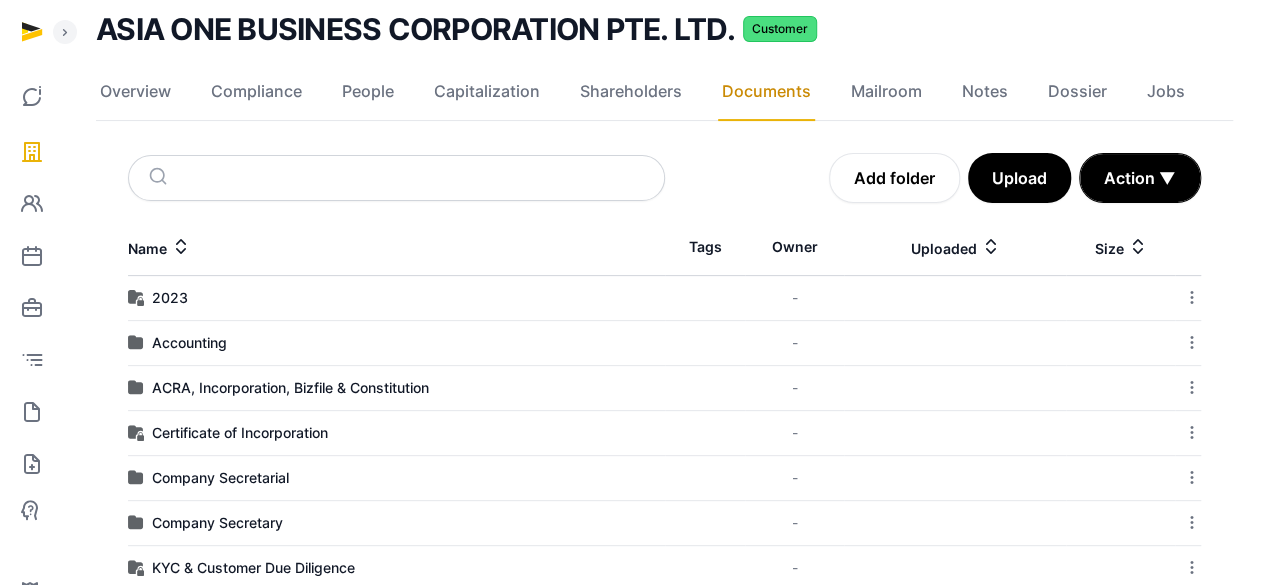 scroll, scrollTop: 86, scrollLeft: 0, axis: vertical 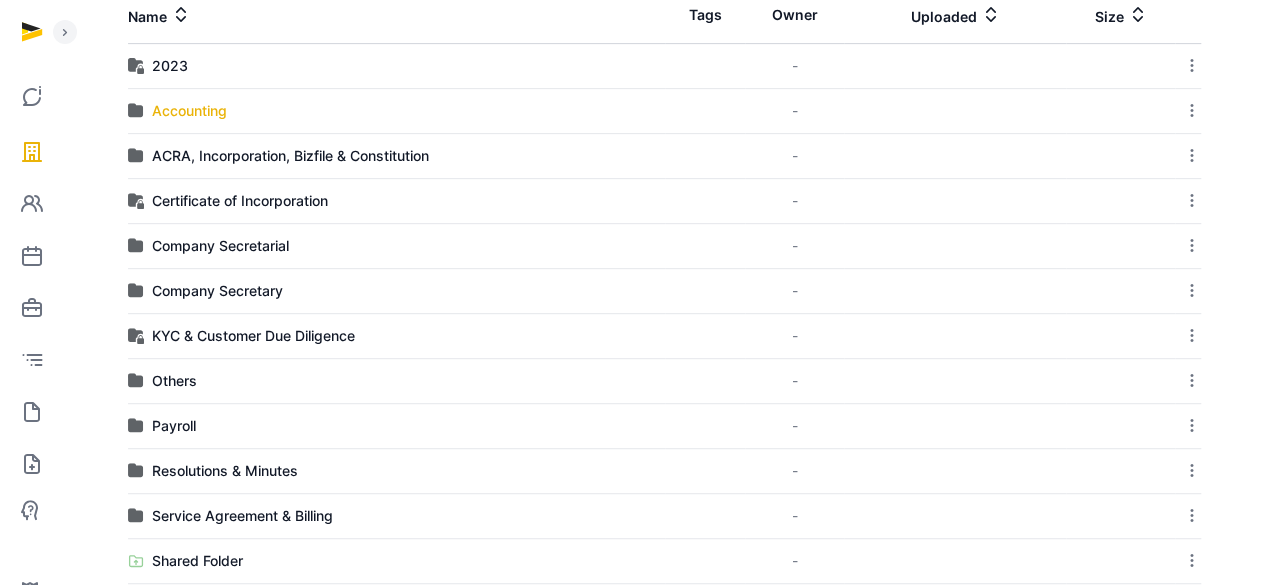 click on "Accounting" at bounding box center [189, 111] 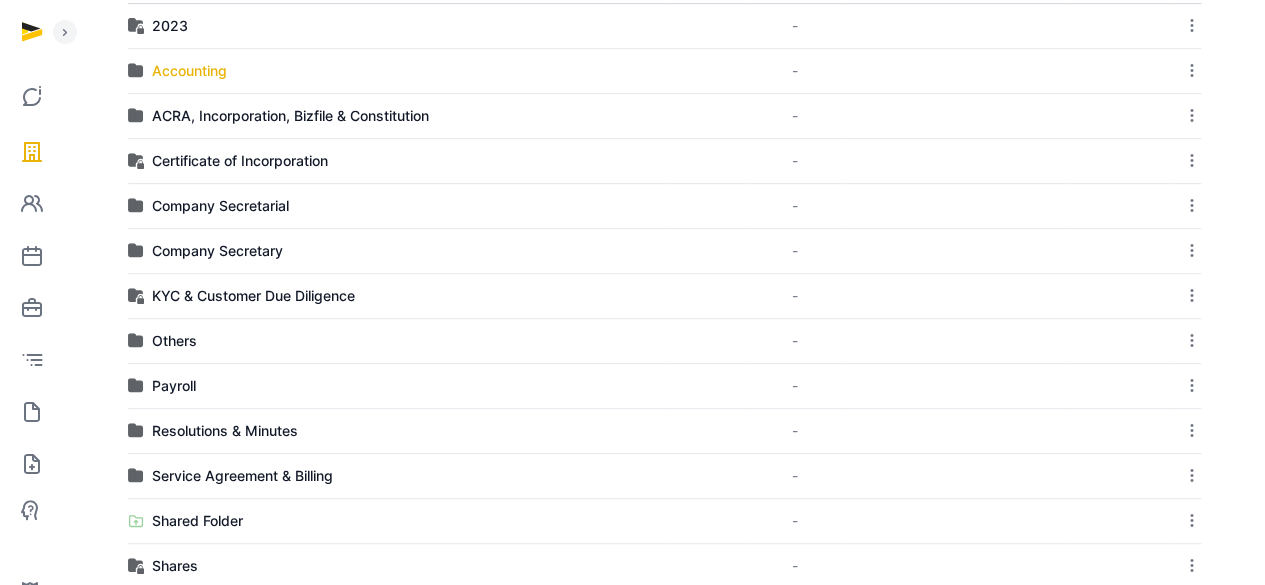 click at bounding box center [0, 0] 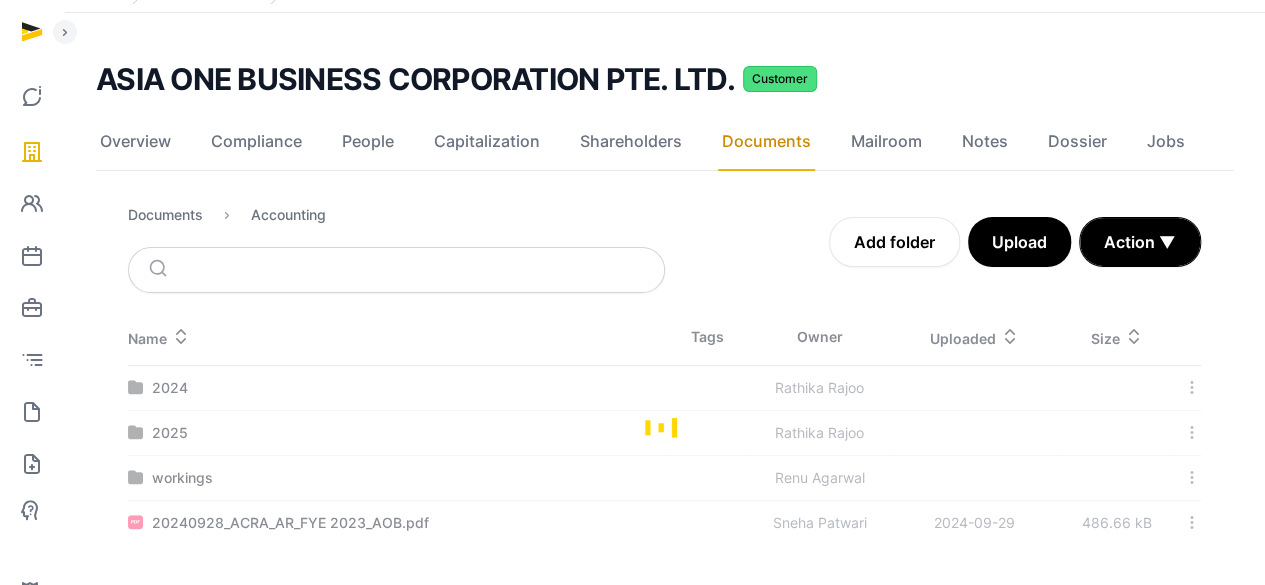 scroll, scrollTop: 101, scrollLeft: 0, axis: vertical 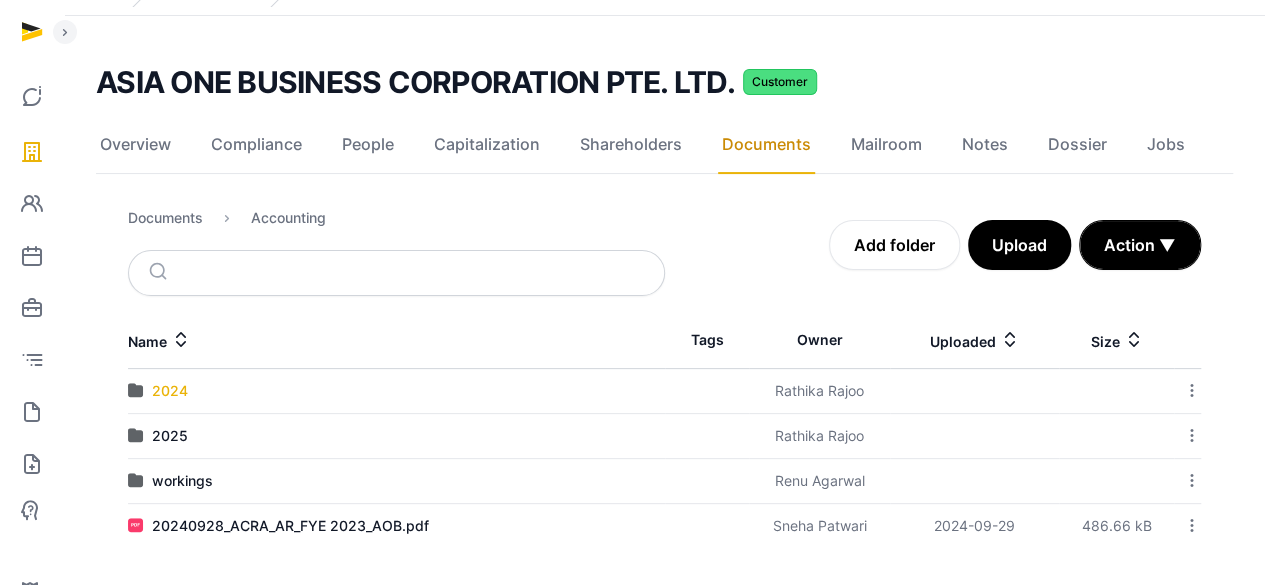 click on "2024" at bounding box center [170, 391] 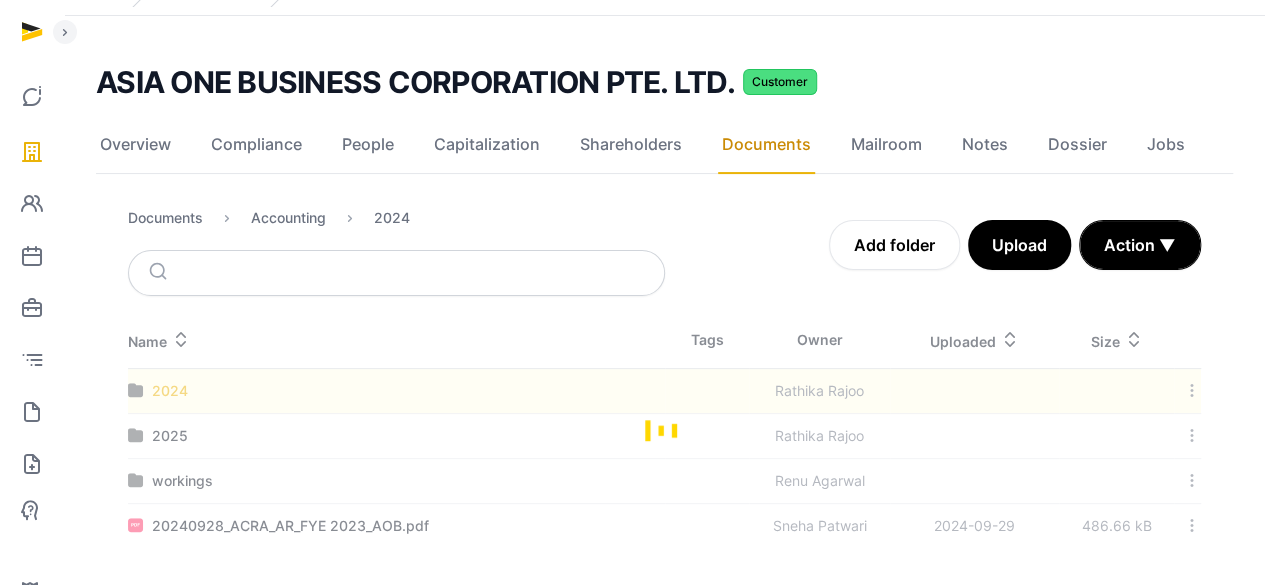 click at bounding box center [664, 430] 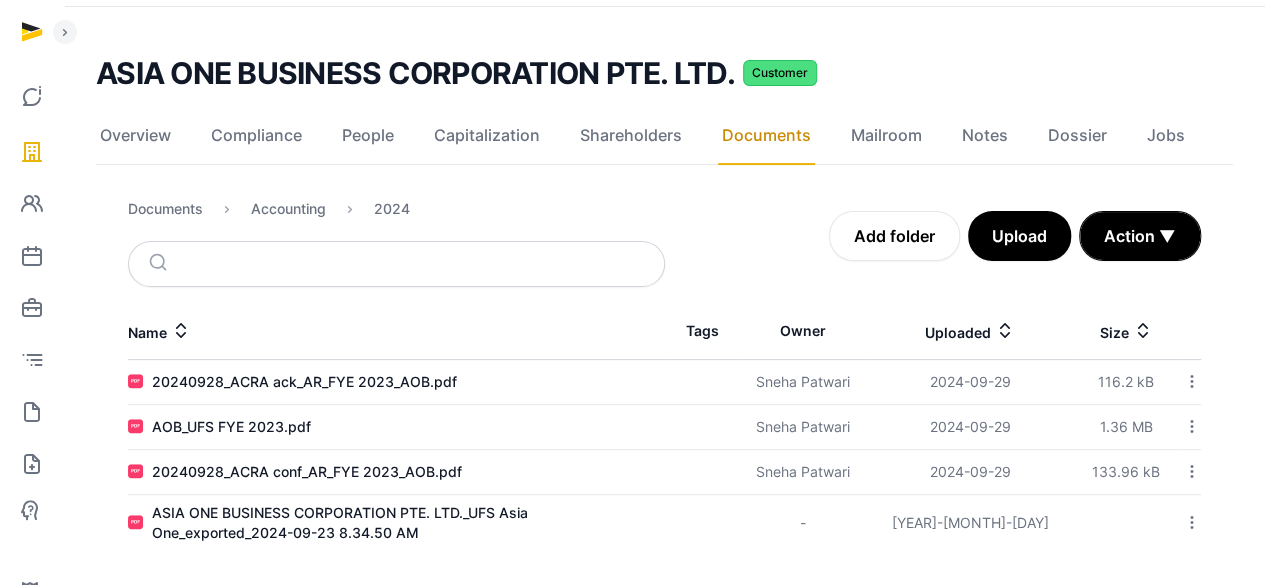 scroll, scrollTop: 113, scrollLeft: 0, axis: vertical 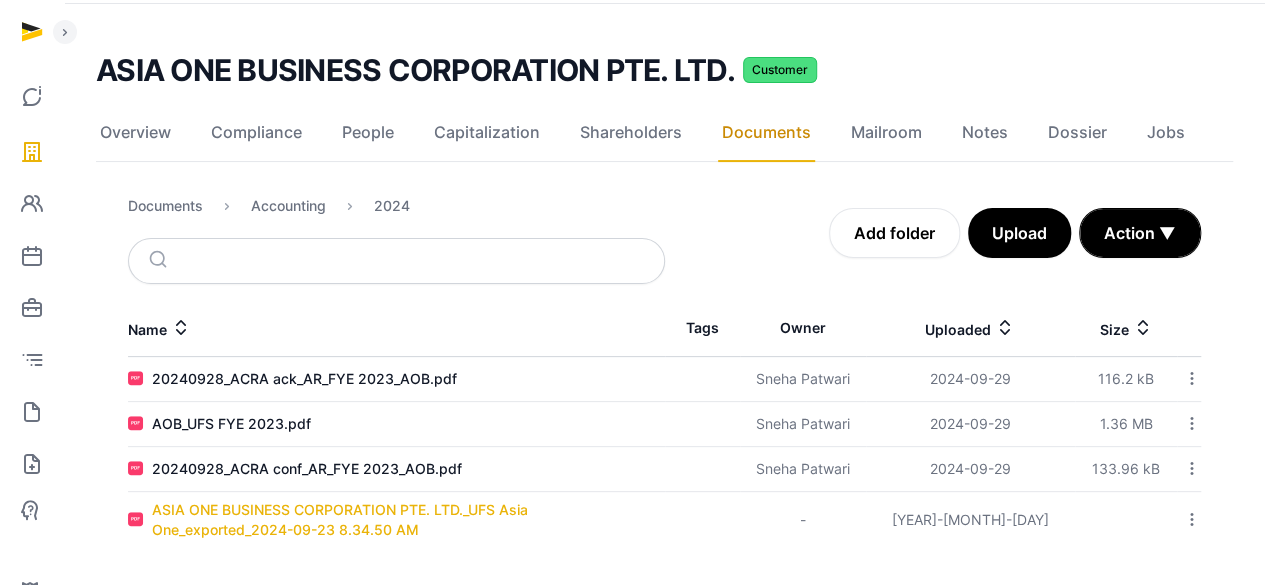 click on "ASIA ONE BUSINESS CORPORATION PTE. LTD._UFS Asia One_exported_2024-09-23 8.34.50 AM" at bounding box center (408, 520) 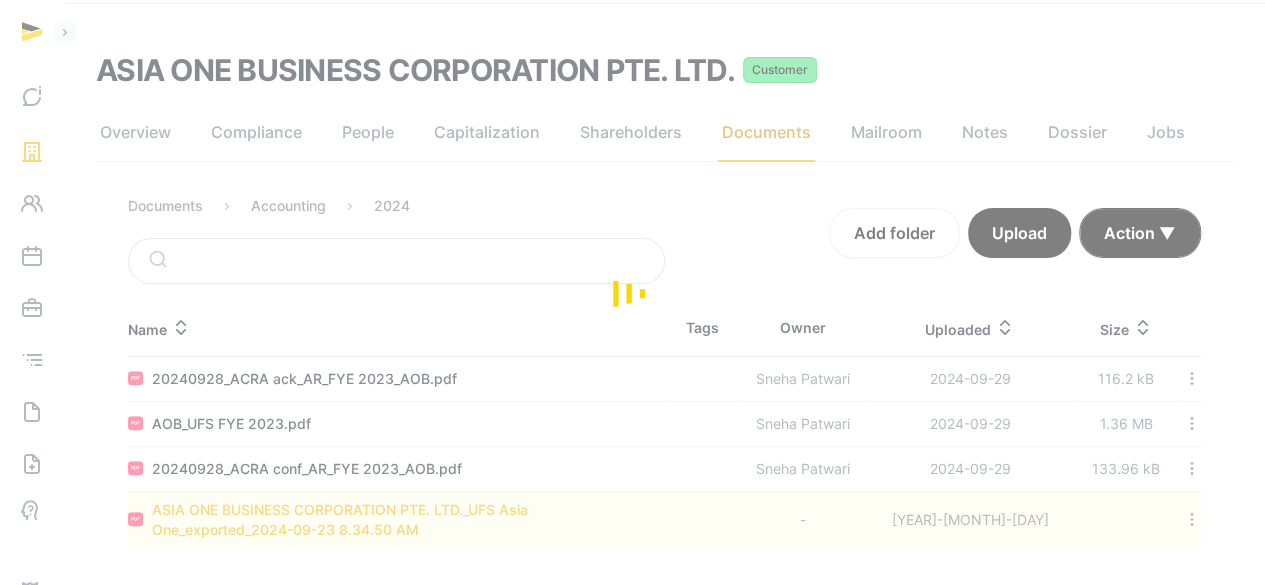 click at bounding box center [632, 292] 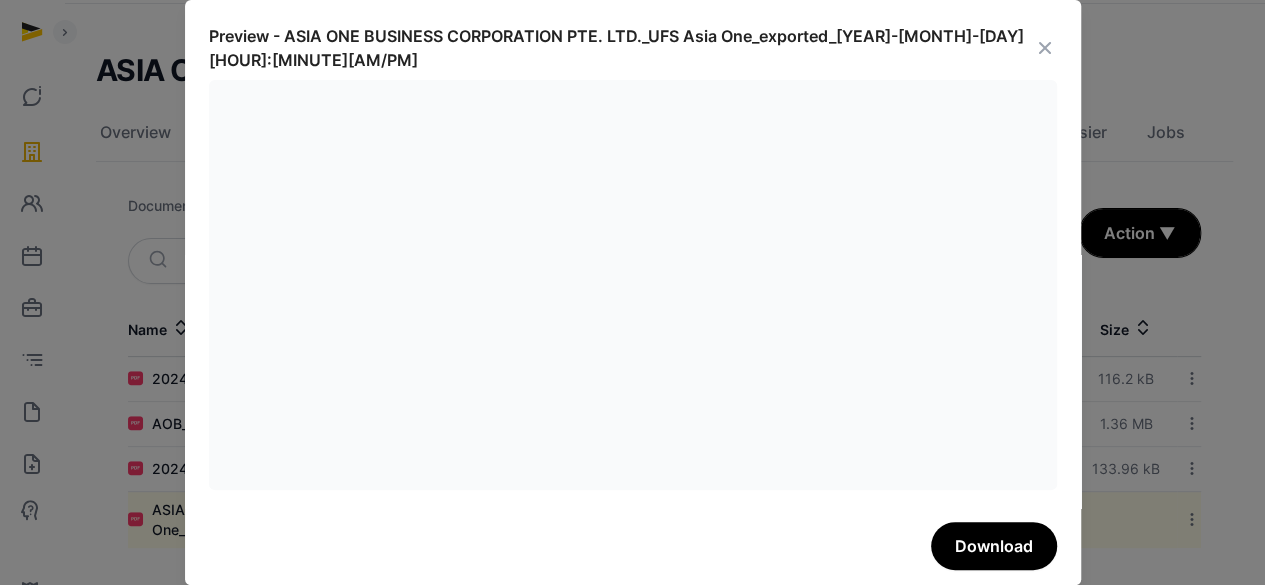 click at bounding box center [1045, 48] 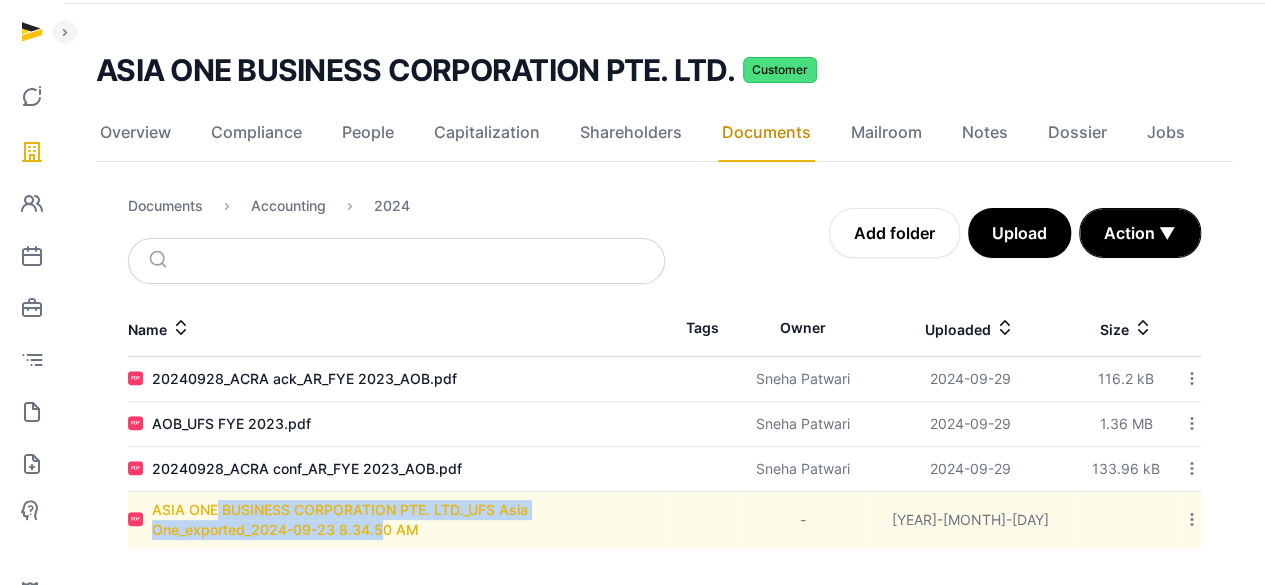 drag, startPoint x: 214, startPoint y: 513, endPoint x: 378, endPoint y: 529, distance: 164.77864 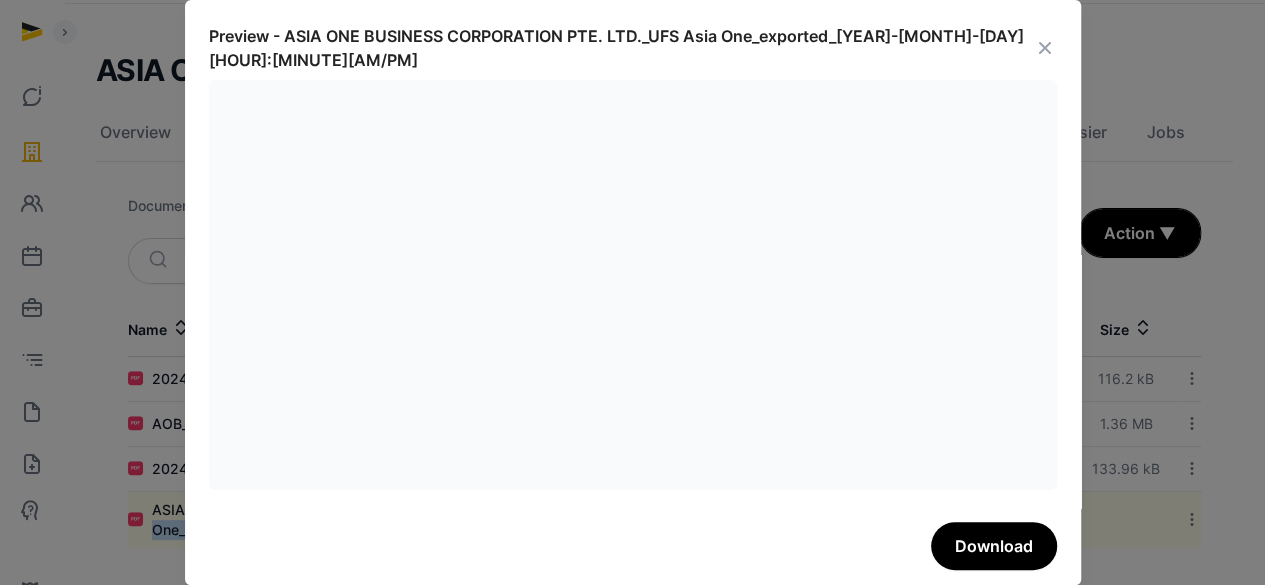 click at bounding box center [632, 292] 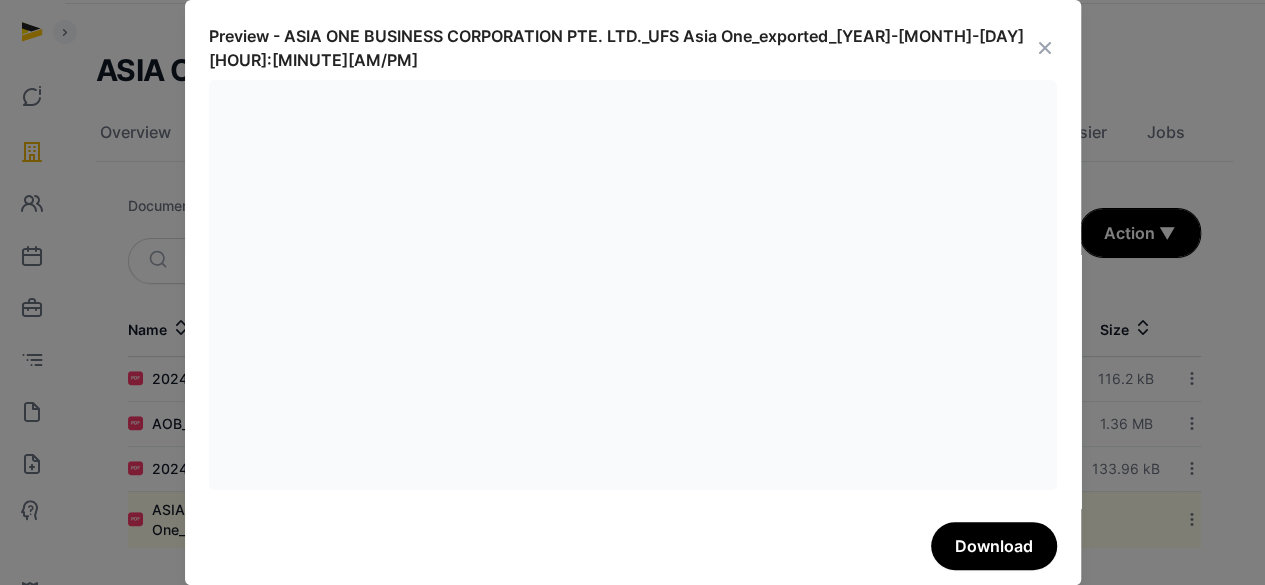 click at bounding box center (1045, 48) 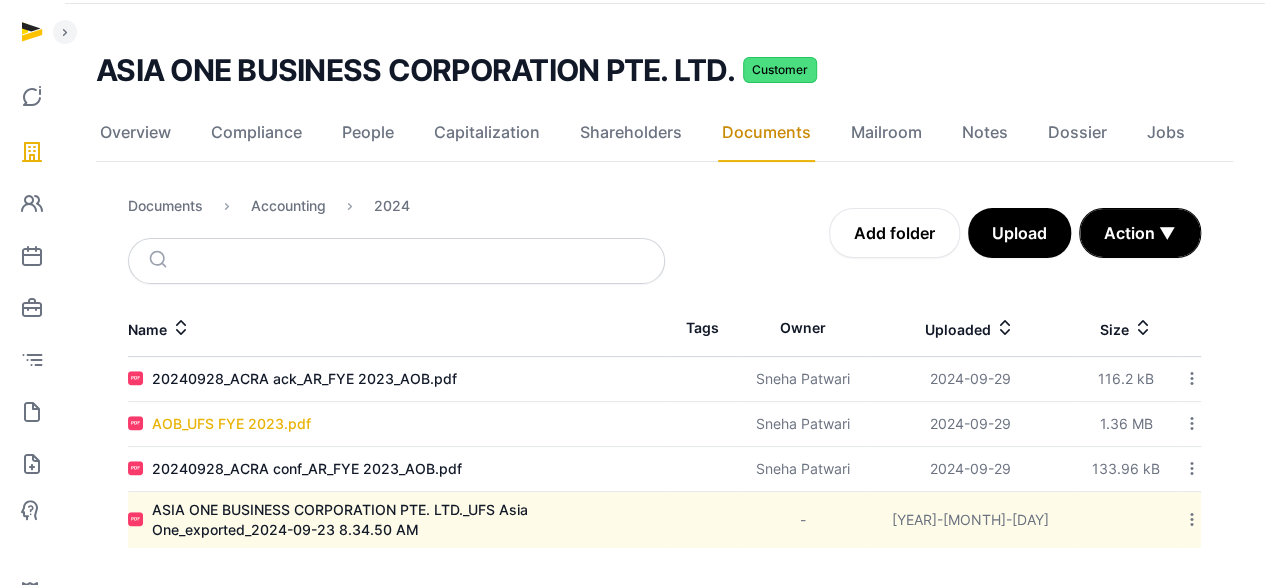 click on "AOB_UFS FYE 2023.pdf" at bounding box center [231, 424] 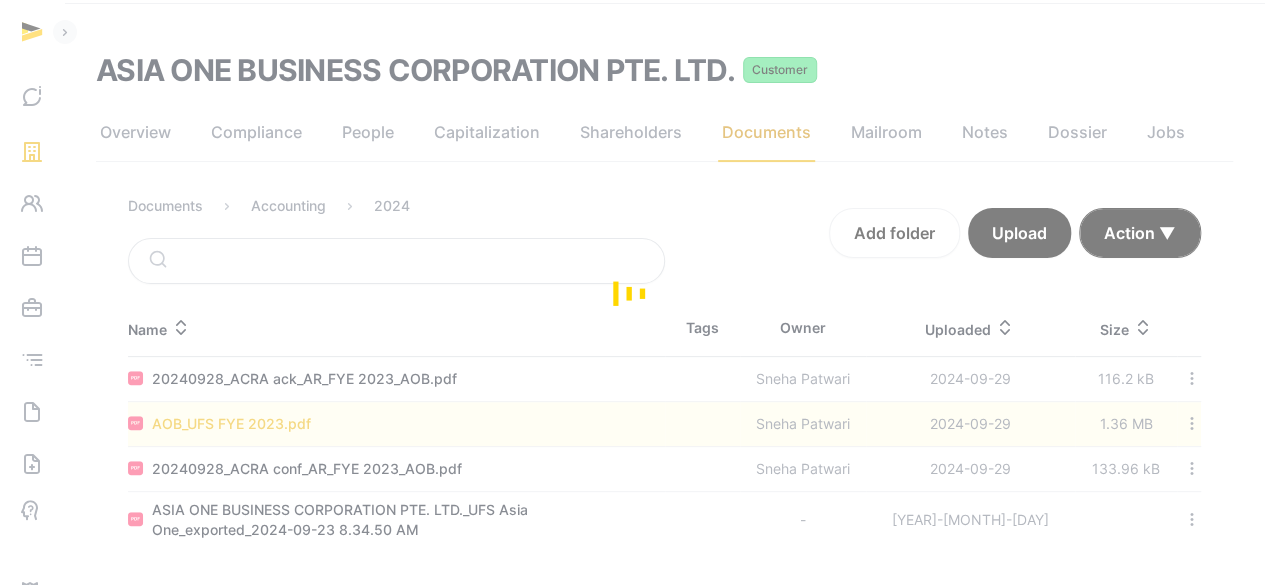 click at bounding box center (632, 292) 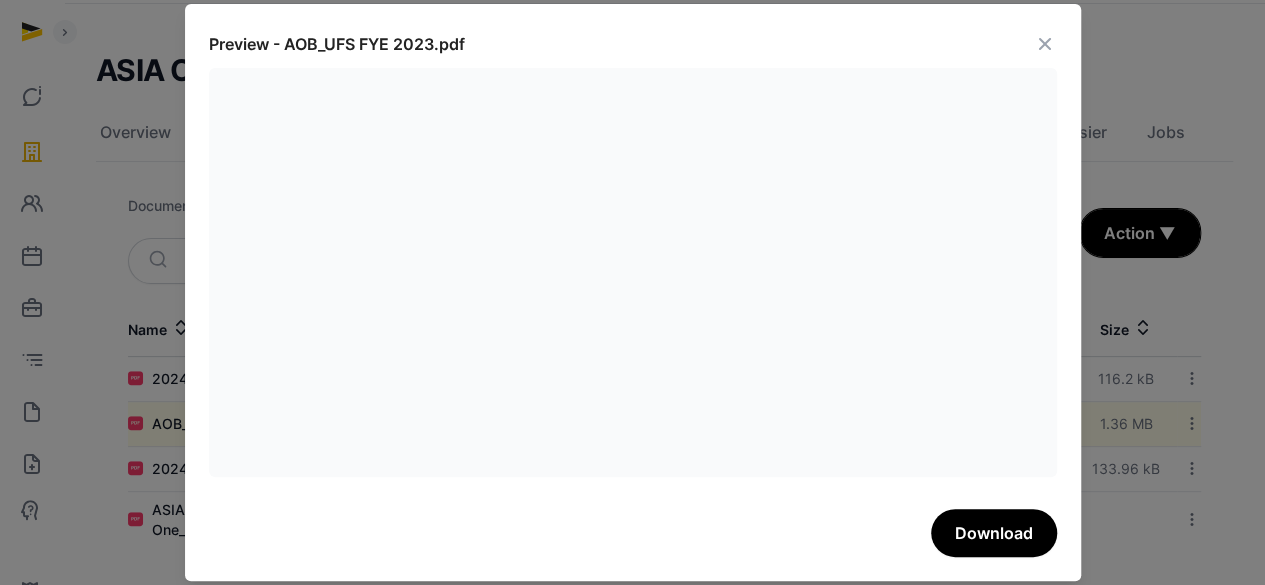 click at bounding box center [1045, 44] 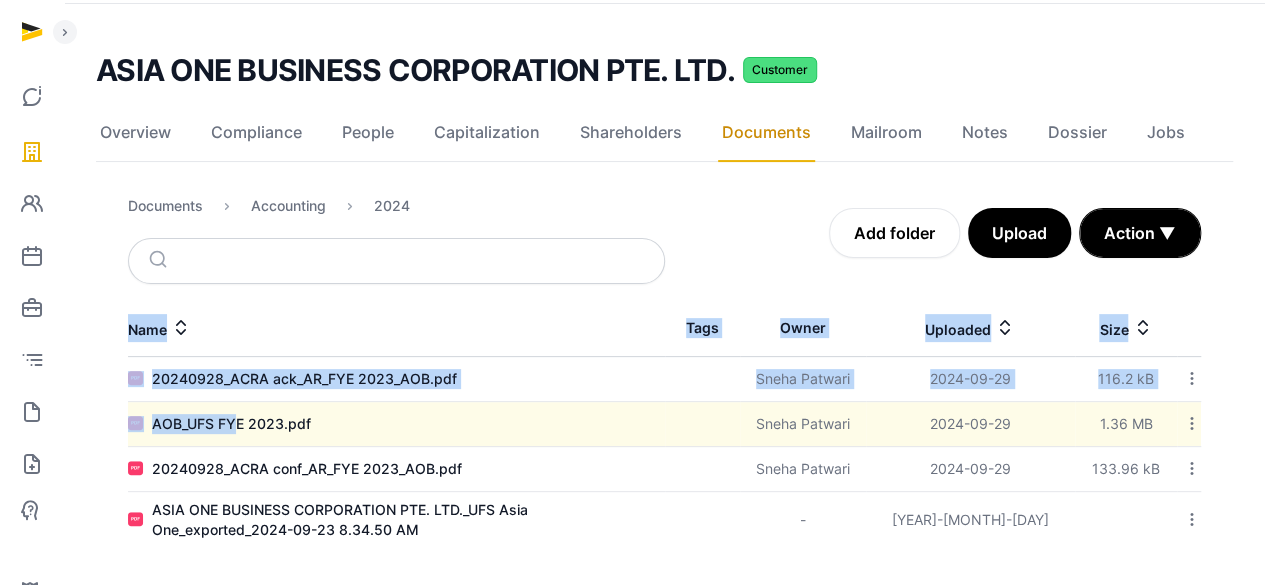 drag, startPoint x: 492, startPoint y: 424, endPoint x: 1524, endPoint y: 581, distance: 1043.874 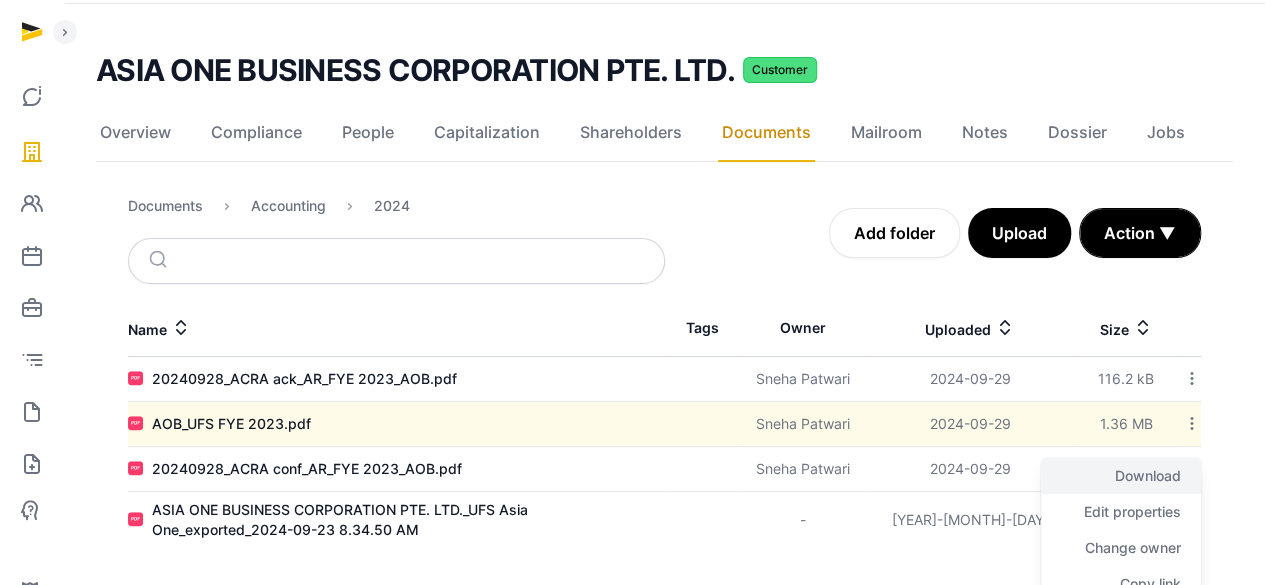 click on "Download" 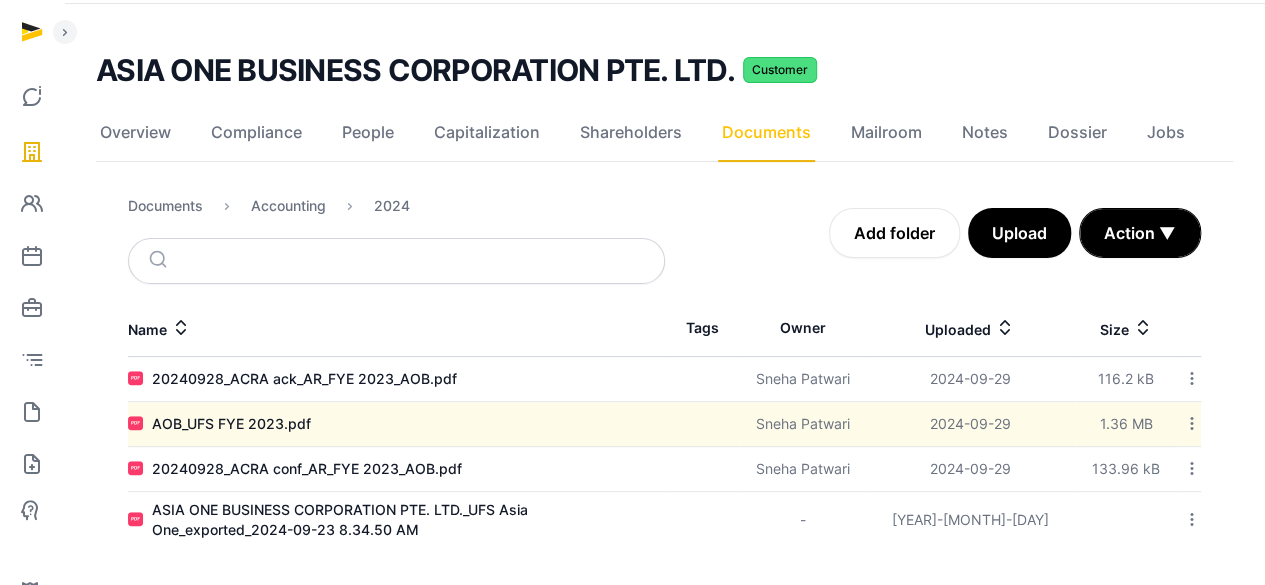 click on "Documents" 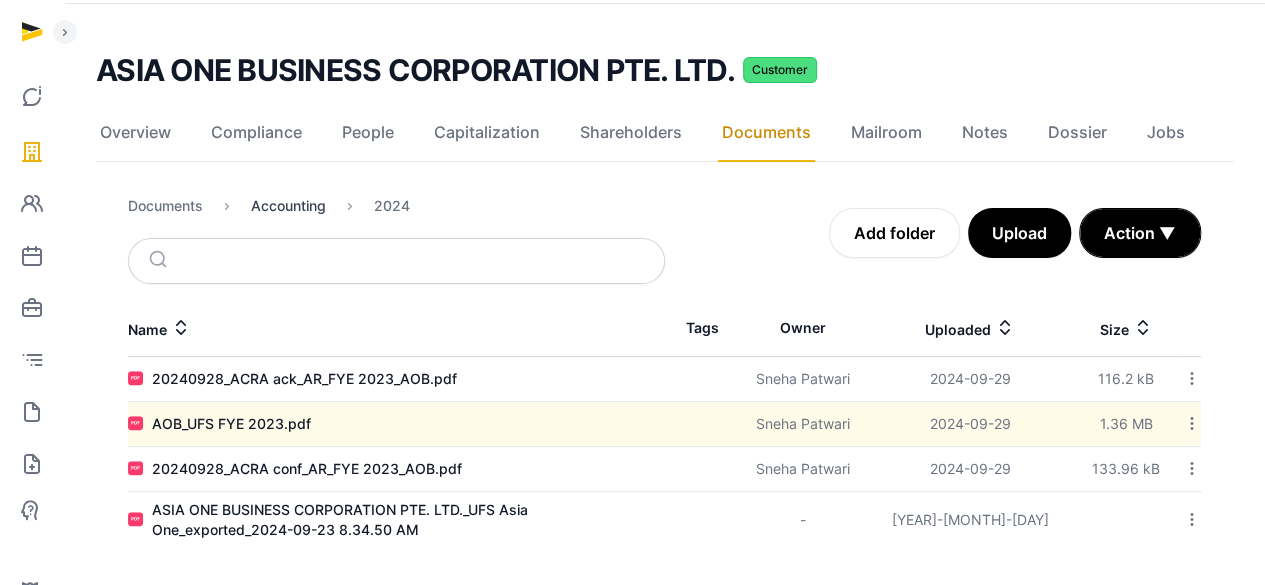 click on "Accounting" at bounding box center (288, 206) 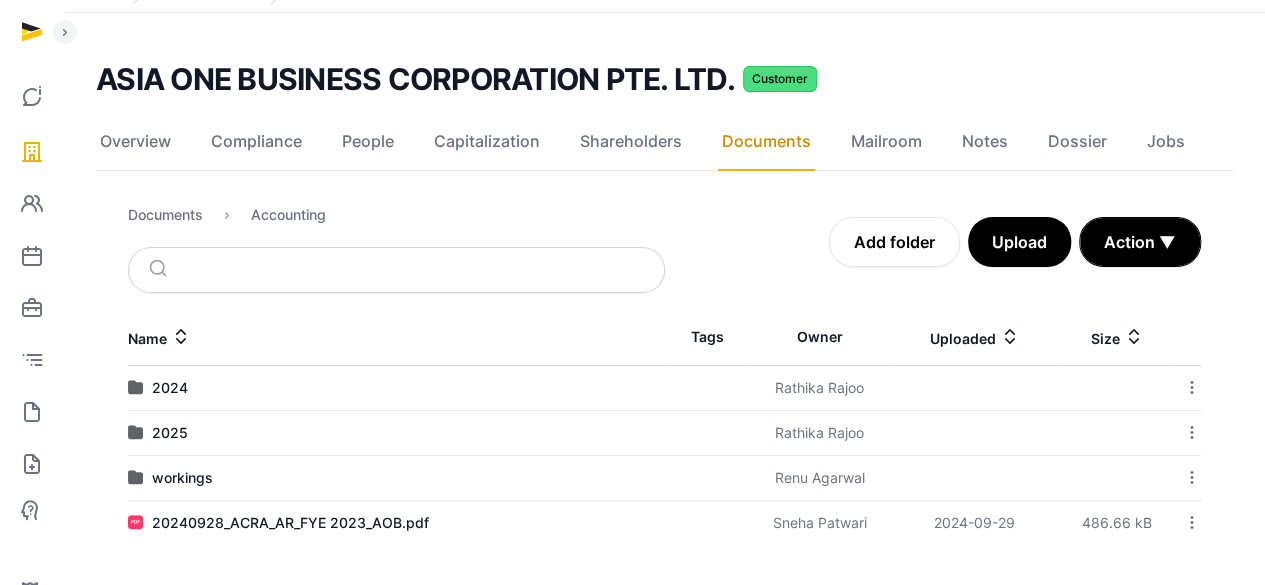 scroll, scrollTop: 101, scrollLeft: 0, axis: vertical 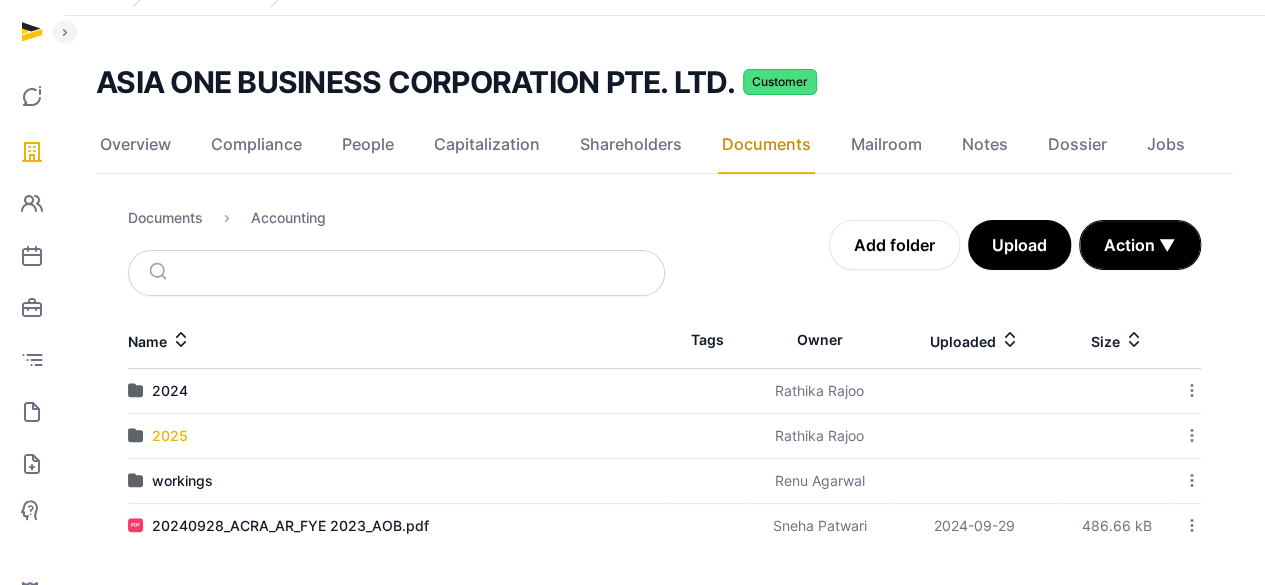 click on "2025" at bounding box center (170, 436) 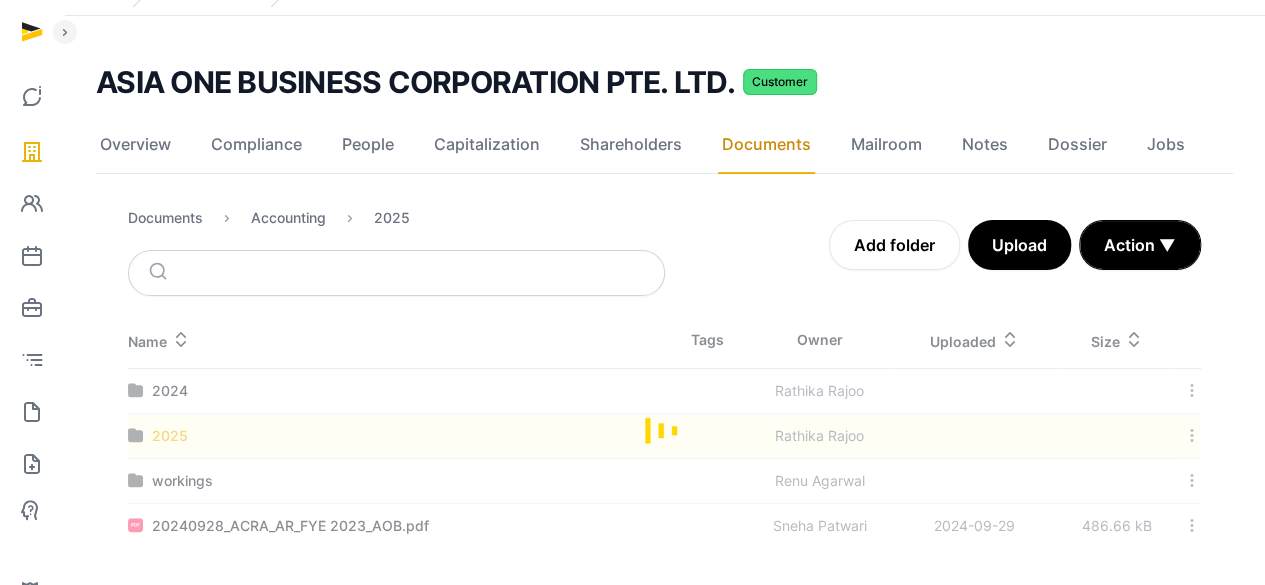 click at bounding box center [664, 430] 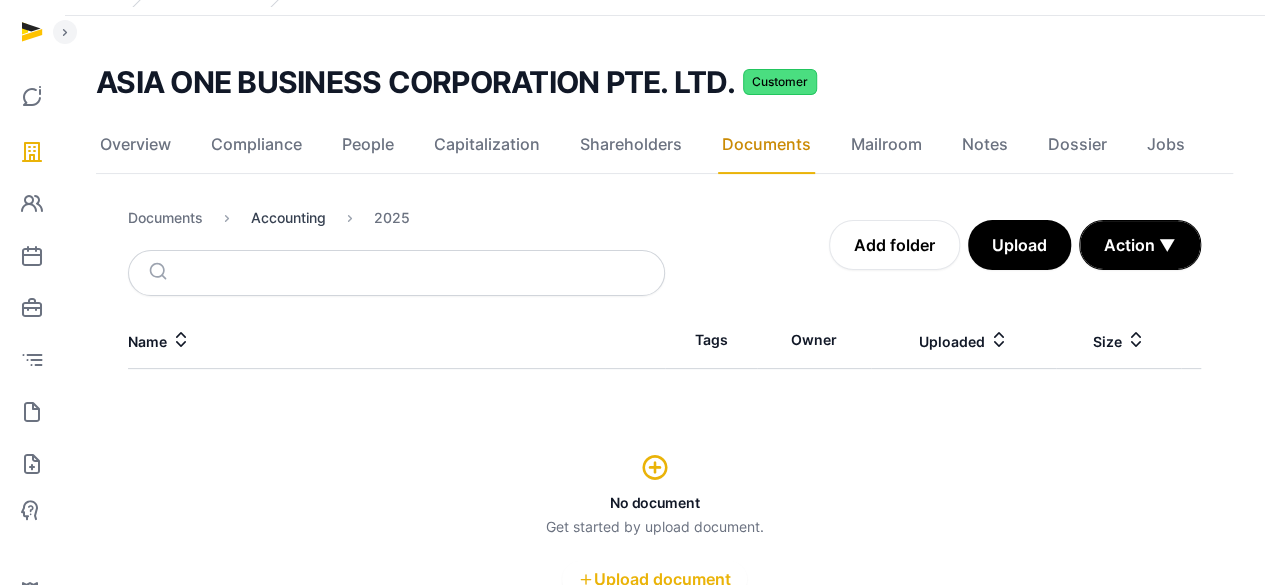 click on "Accounting" at bounding box center [288, 218] 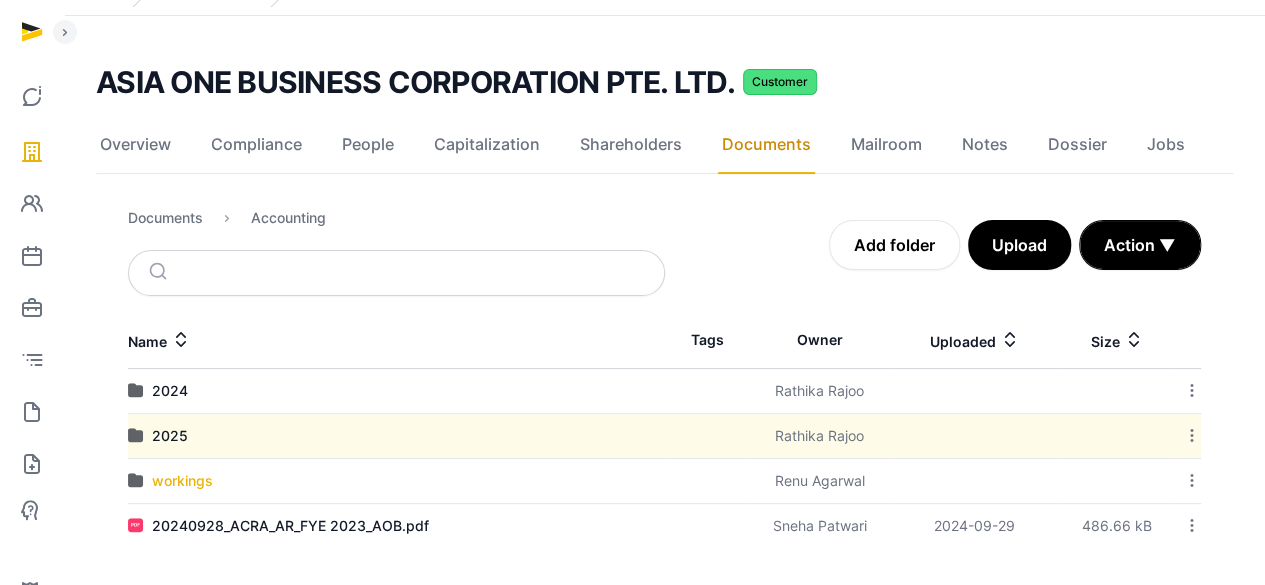 click on "workings" at bounding box center [182, 481] 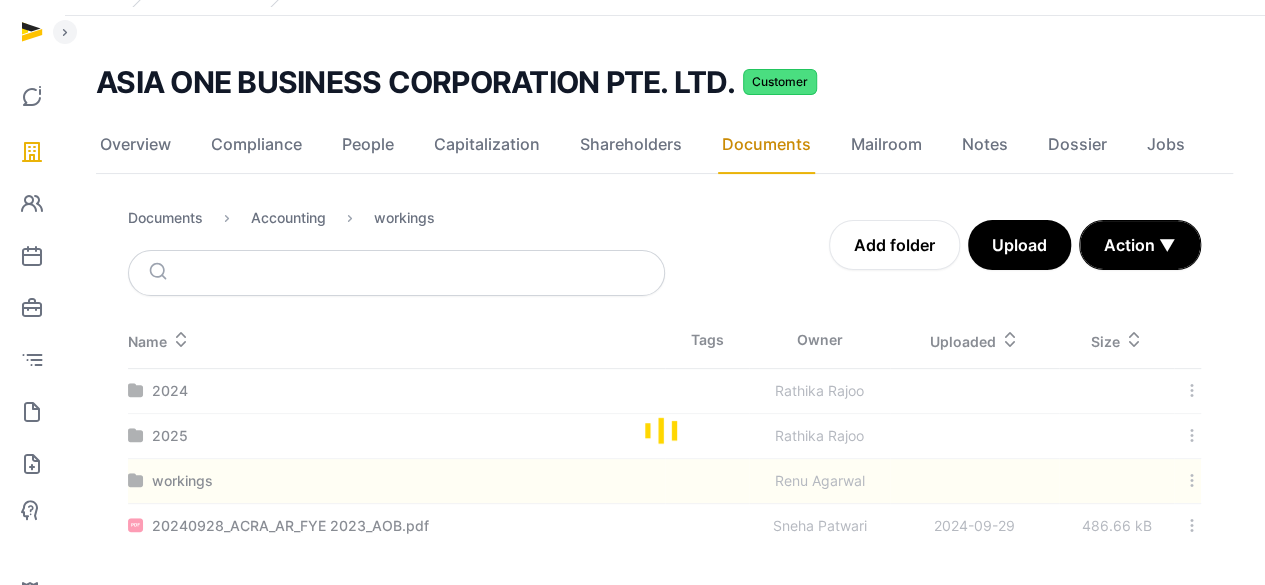 click at bounding box center (664, 430) 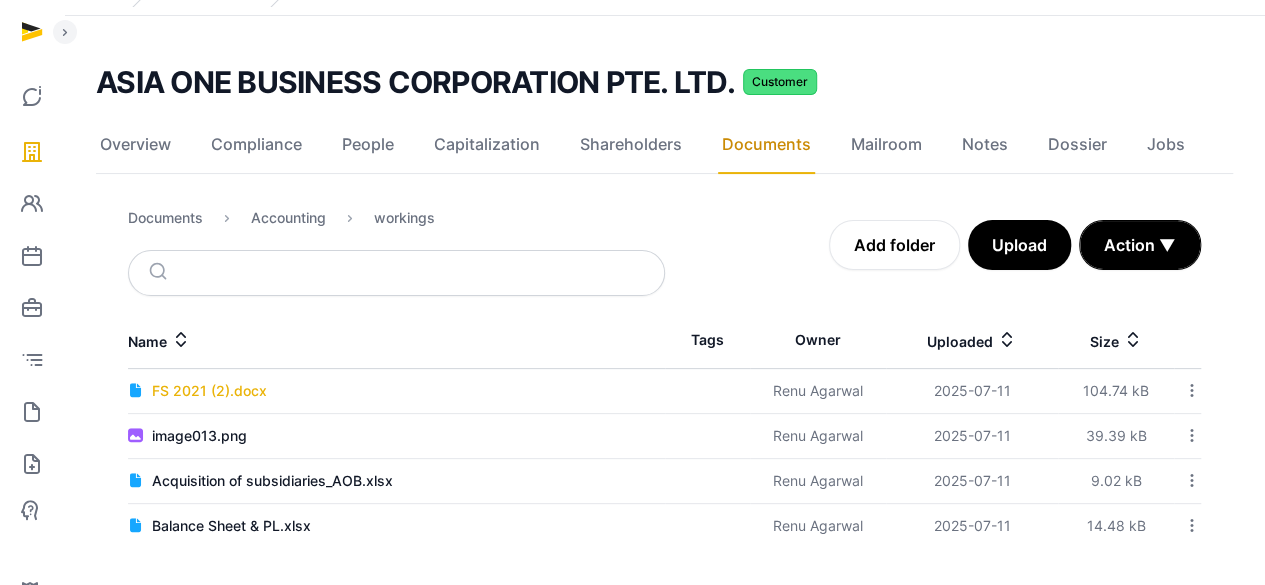 click on "FS 2021 (2).docx" at bounding box center [209, 391] 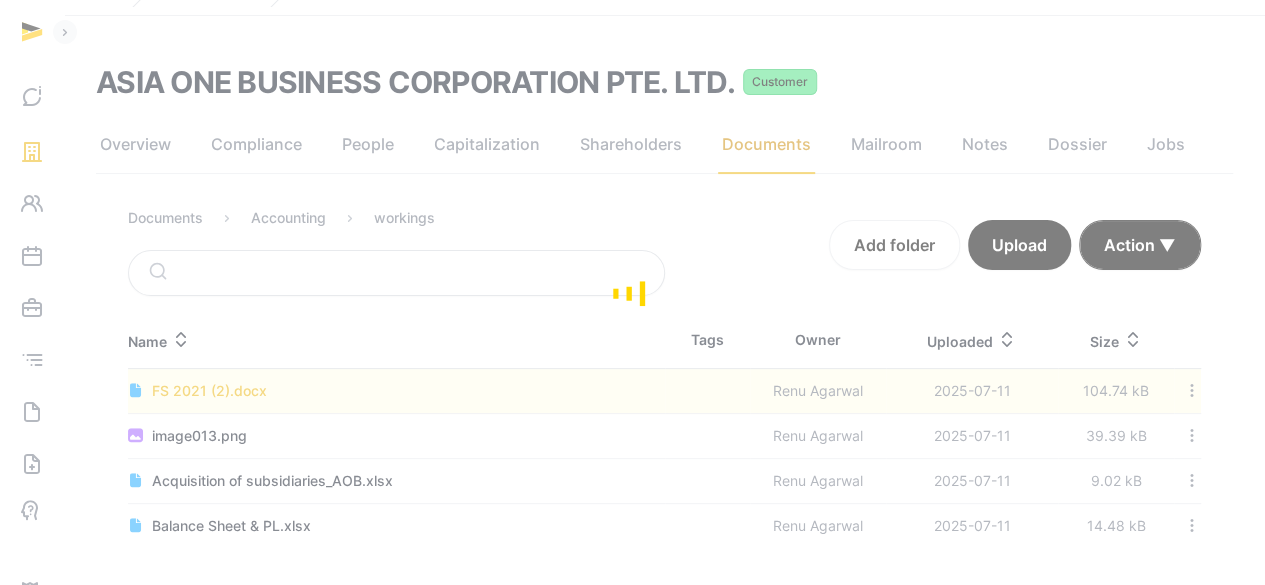 click at bounding box center (632, 292) 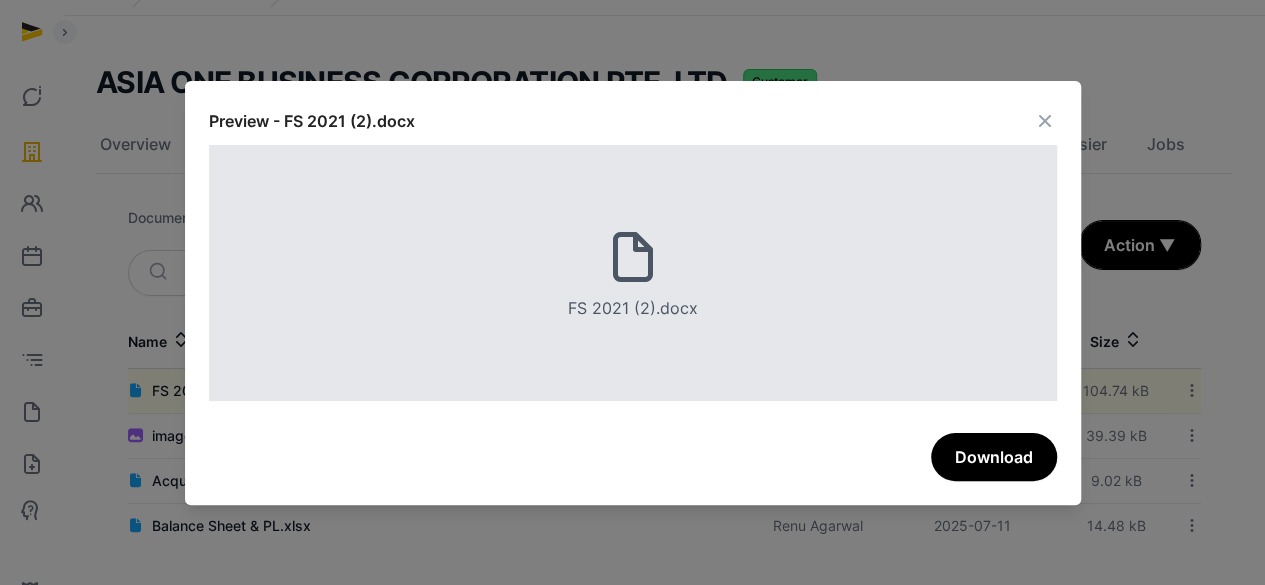 click at bounding box center [1045, 121] 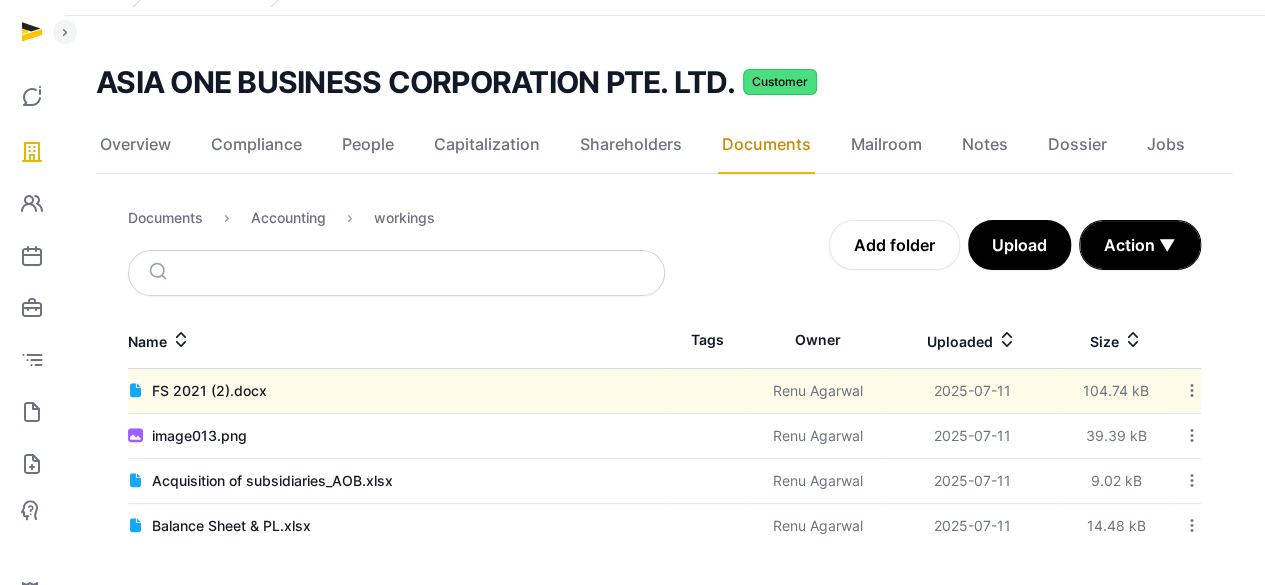 click 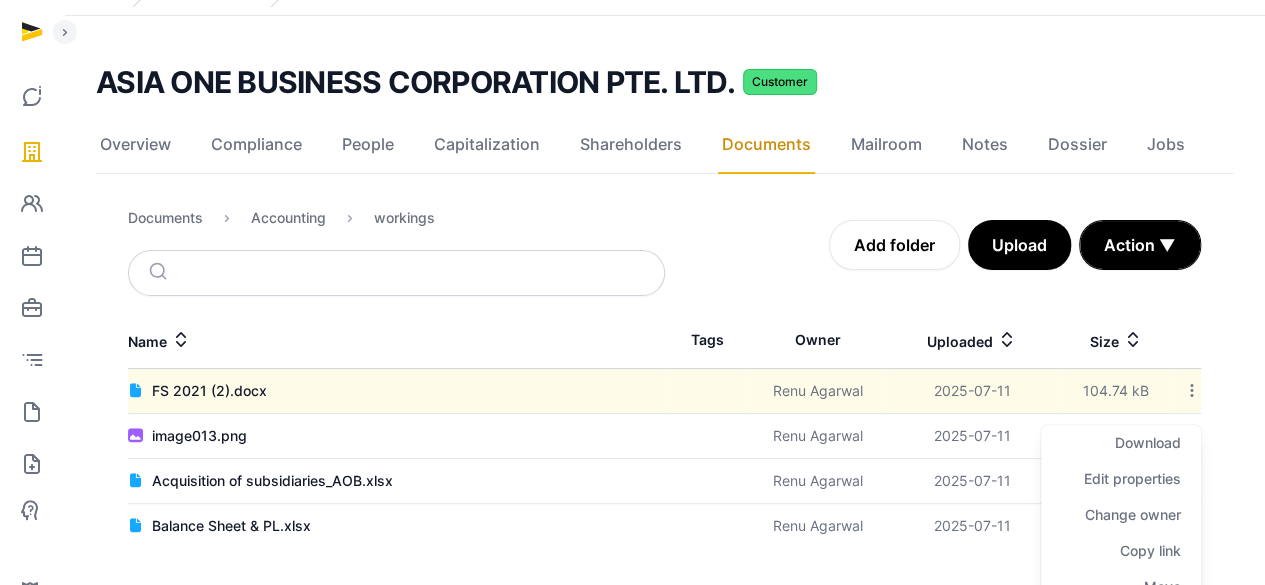 click on "Download" 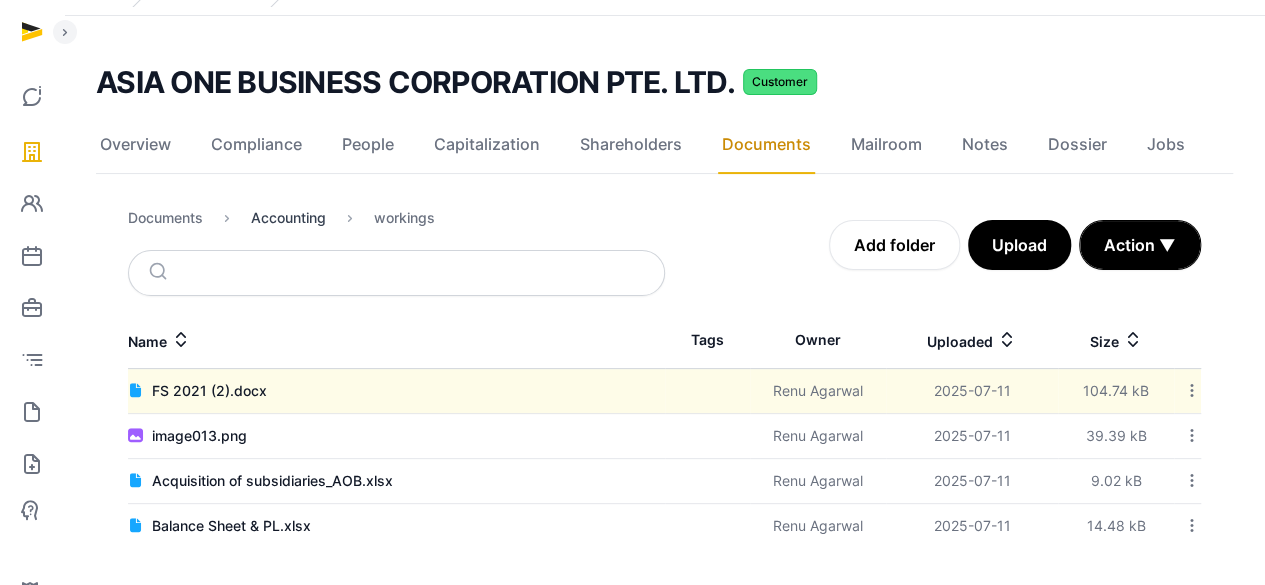click on "Accounting" at bounding box center (288, 218) 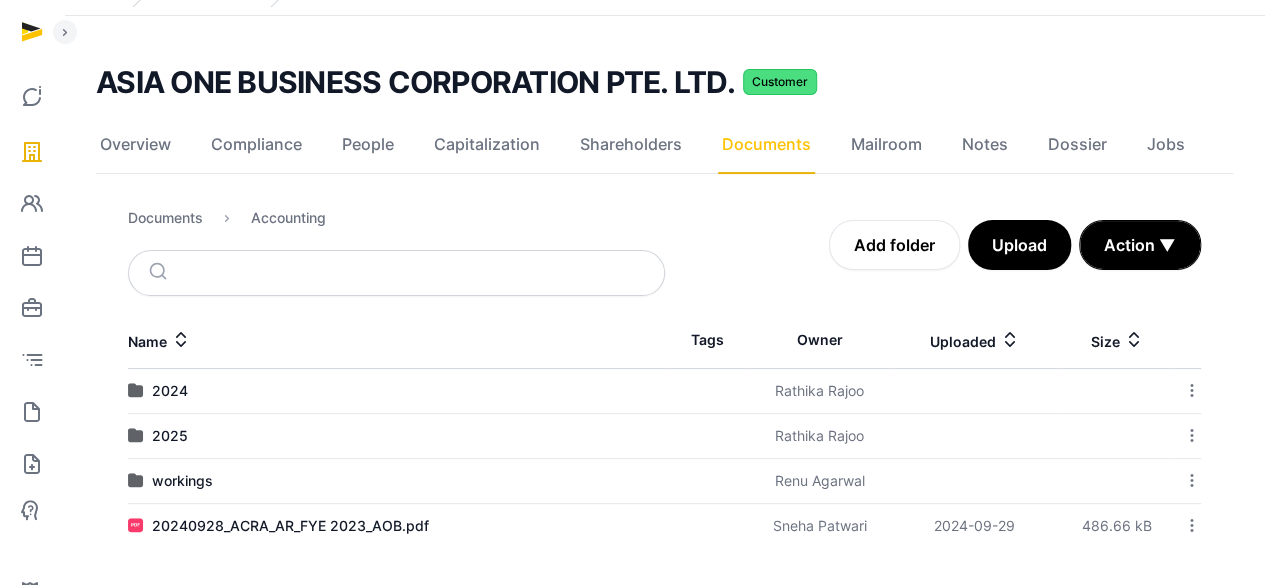 click on "Documents" 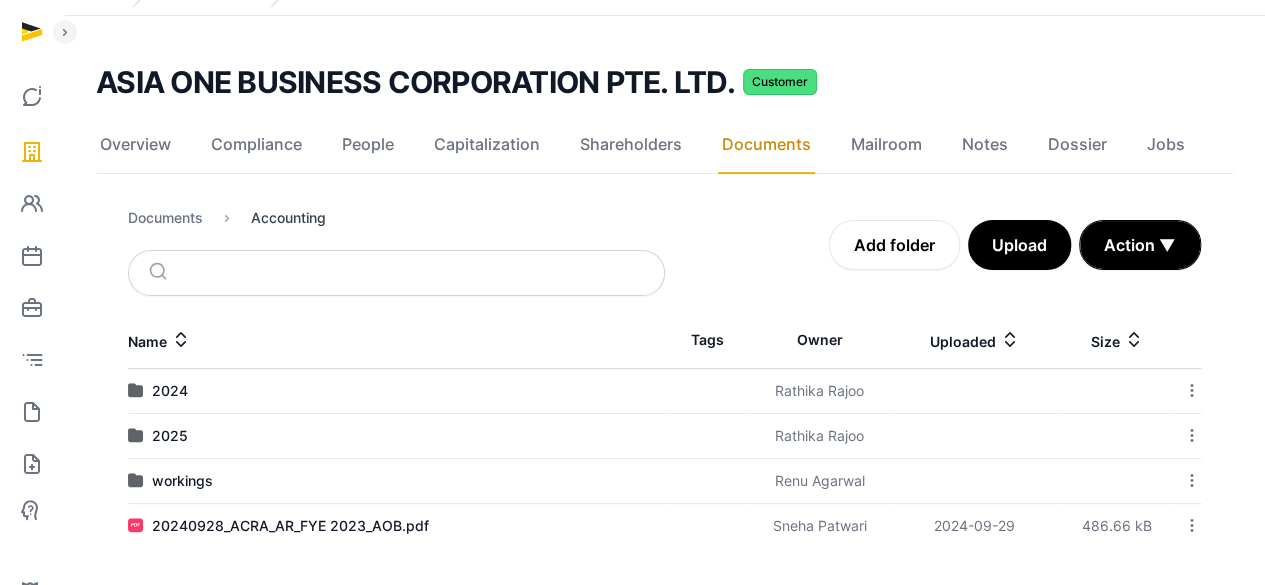 click on "Accounting" at bounding box center (288, 218) 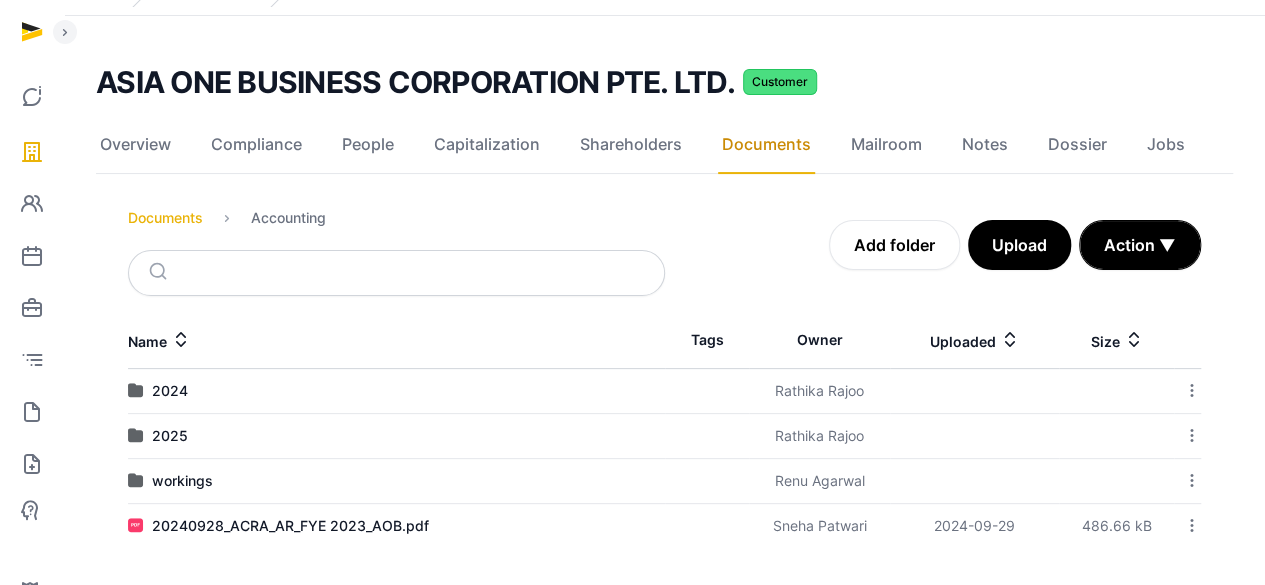 click on "Documents" at bounding box center [165, 218] 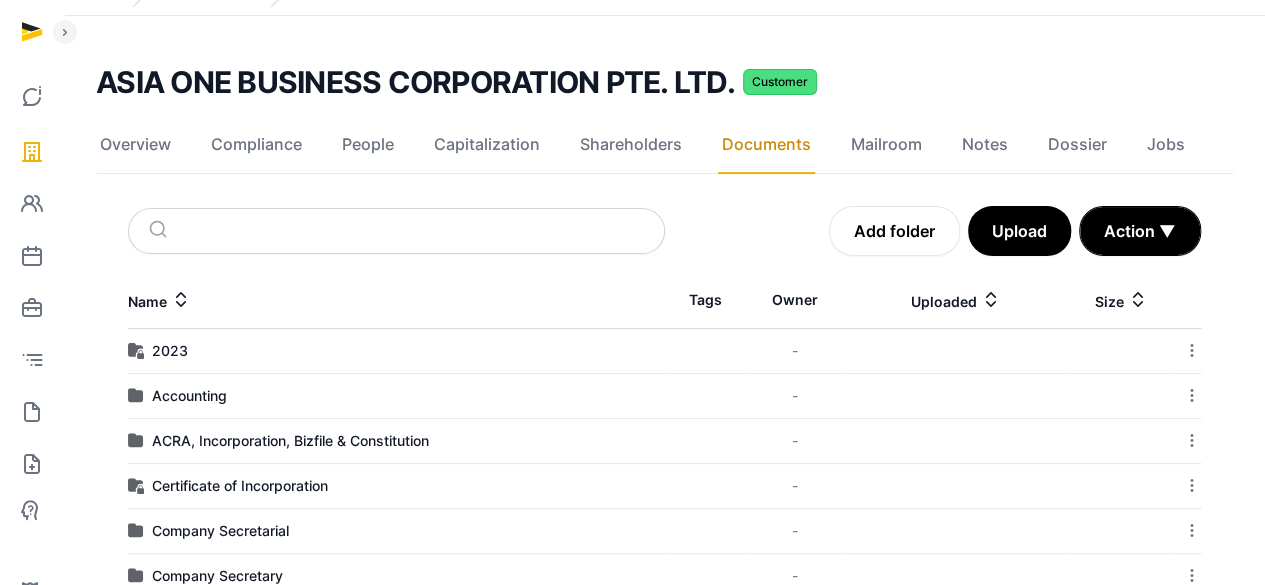 scroll, scrollTop: 201, scrollLeft: 0, axis: vertical 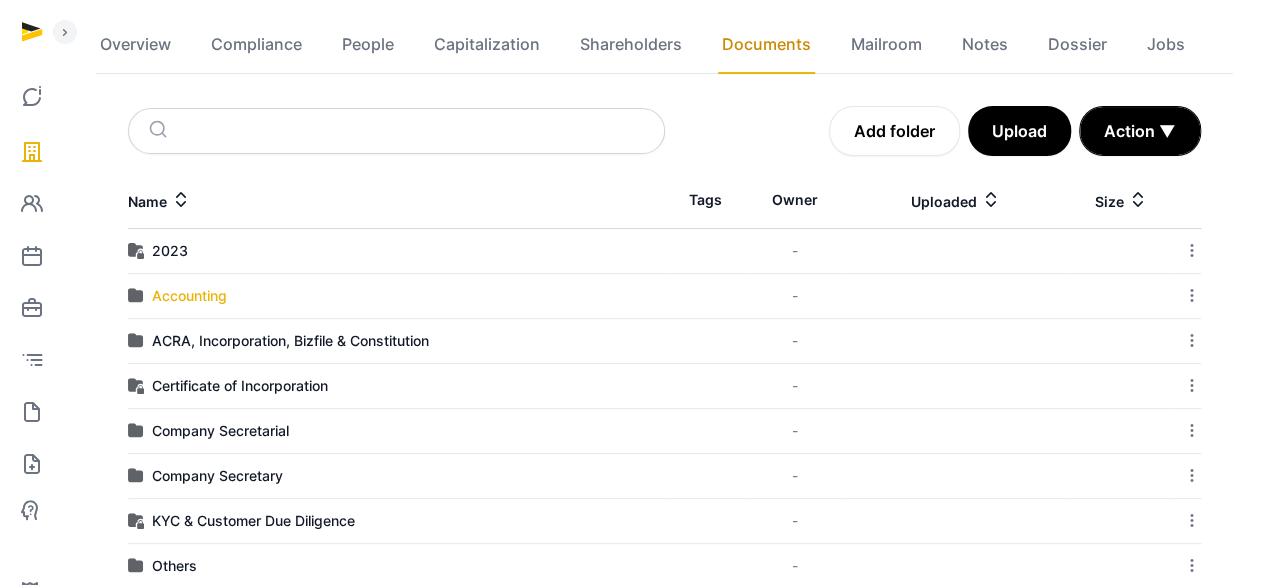 click on "Accounting" at bounding box center (189, 296) 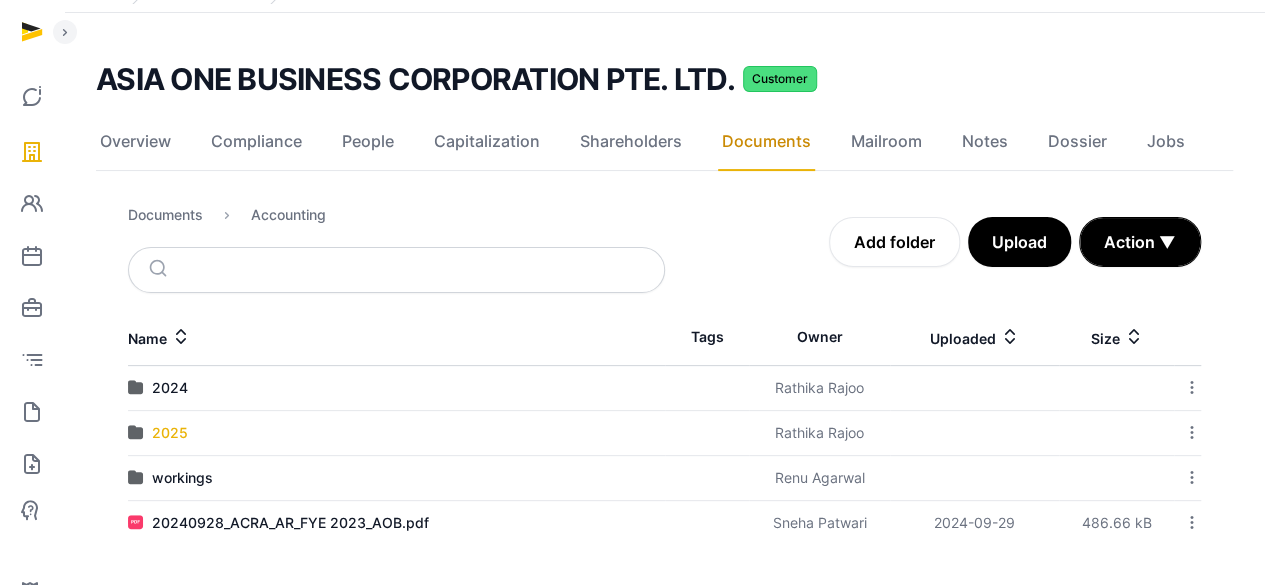 scroll, scrollTop: 101, scrollLeft: 0, axis: vertical 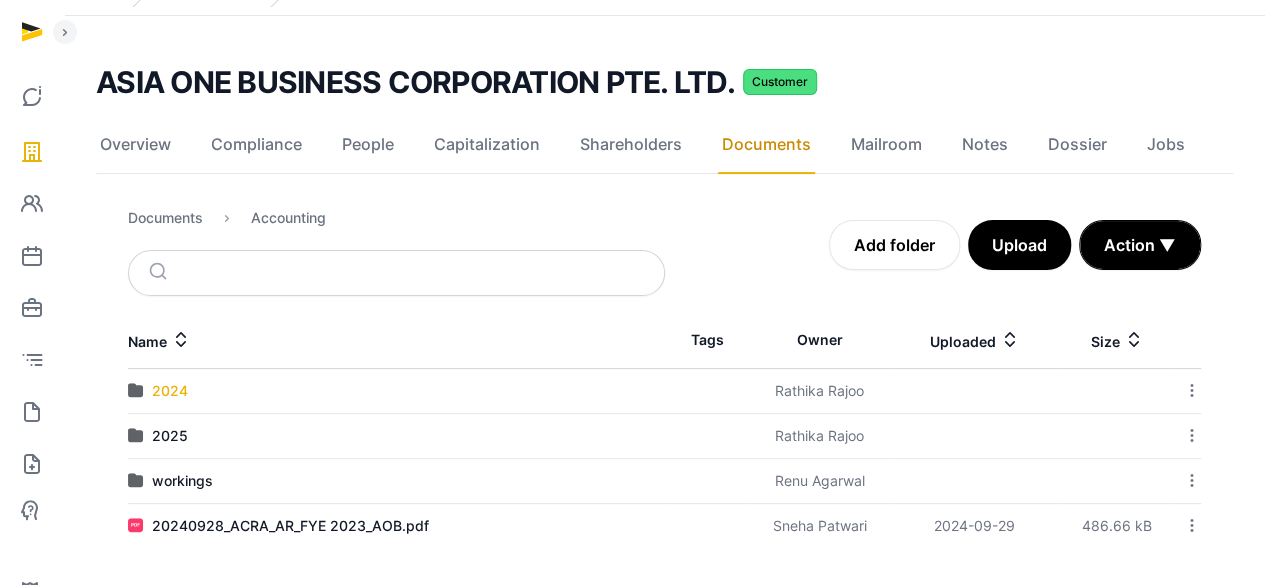 click on "2024" at bounding box center [170, 391] 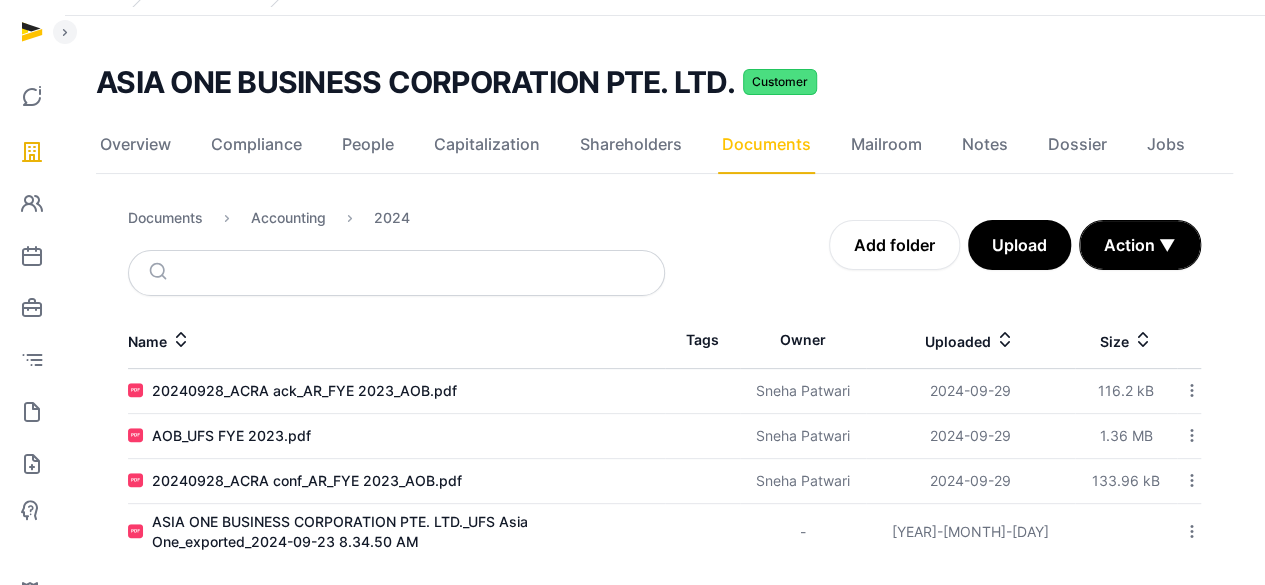 click on "Documents" 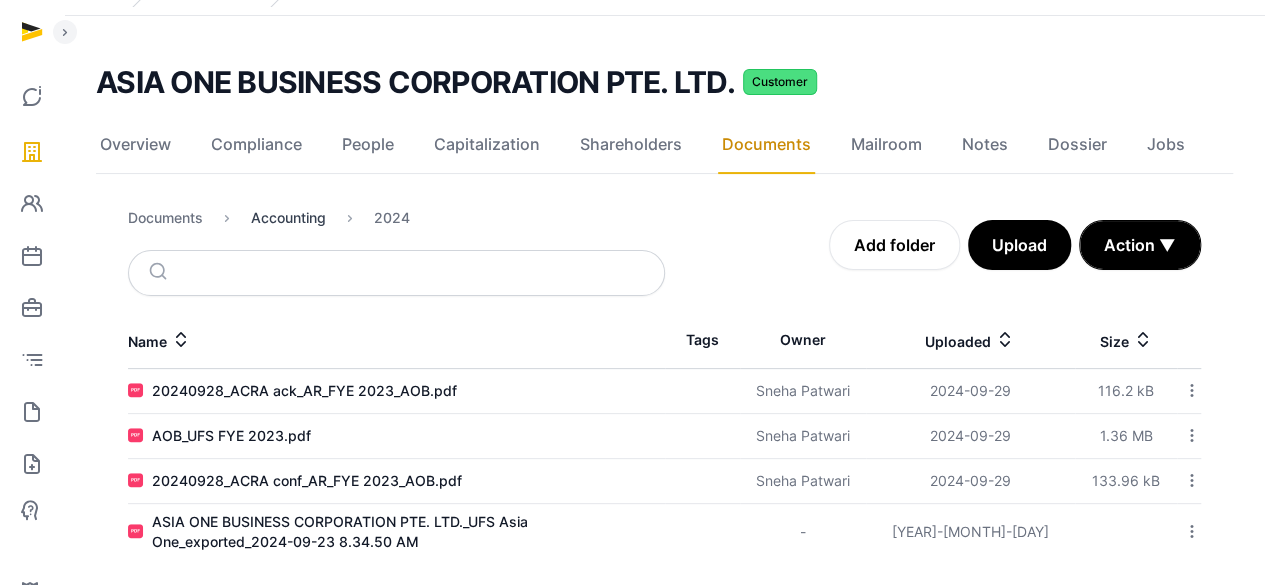click on "Accounting" at bounding box center (288, 218) 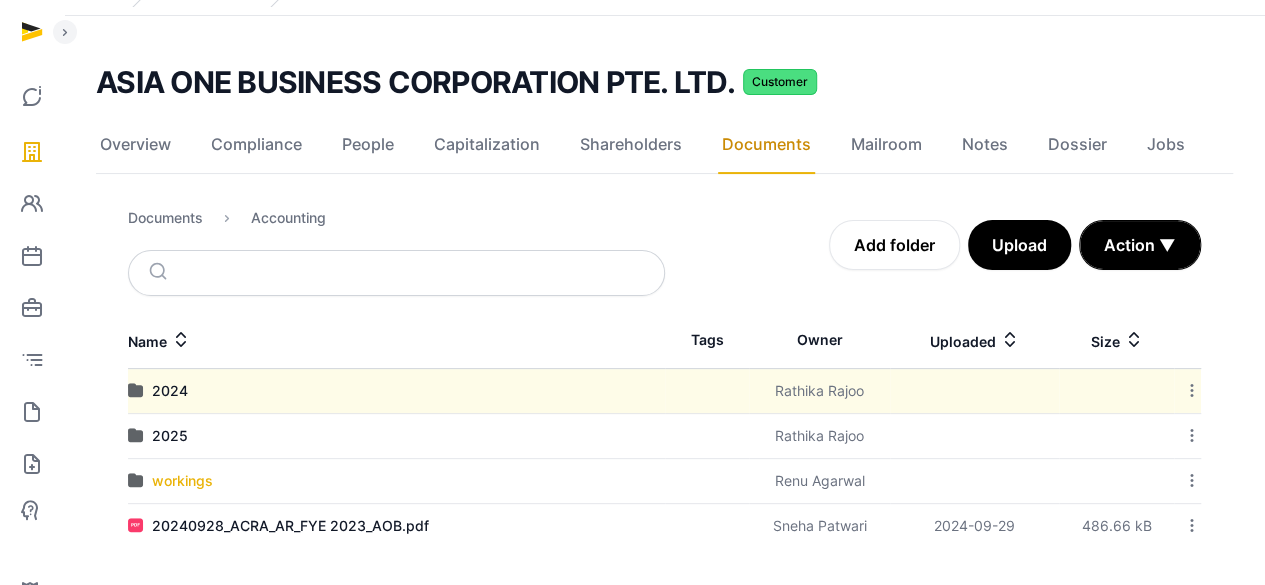 click on "workings" at bounding box center (182, 481) 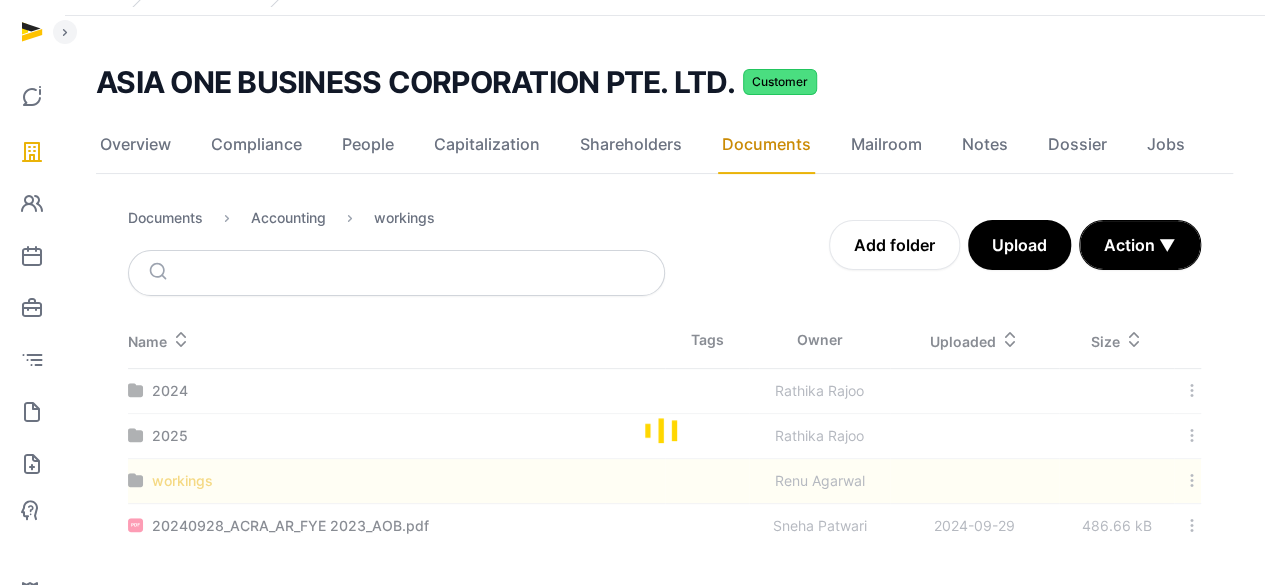 click at bounding box center [664, 430] 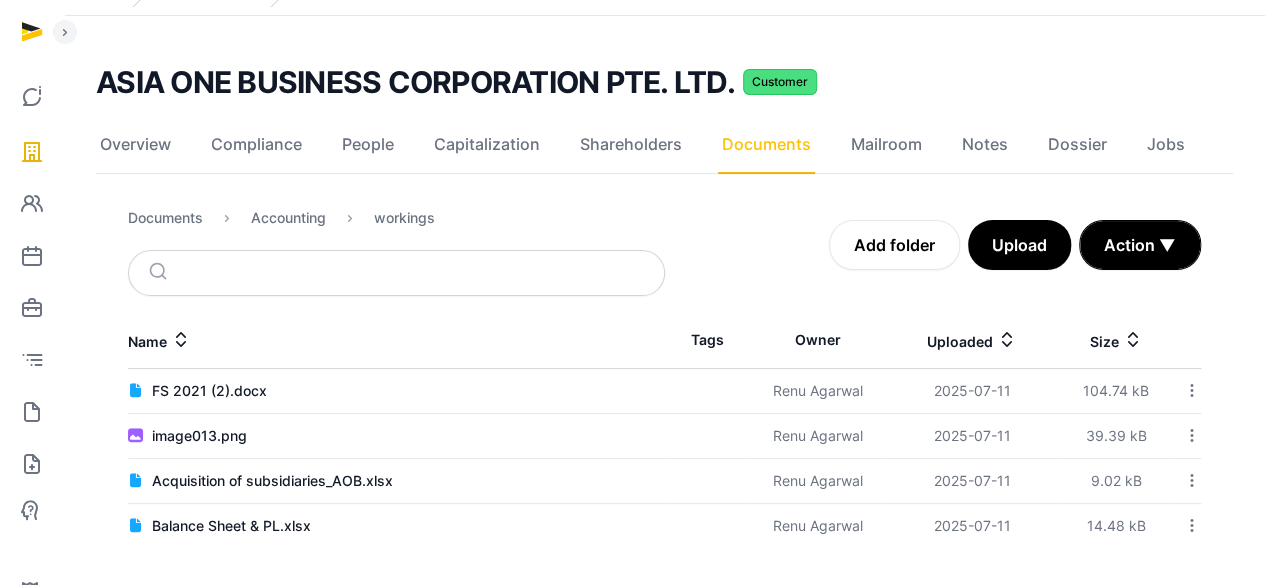 click on "Documents" 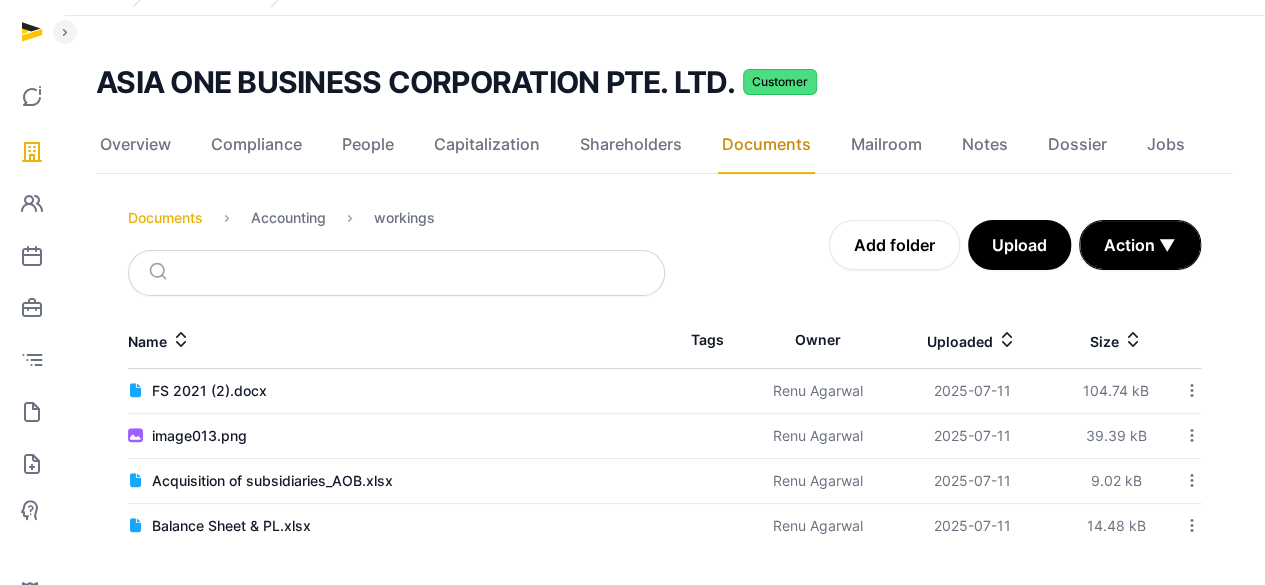 click on "Documents" at bounding box center [165, 218] 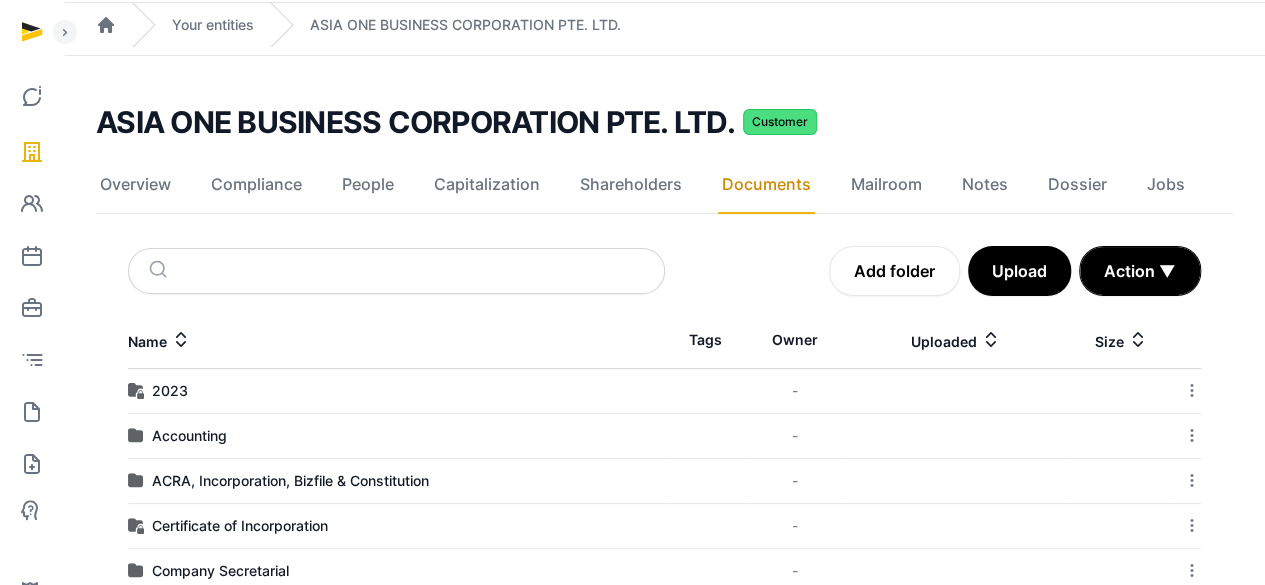 scroll, scrollTop: 101, scrollLeft: 0, axis: vertical 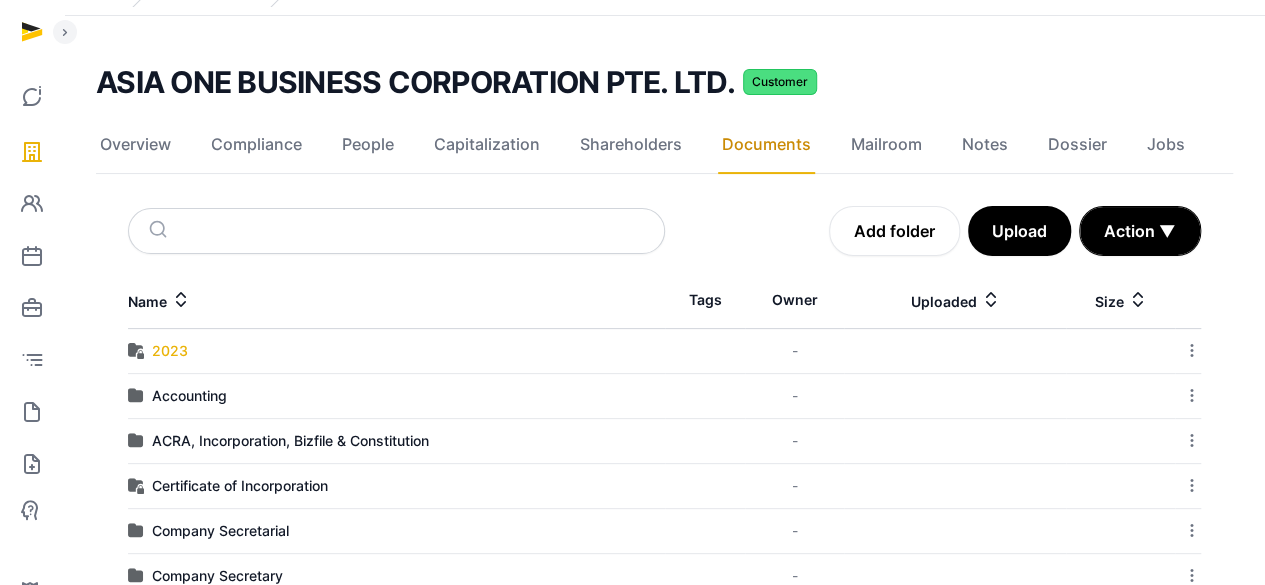 click on "2023" at bounding box center [170, 351] 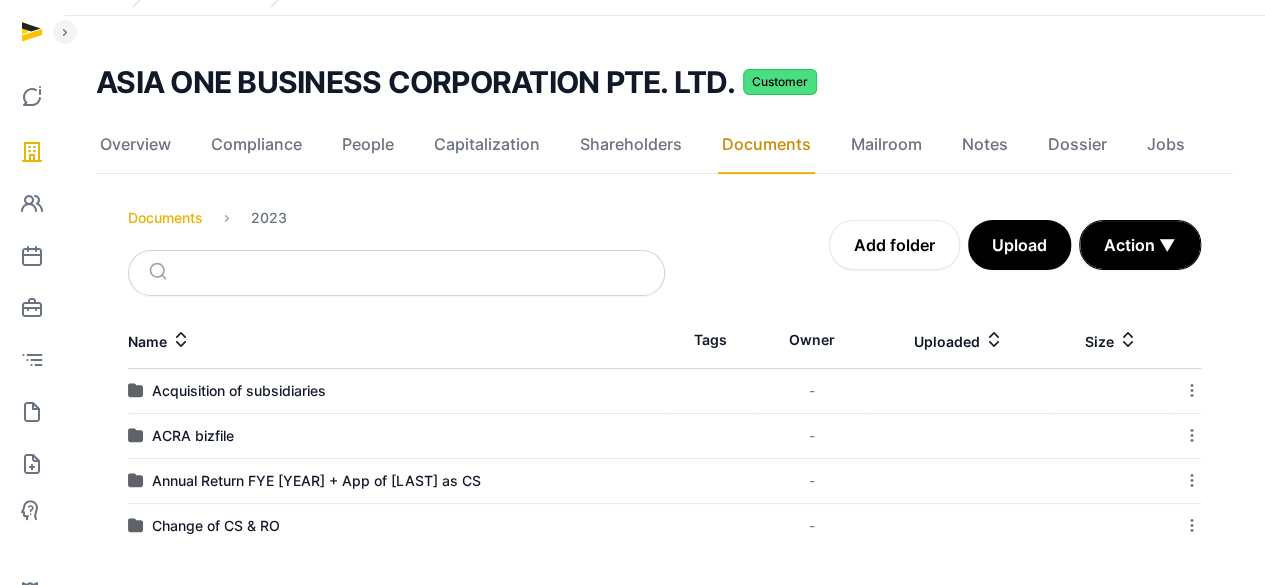 click on "Documents" at bounding box center [165, 218] 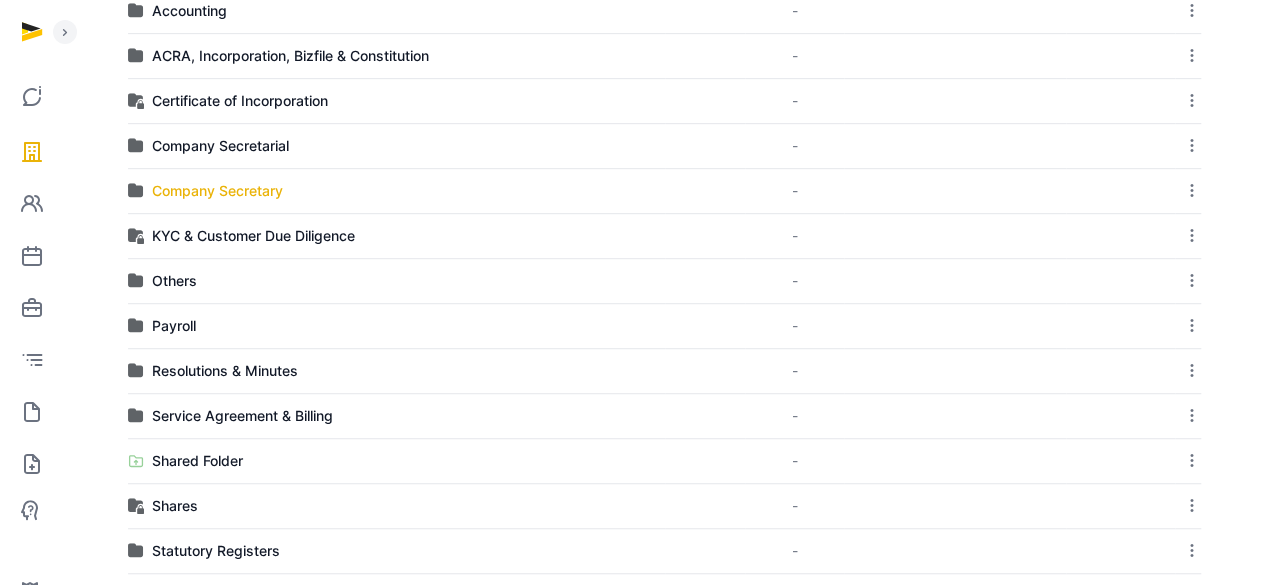 scroll, scrollTop: 386, scrollLeft: 0, axis: vertical 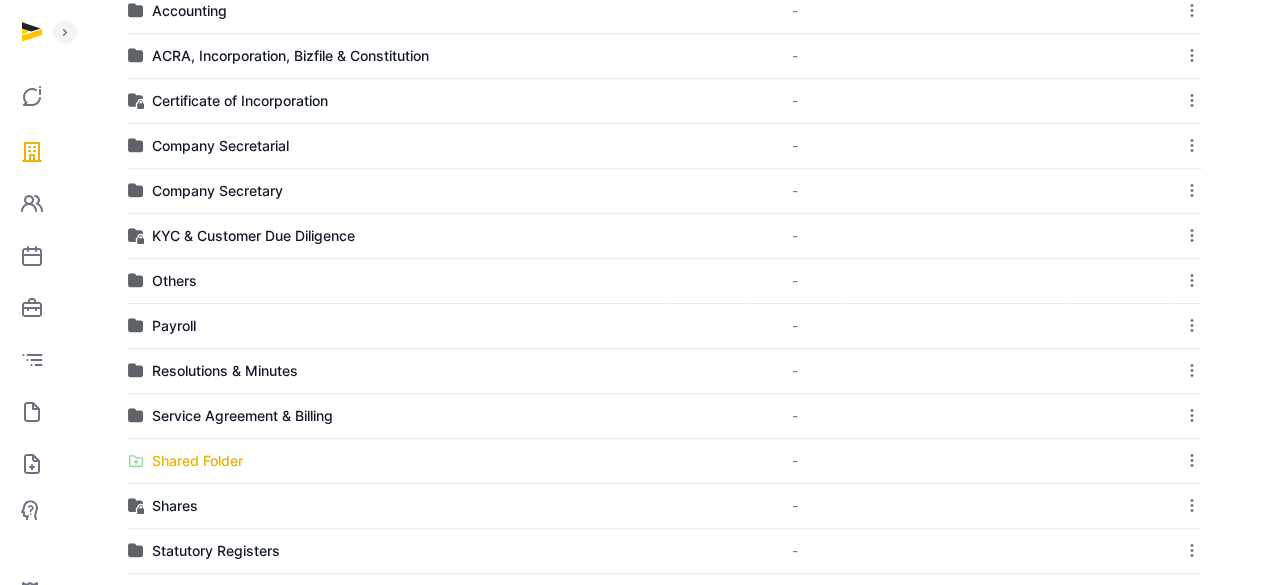 click on "Shared Folder" at bounding box center [197, 461] 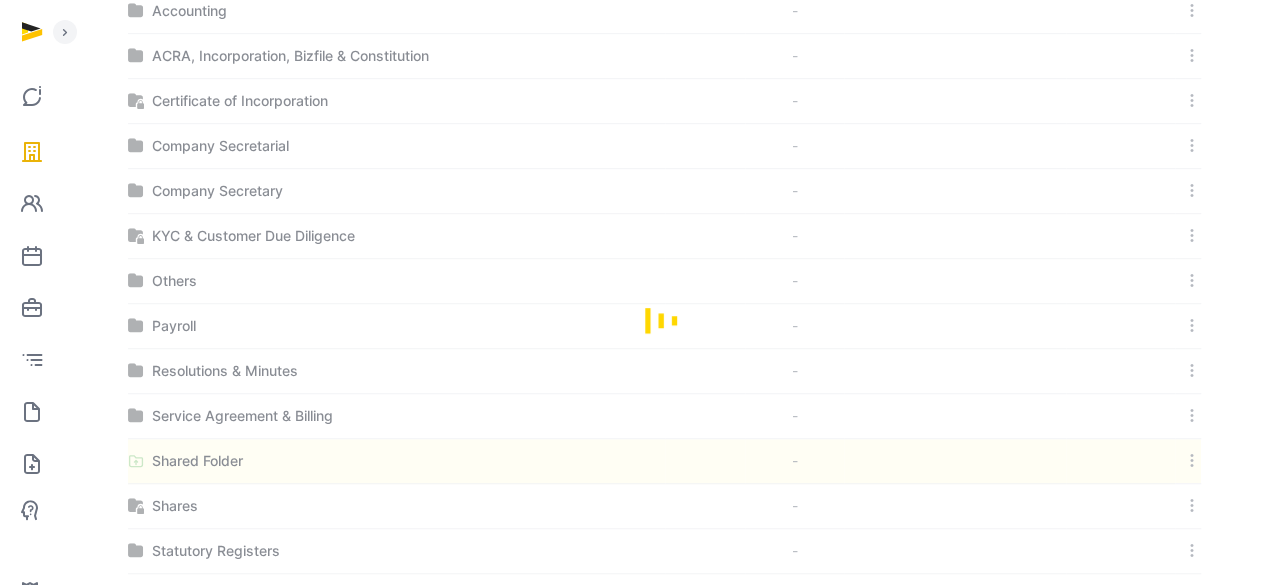 scroll, scrollTop: 231, scrollLeft: 0, axis: vertical 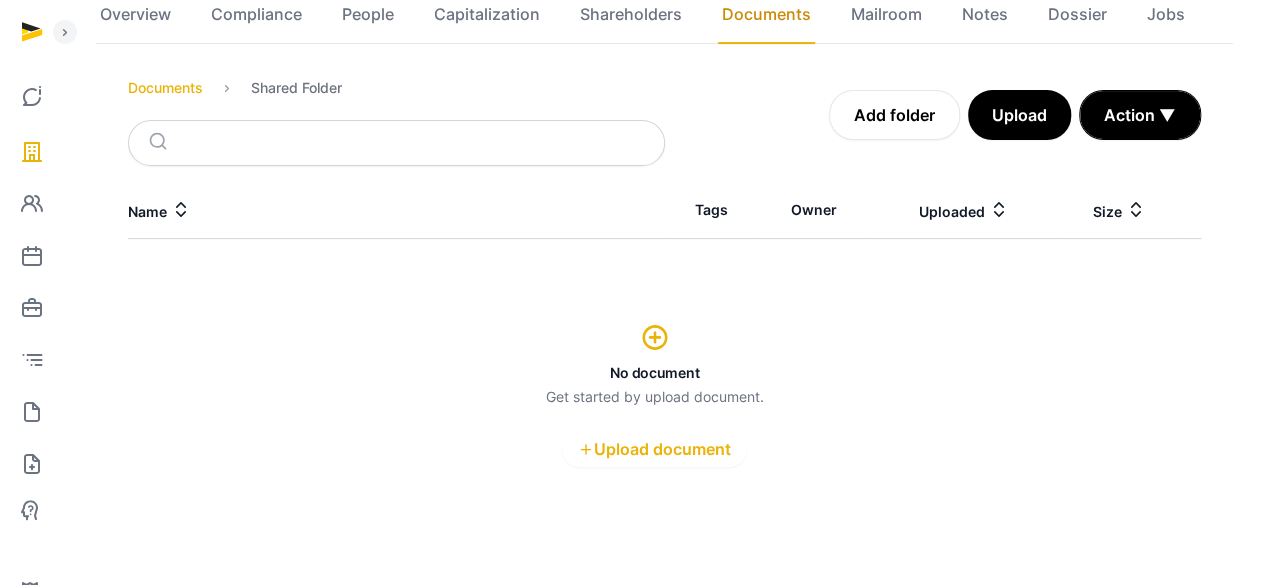 click on "Documents" at bounding box center [165, 88] 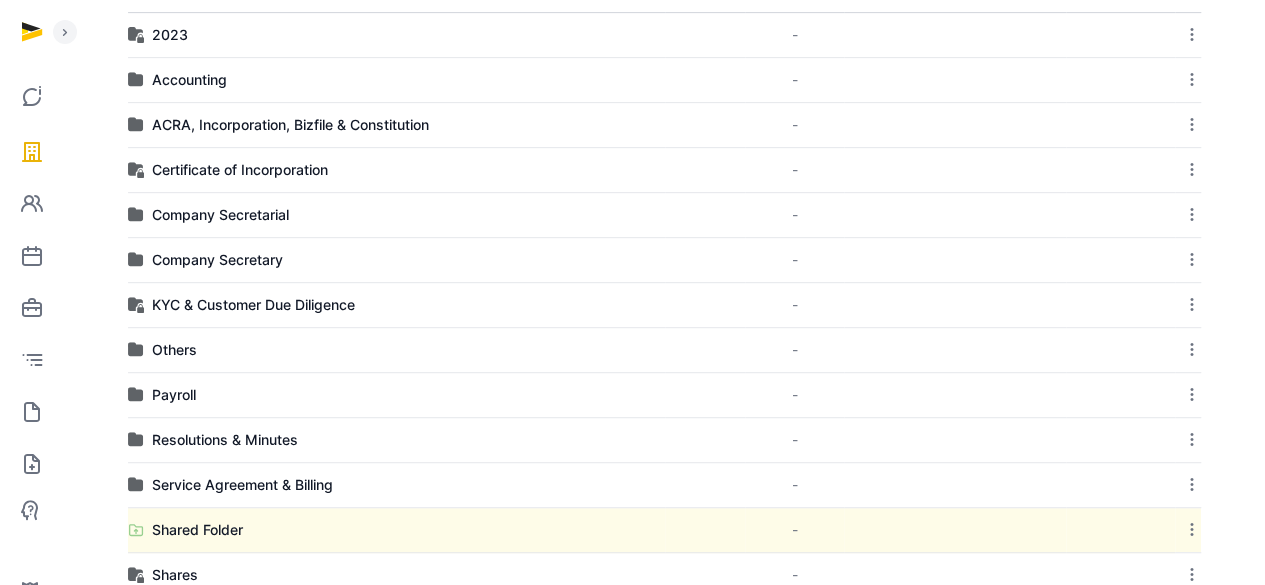 scroll, scrollTop: 386, scrollLeft: 0, axis: vertical 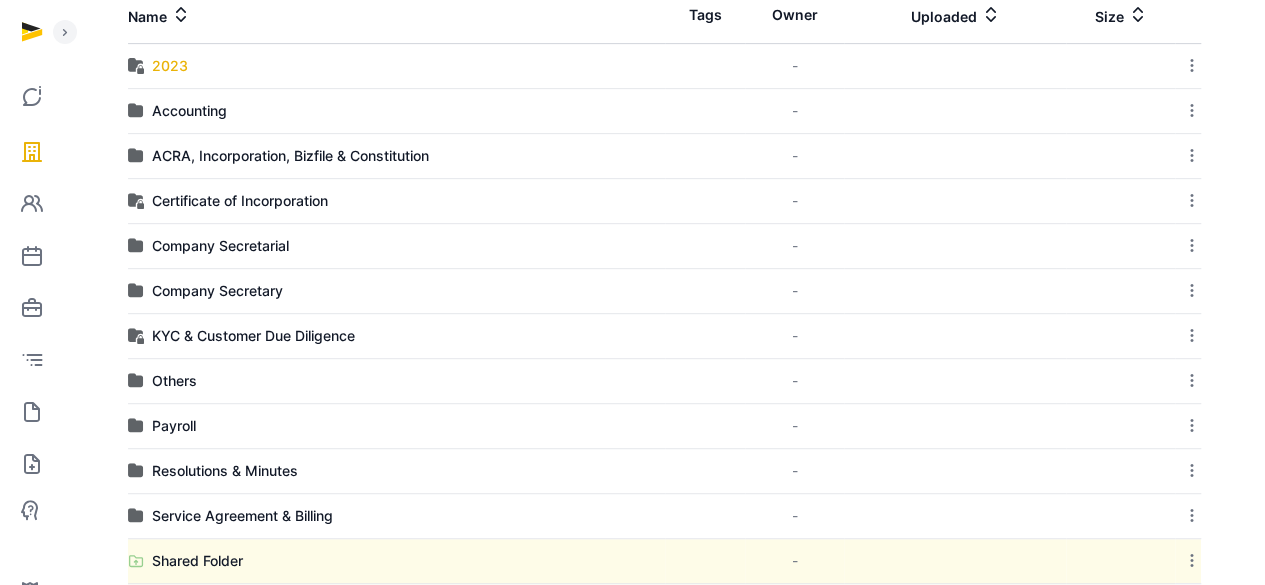click on "2023" at bounding box center (170, 66) 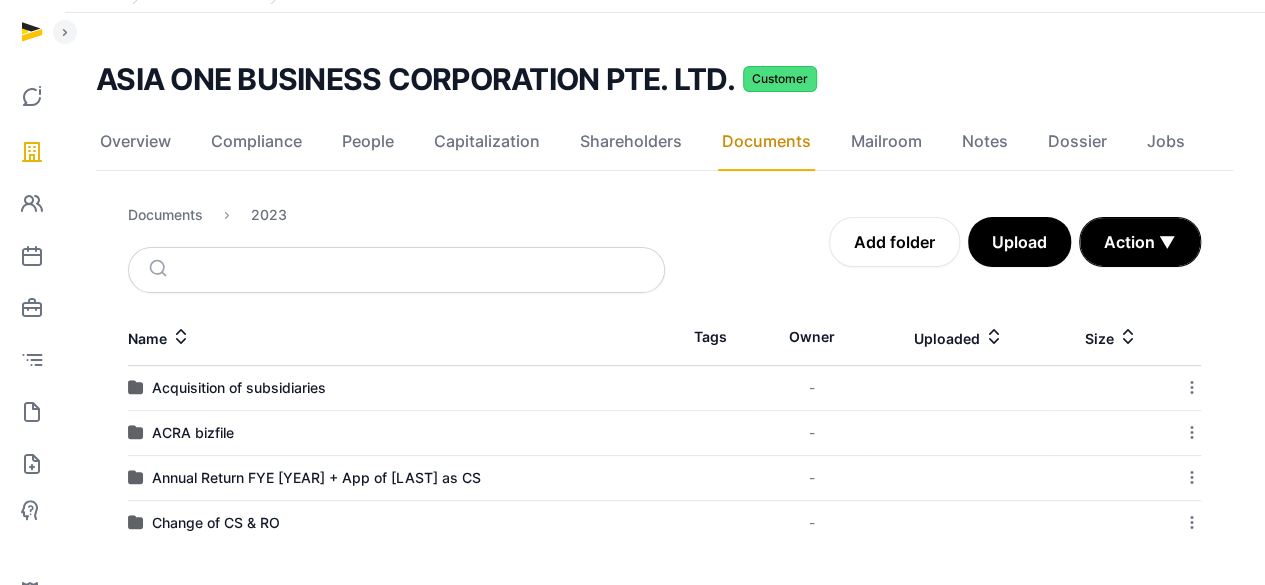 scroll, scrollTop: 101, scrollLeft: 0, axis: vertical 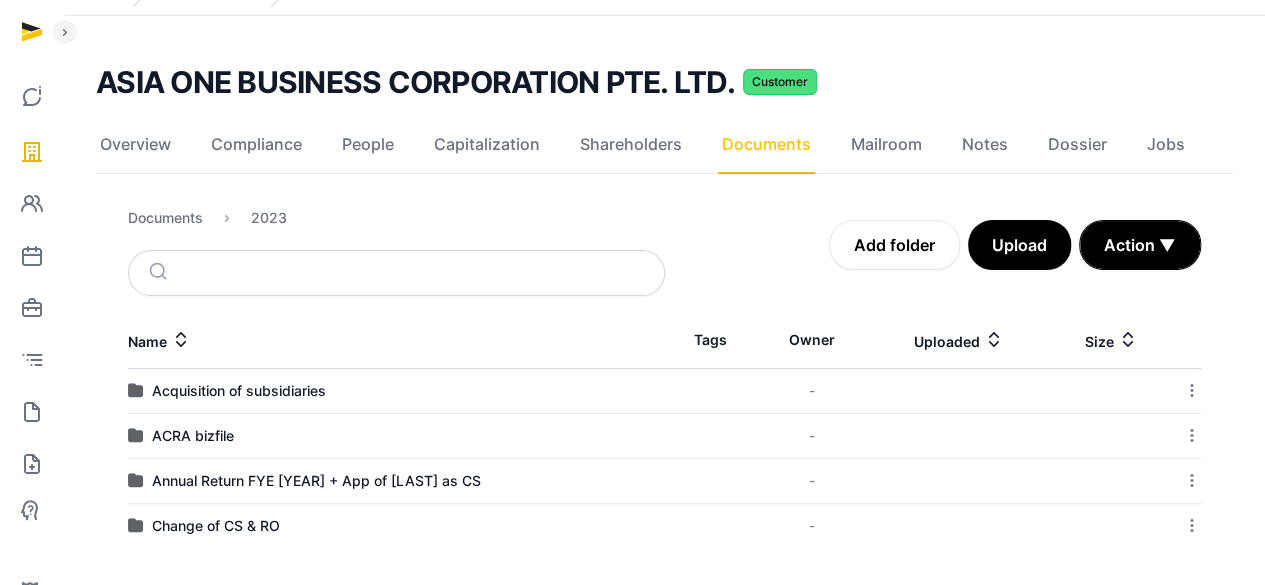 click on "Documents" 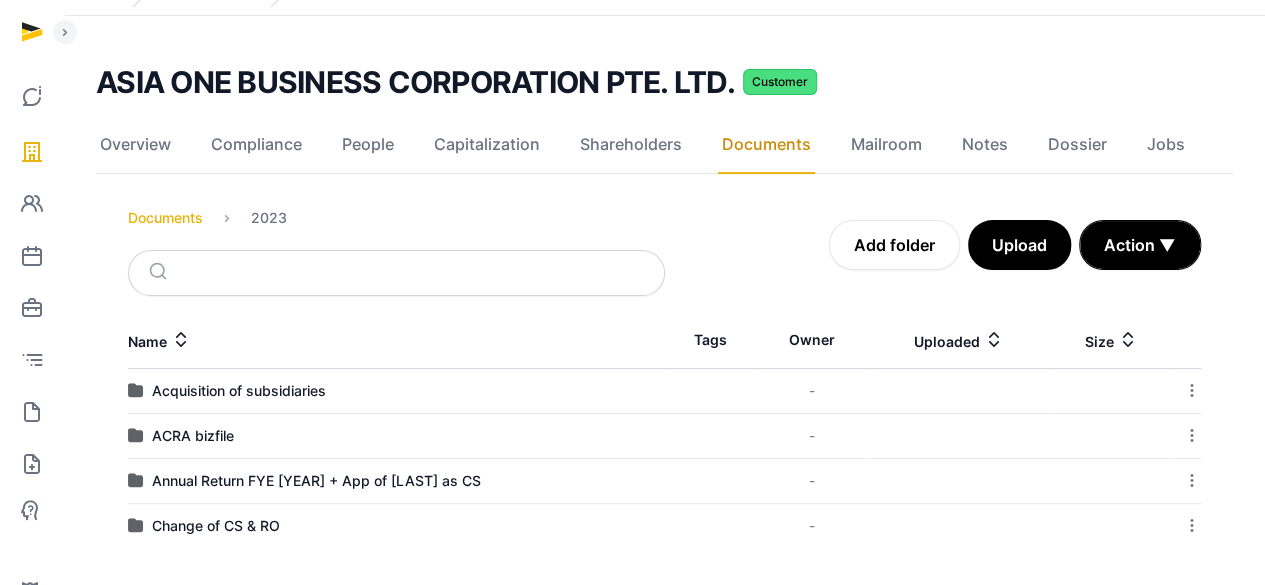 click on "Documents" at bounding box center [165, 218] 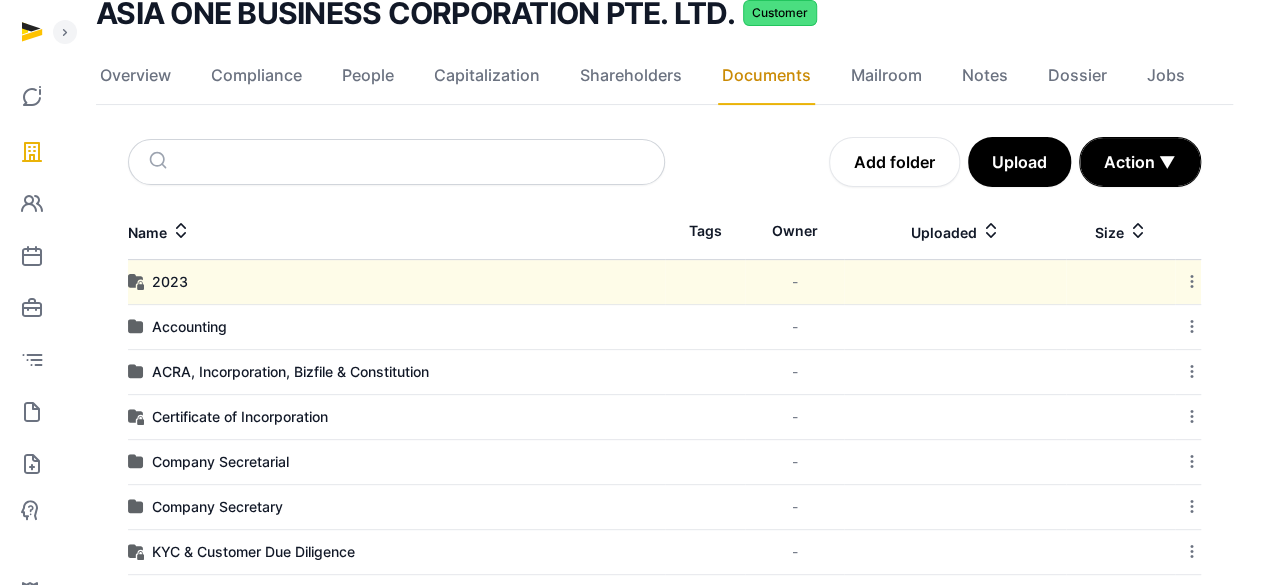 scroll, scrollTop: 201, scrollLeft: 0, axis: vertical 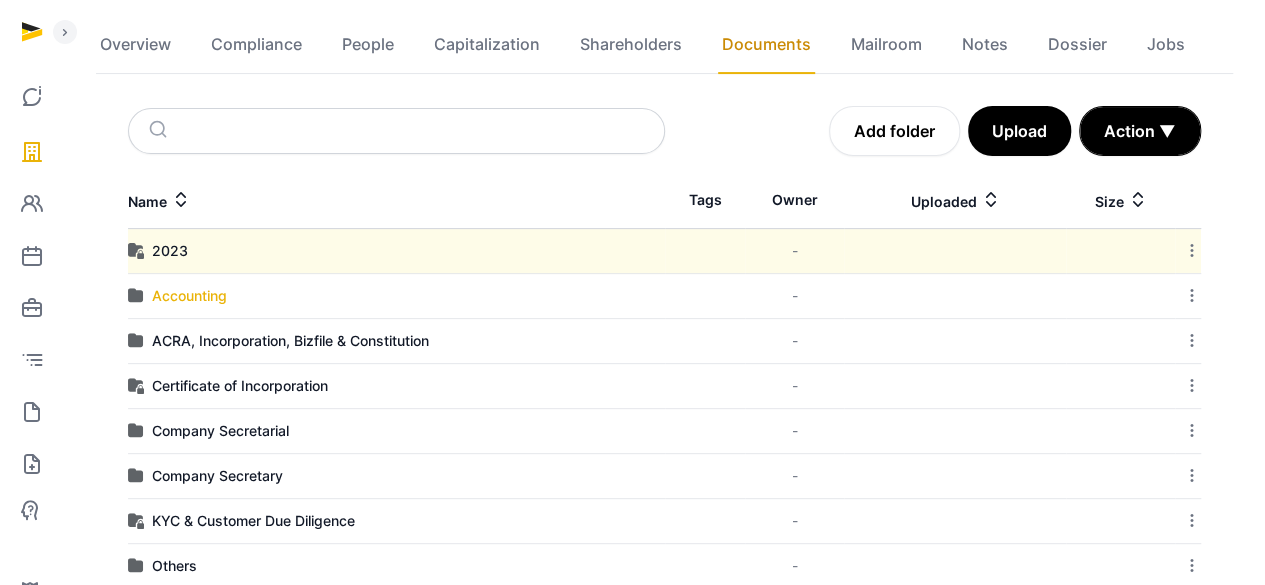 click on "Accounting" at bounding box center [189, 296] 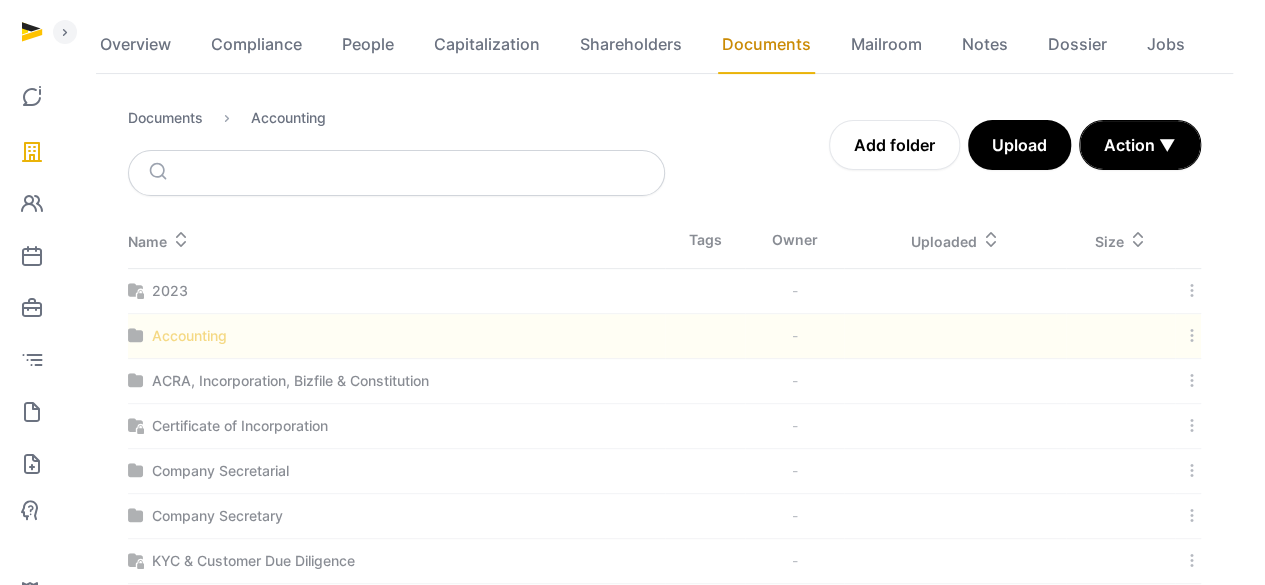scroll, scrollTop: 101, scrollLeft: 0, axis: vertical 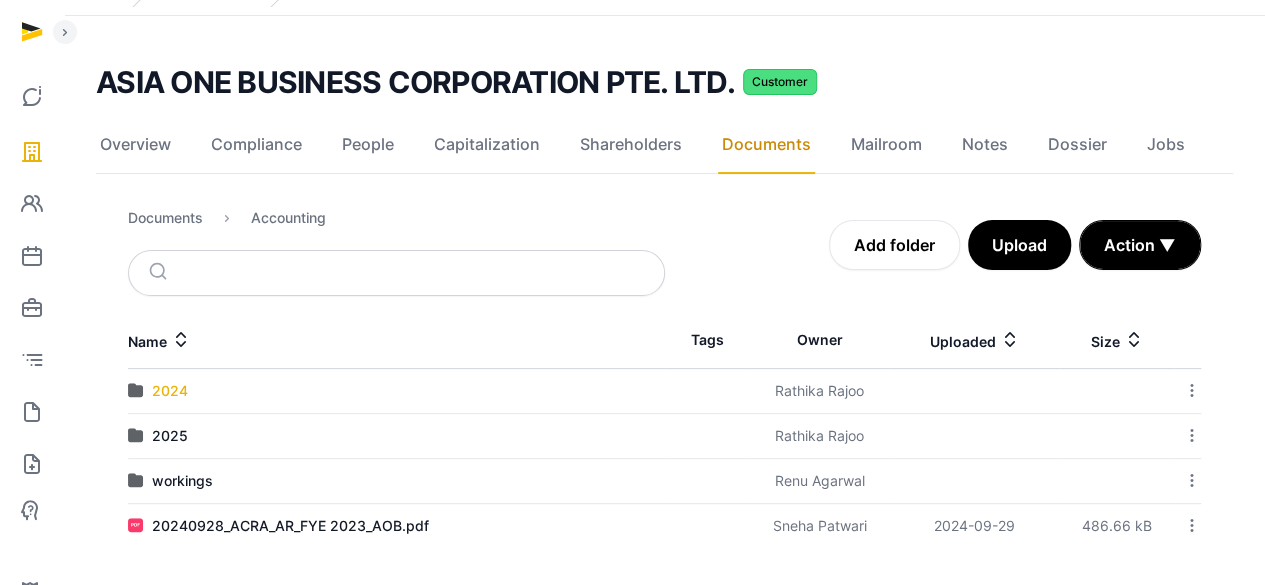 click on "2024" at bounding box center [170, 391] 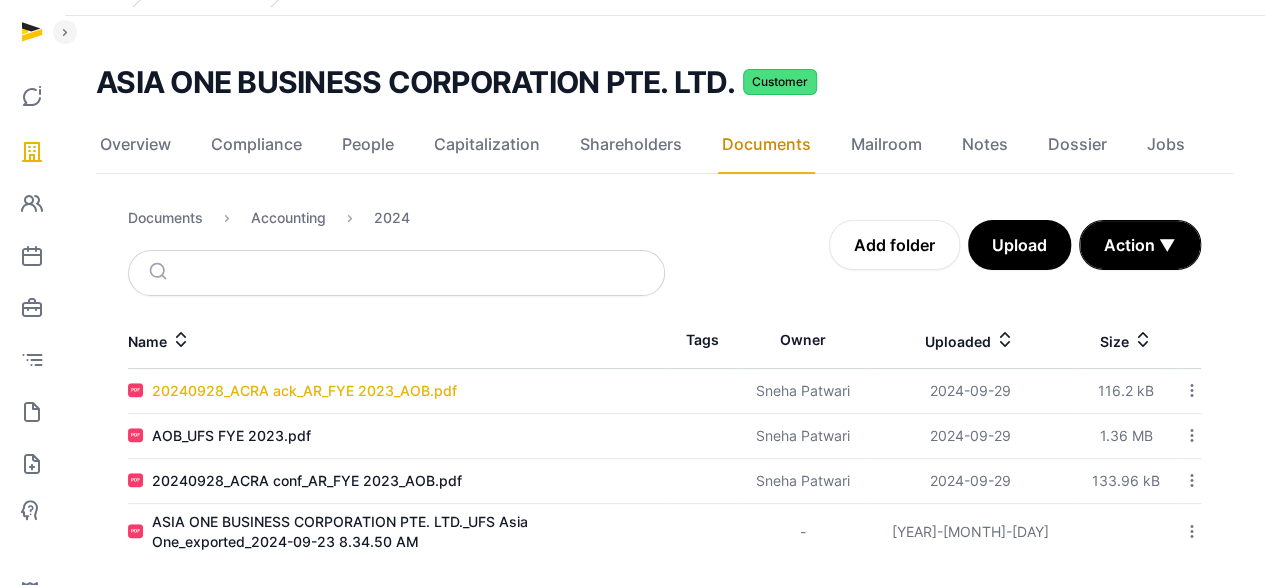 scroll, scrollTop: 113, scrollLeft: 0, axis: vertical 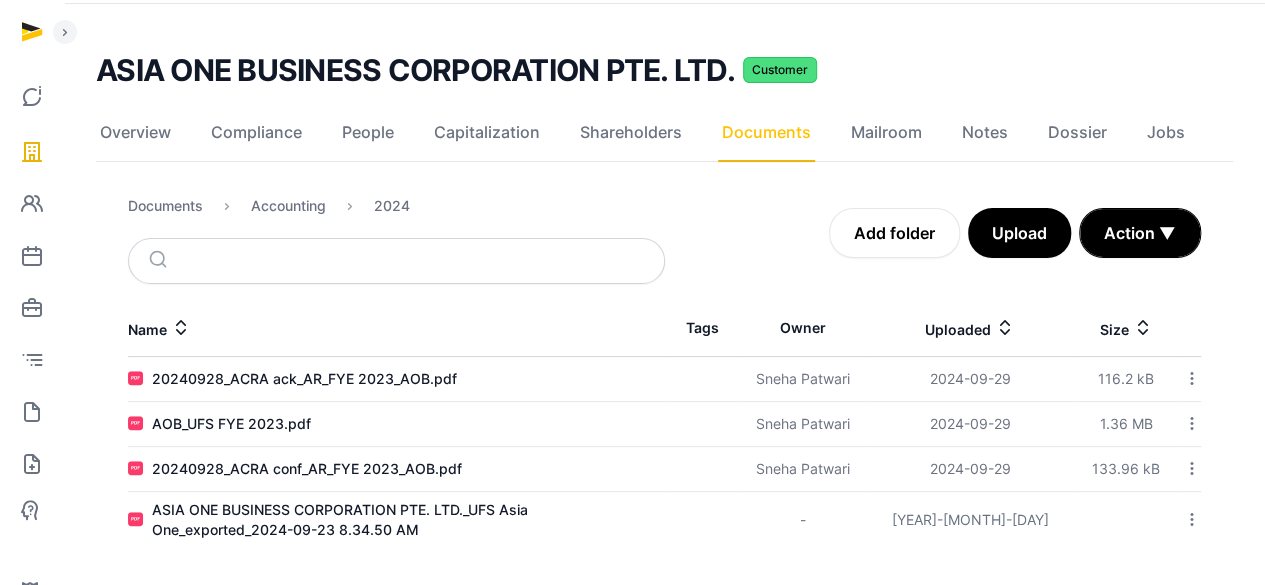 click on "Documents" 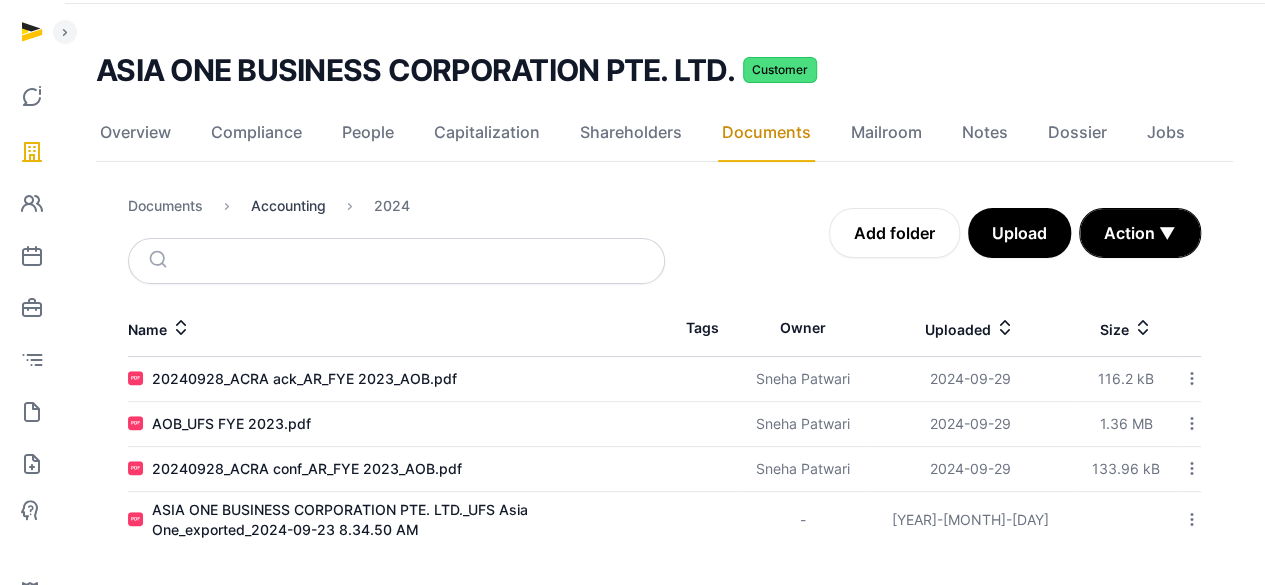 click on "Accounting" at bounding box center (288, 206) 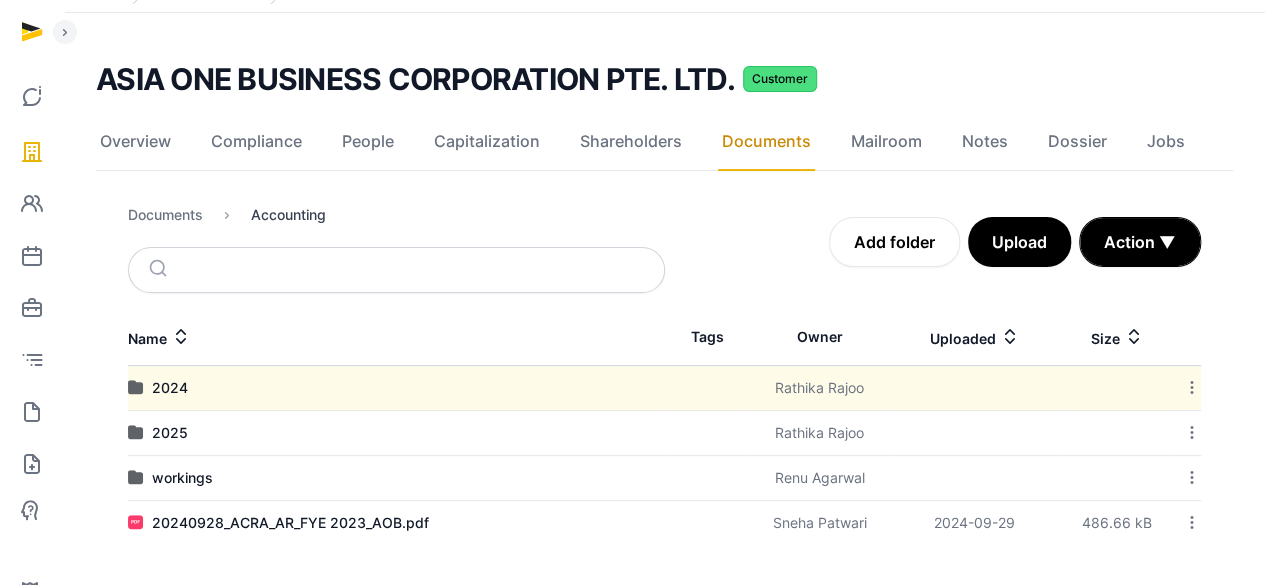 scroll, scrollTop: 101, scrollLeft: 0, axis: vertical 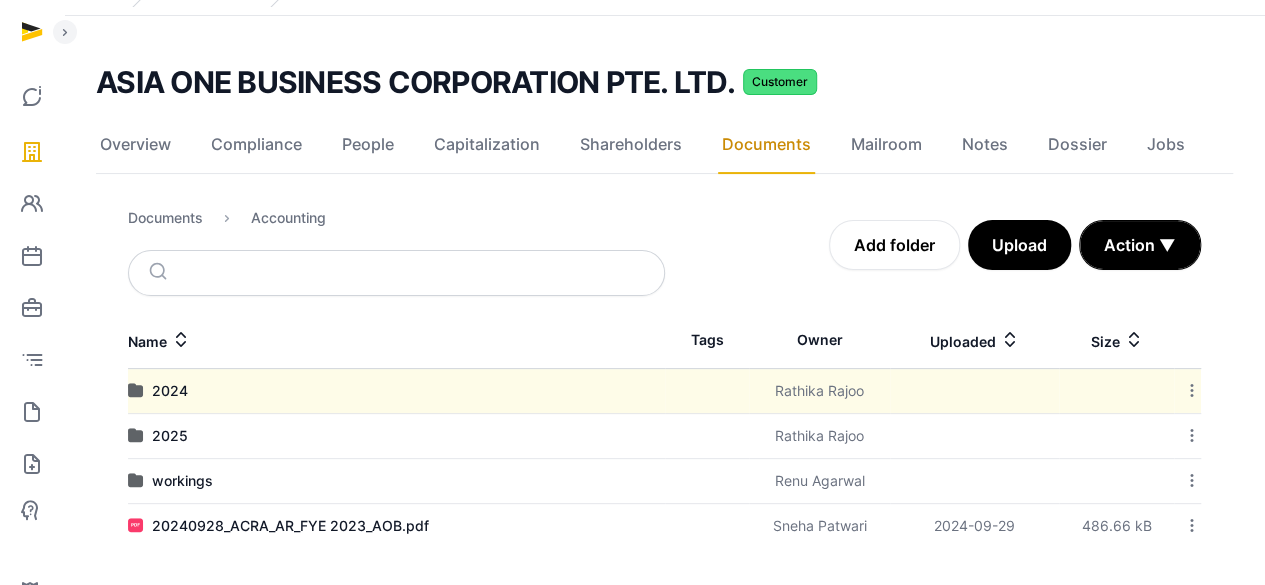 click on "Documents  Accounting" at bounding box center [227, 222] 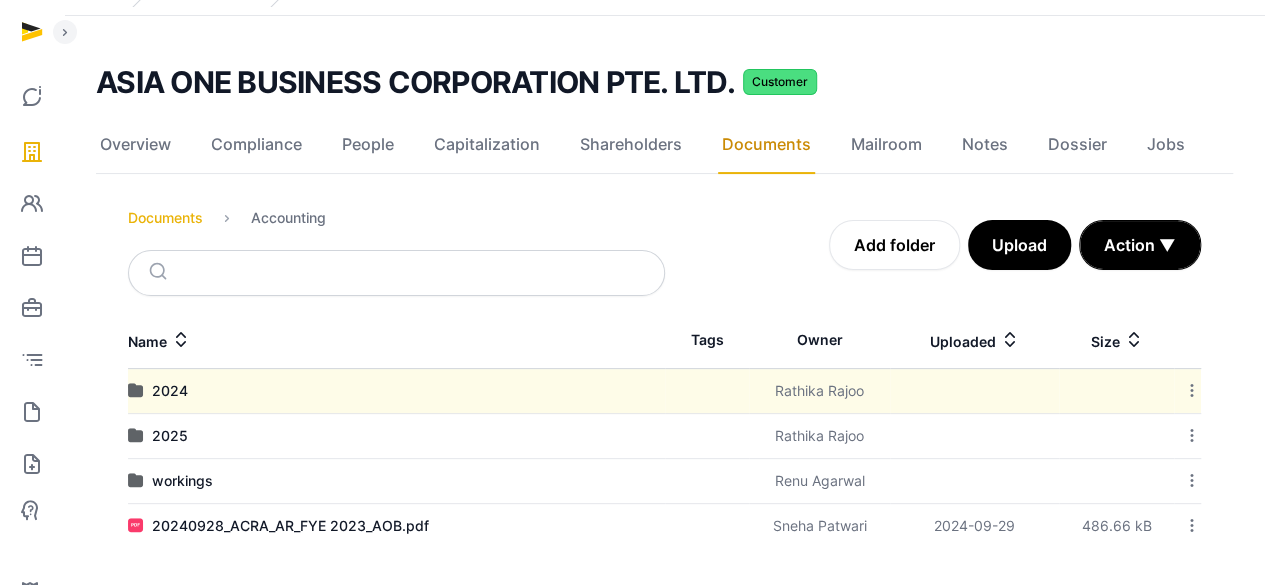 click on "Documents" at bounding box center (165, 218) 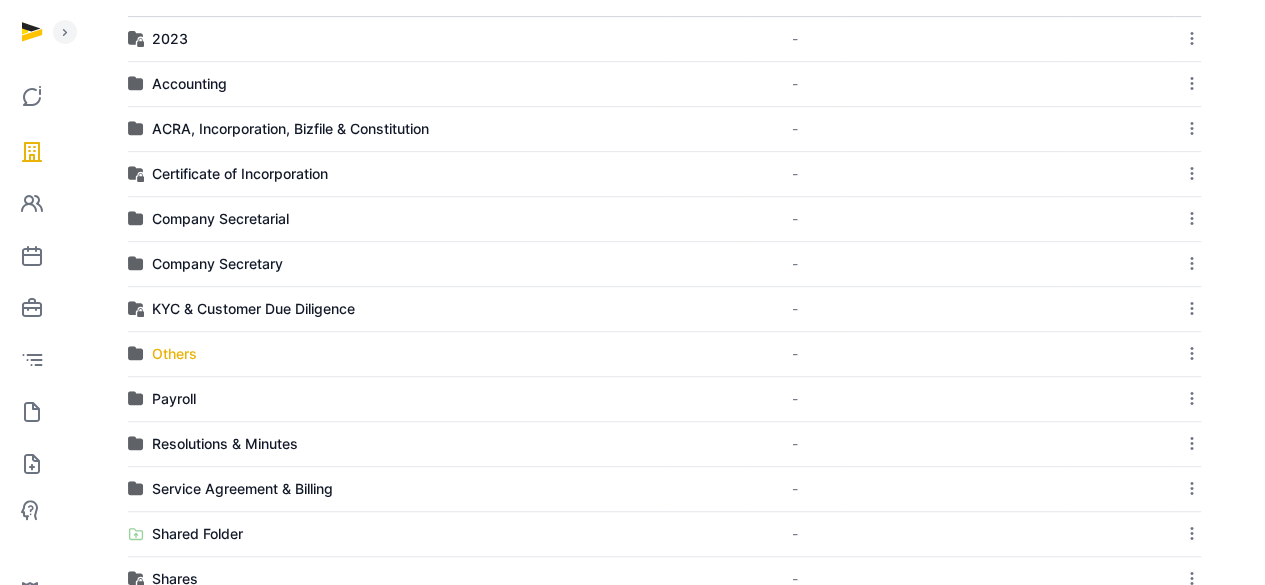 scroll, scrollTop: 513, scrollLeft: 0, axis: vertical 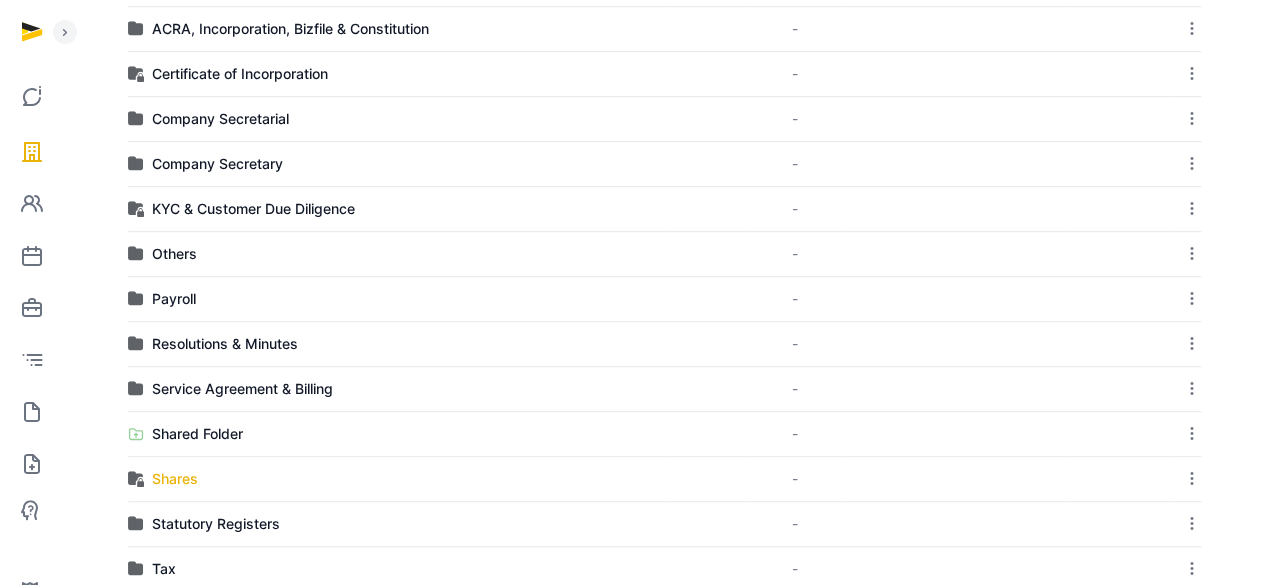 click on "Shares" at bounding box center (175, 479) 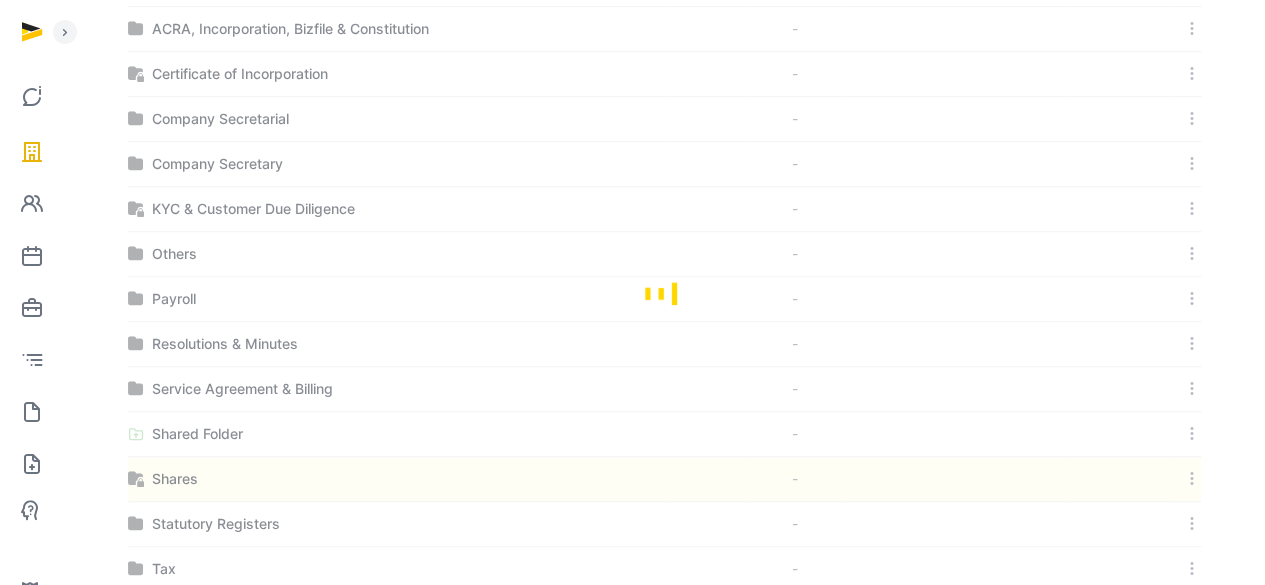 scroll, scrollTop: 12, scrollLeft: 0, axis: vertical 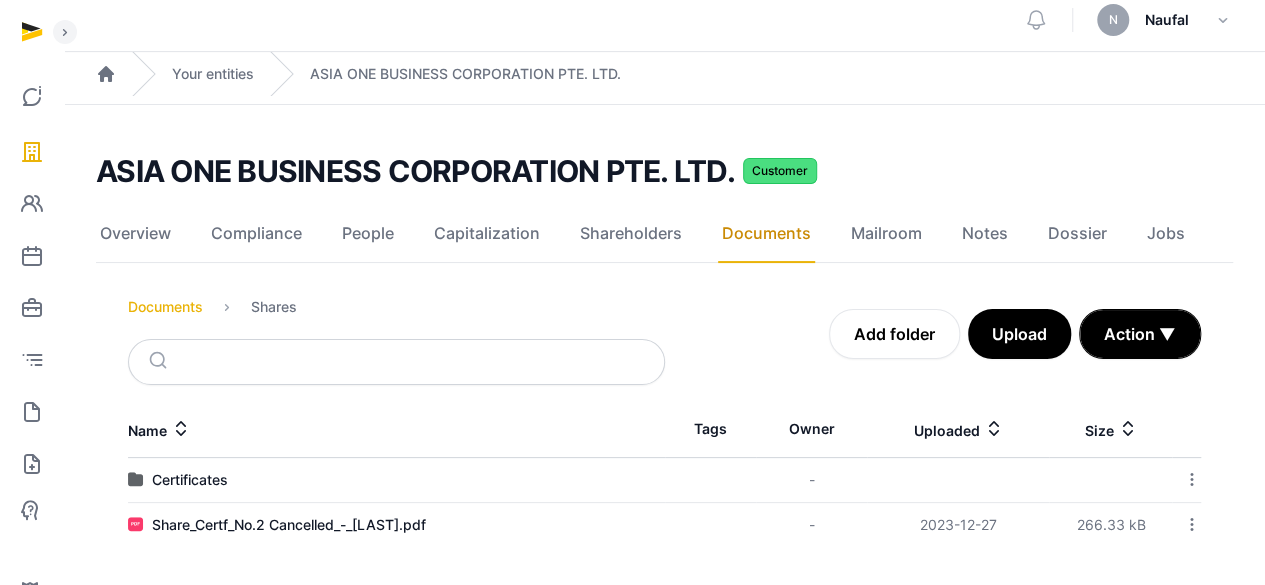 click on "Documents" at bounding box center (165, 307) 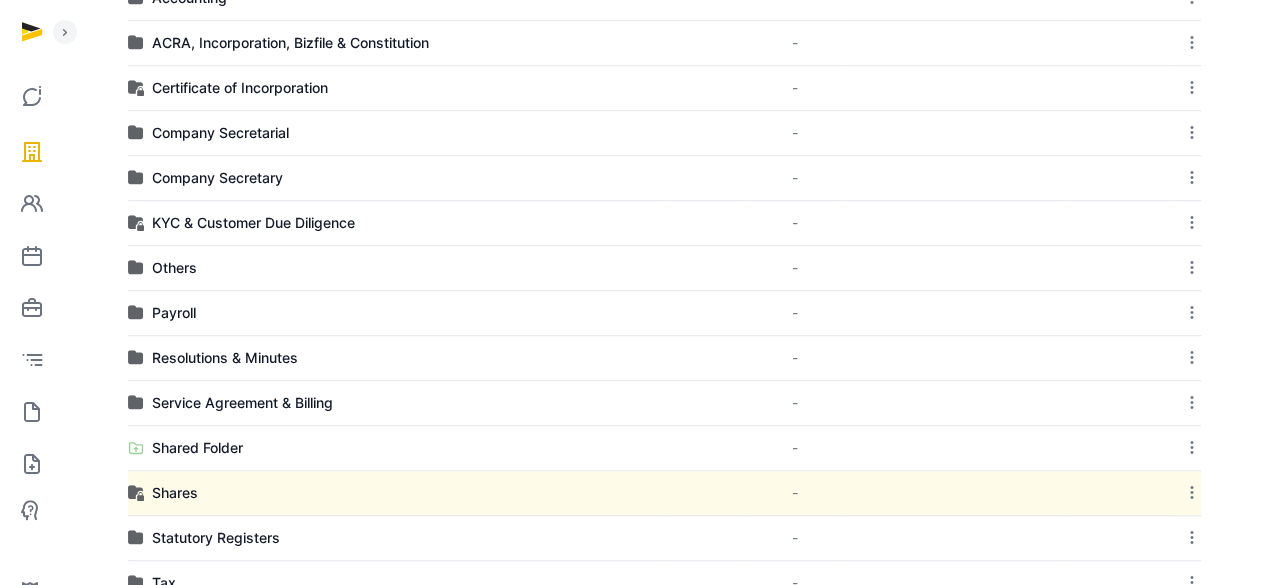 scroll, scrollTop: 686, scrollLeft: 0, axis: vertical 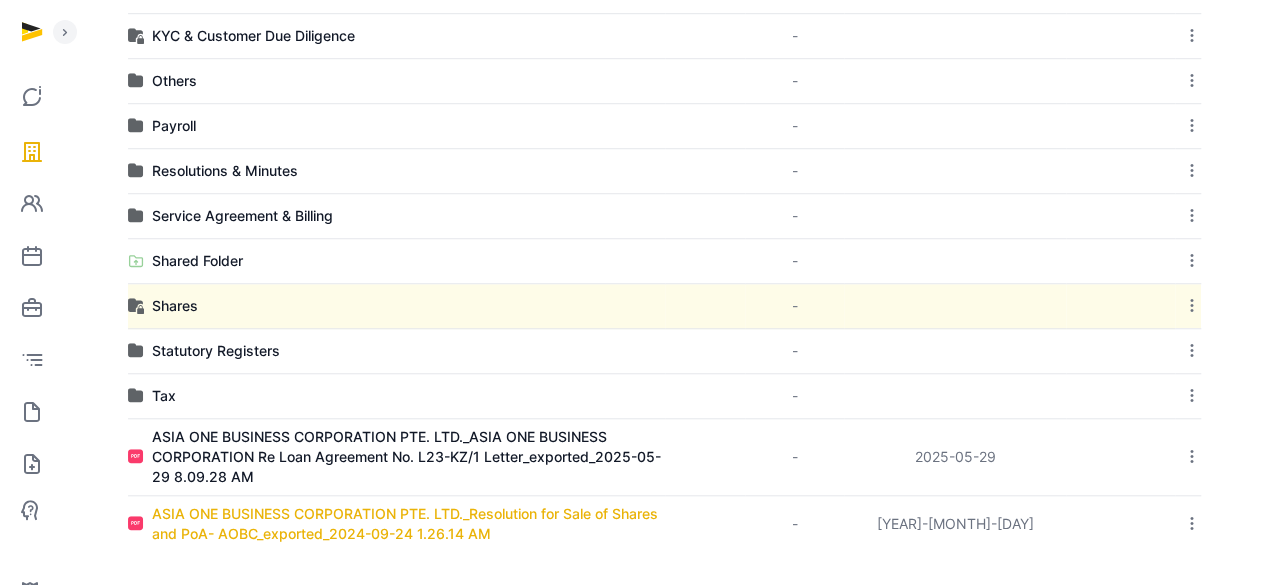 click on "ASIA ONE BUSINESS CORPORATION PTE. LTD._Resolution for Sale of Shares and PoA- AOBC_exported_2024-09-24 1.26.14 AM" at bounding box center [408, 524] 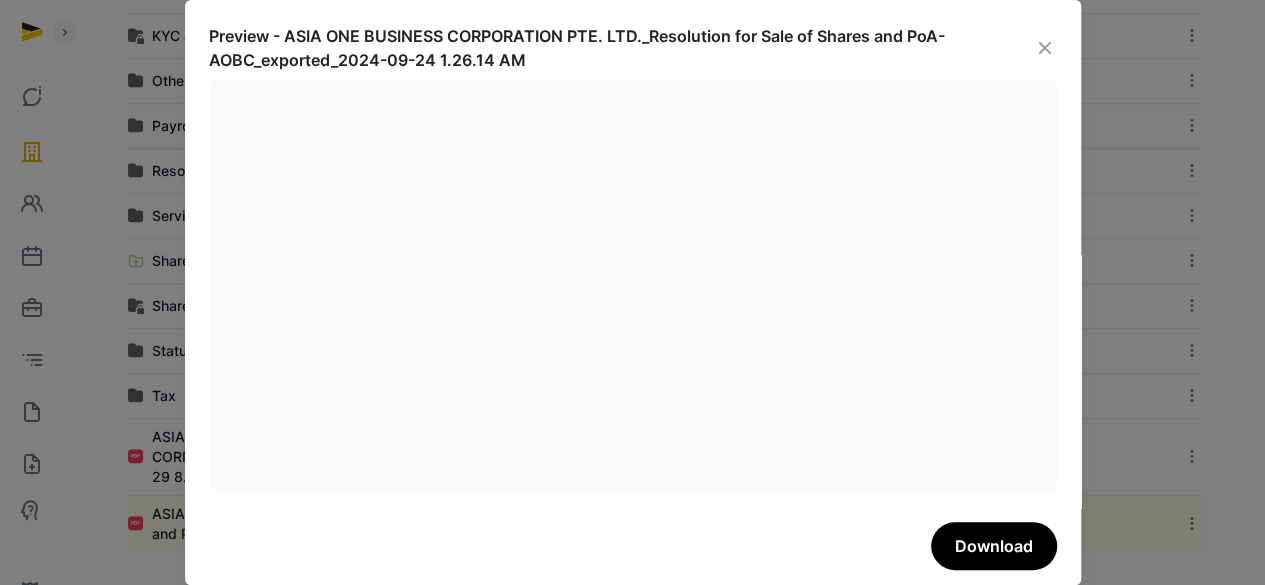 click at bounding box center (632, 292) 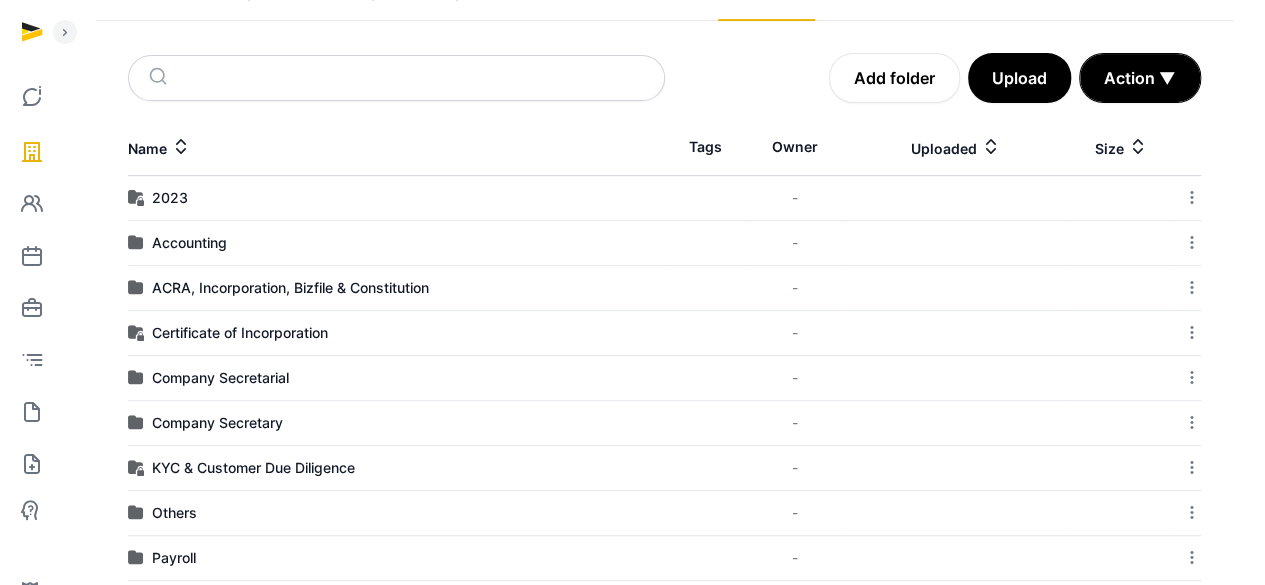 scroll, scrollTop: 0, scrollLeft: 0, axis: both 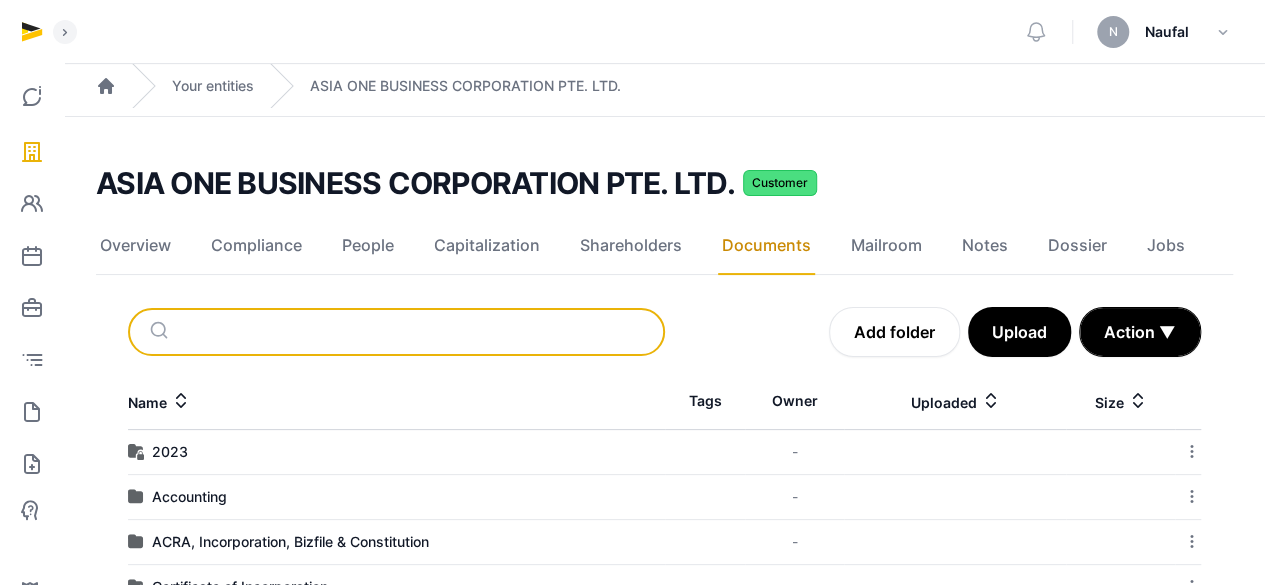 click at bounding box center [420, 332] 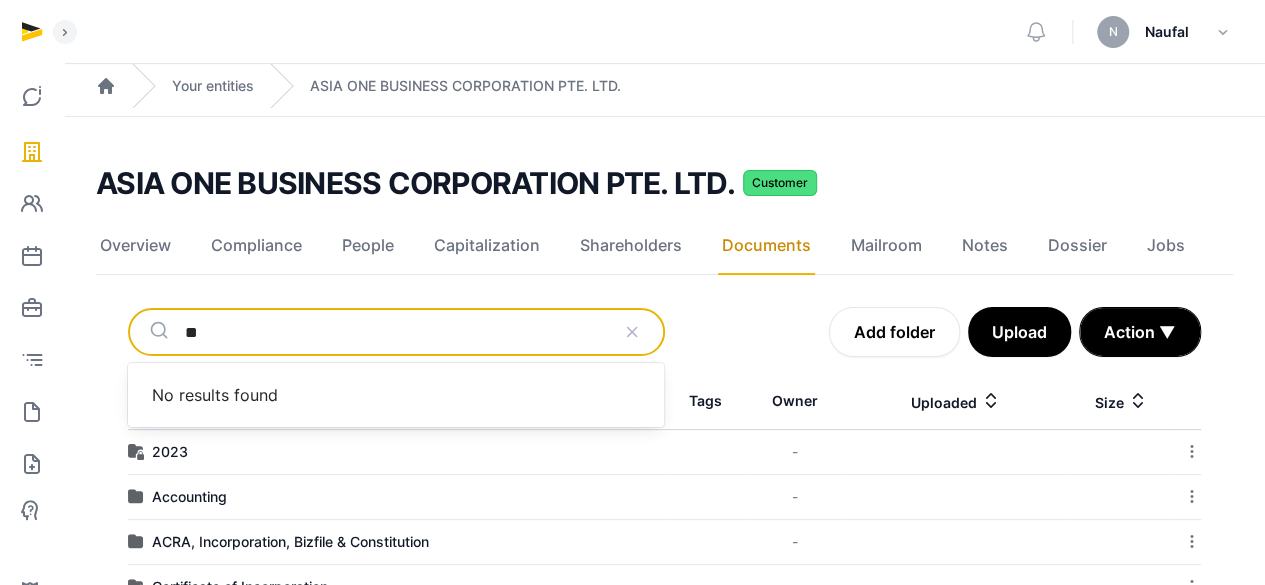 type on "*" 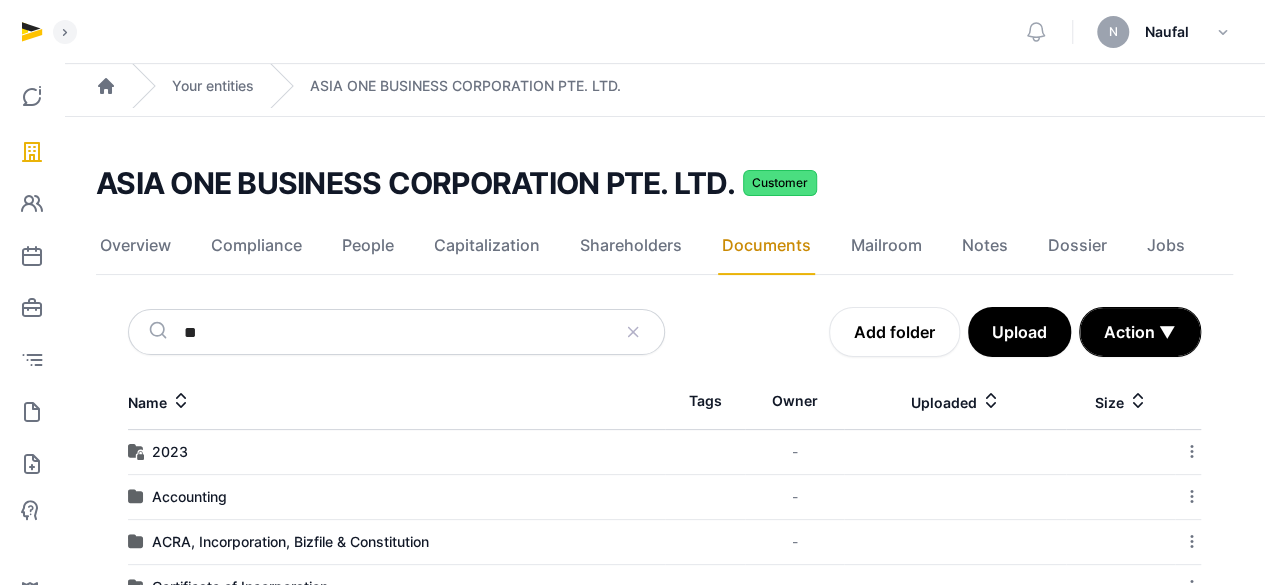 click on "Add folder   Upload   Action ▼  Start select  Move   Delete" at bounding box center (933, 332) 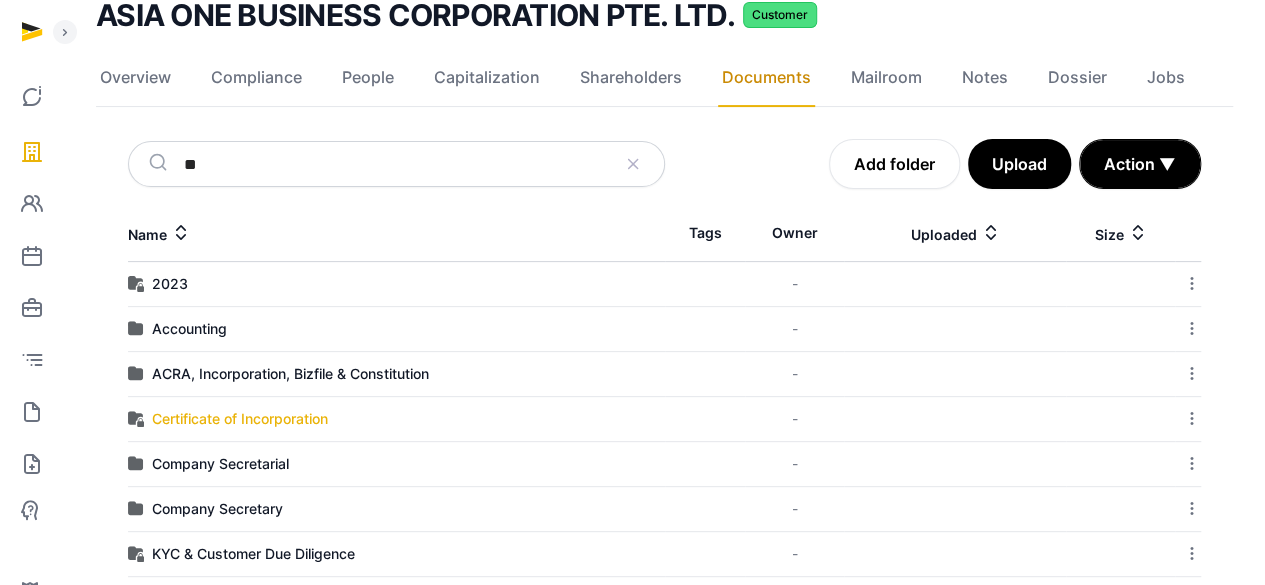 scroll, scrollTop: 200, scrollLeft: 0, axis: vertical 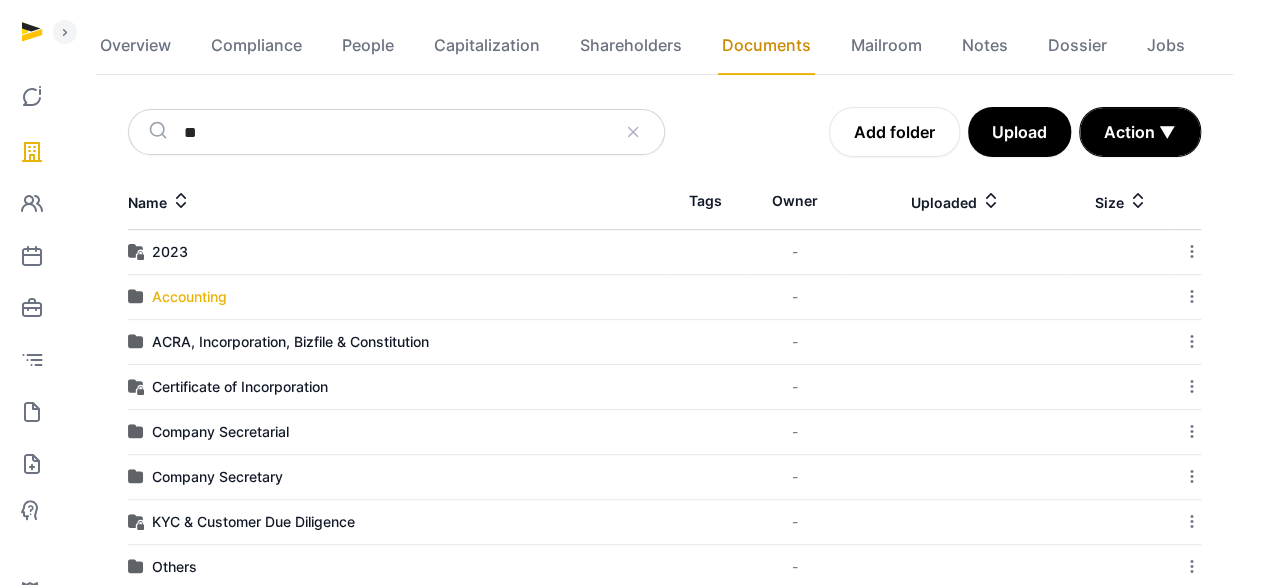 click on "Accounting" at bounding box center (189, 297) 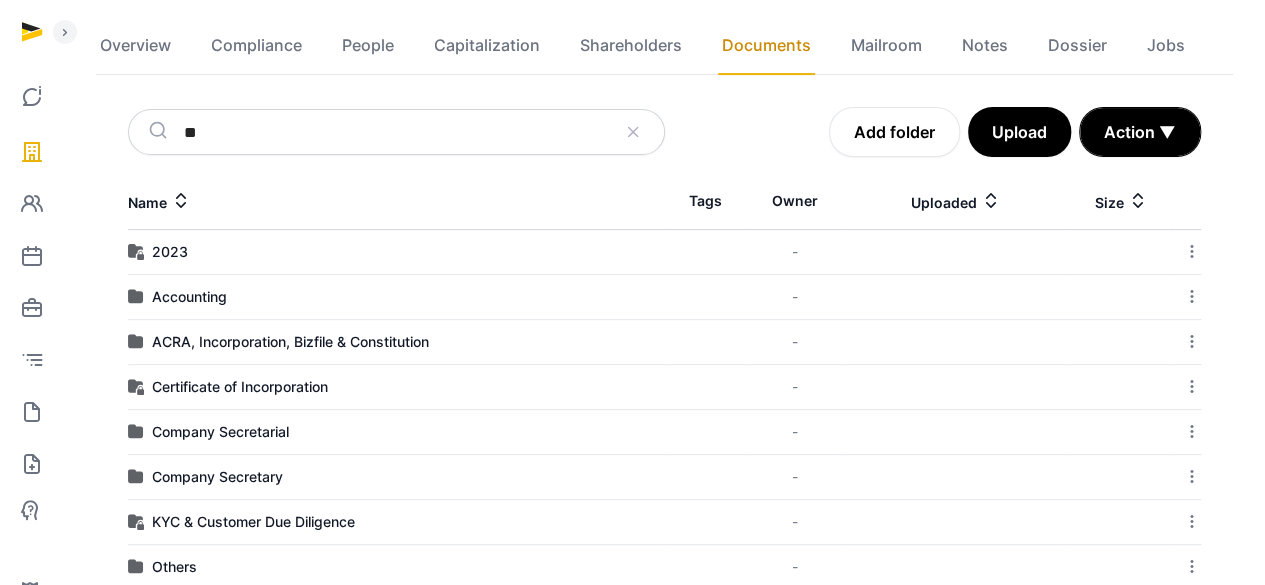 click at bounding box center [0, 0] 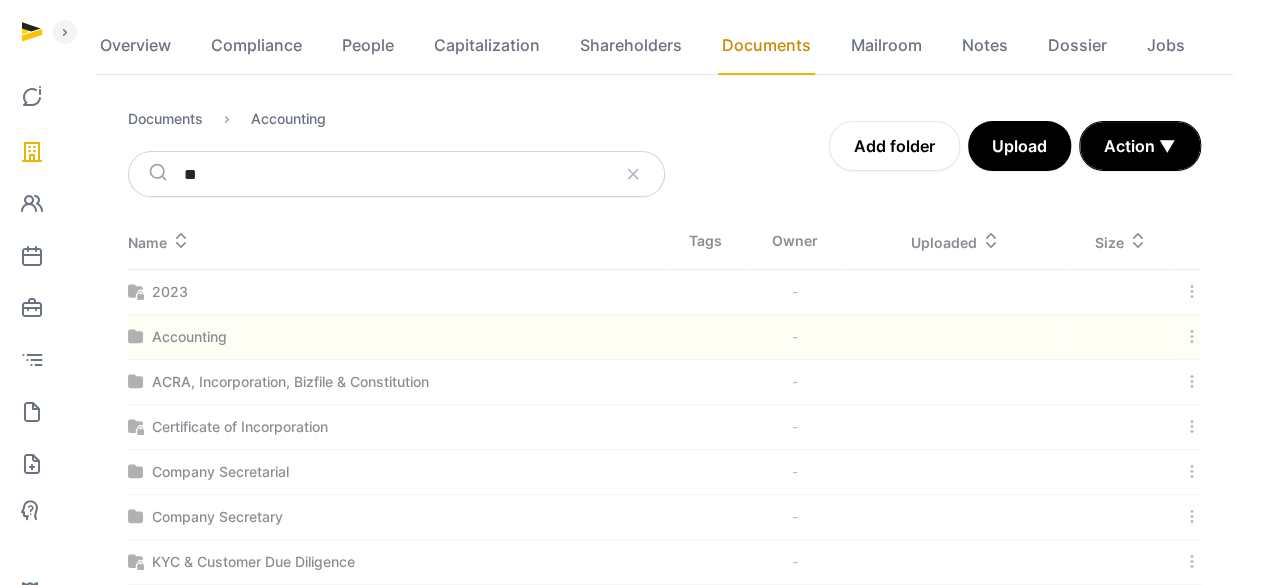 scroll, scrollTop: 101, scrollLeft: 0, axis: vertical 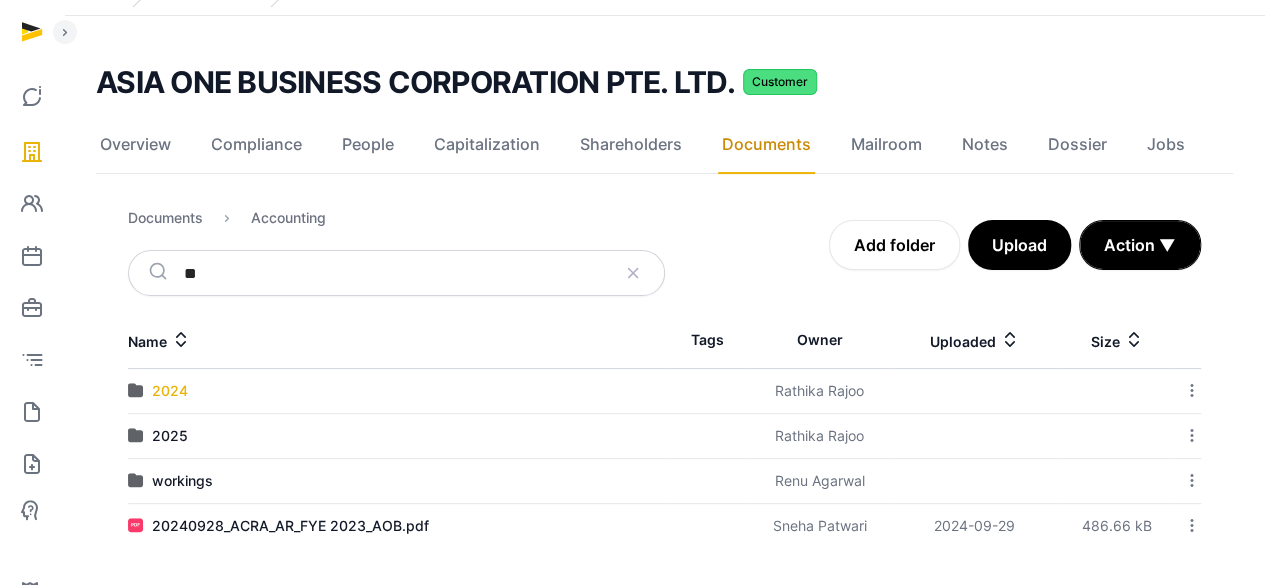 click on "2024" at bounding box center (170, 391) 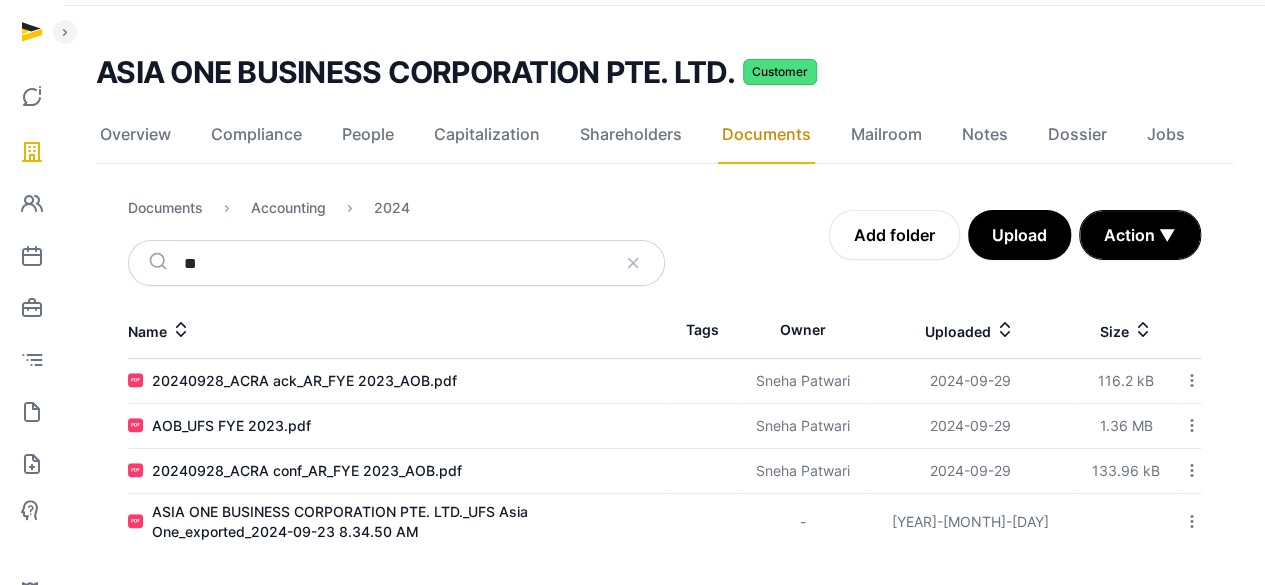 scroll, scrollTop: 113, scrollLeft: 0, axis: vertical 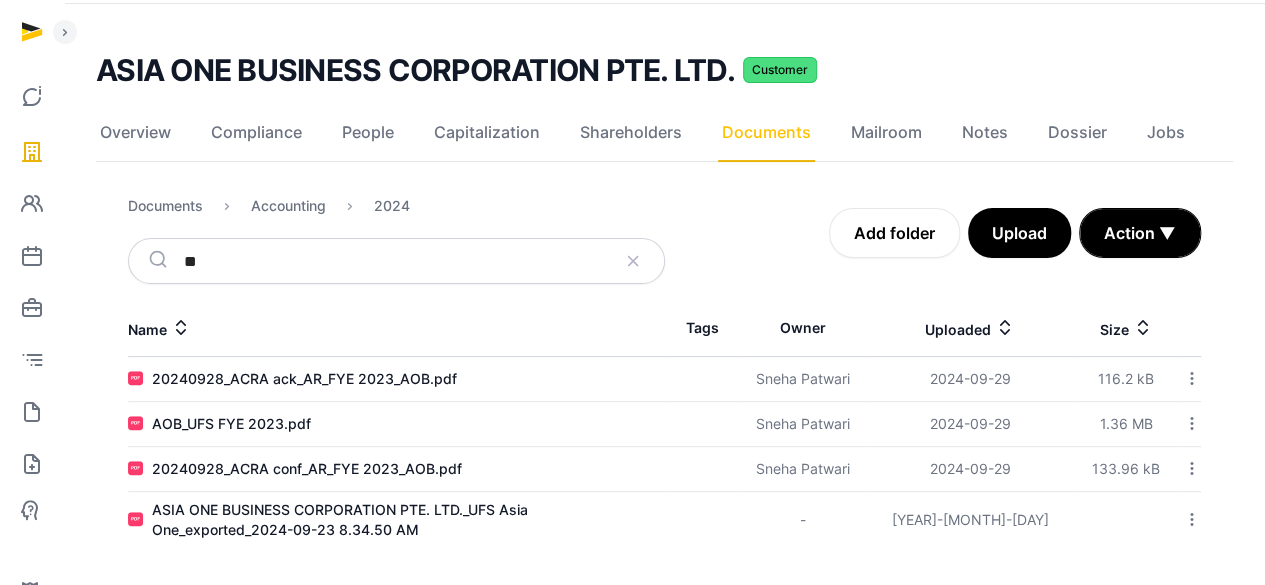 click on "Documents" 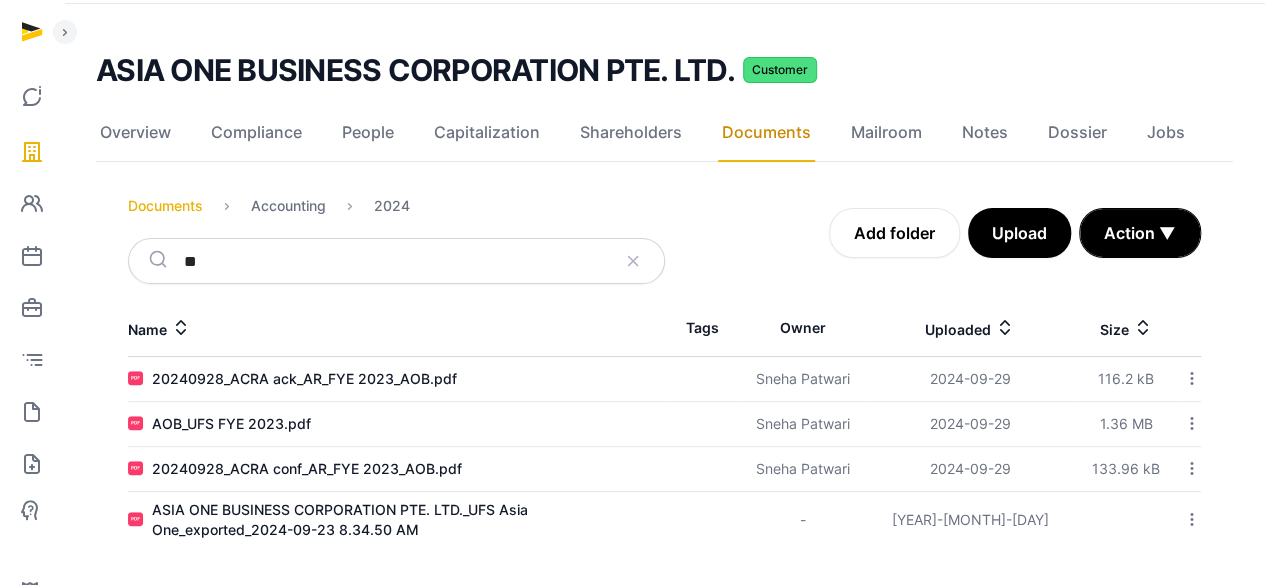 click on "Documents" at bounding box center (165, 206) 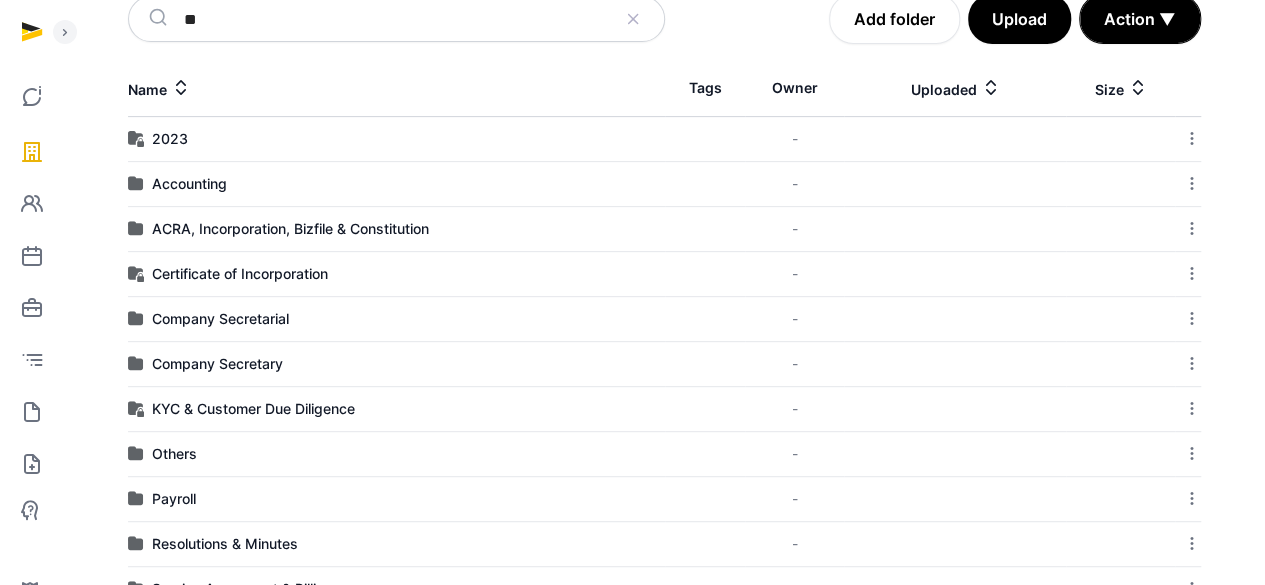 scroll, scrollTop: 413, scrollLeft: 0, axis: vertical 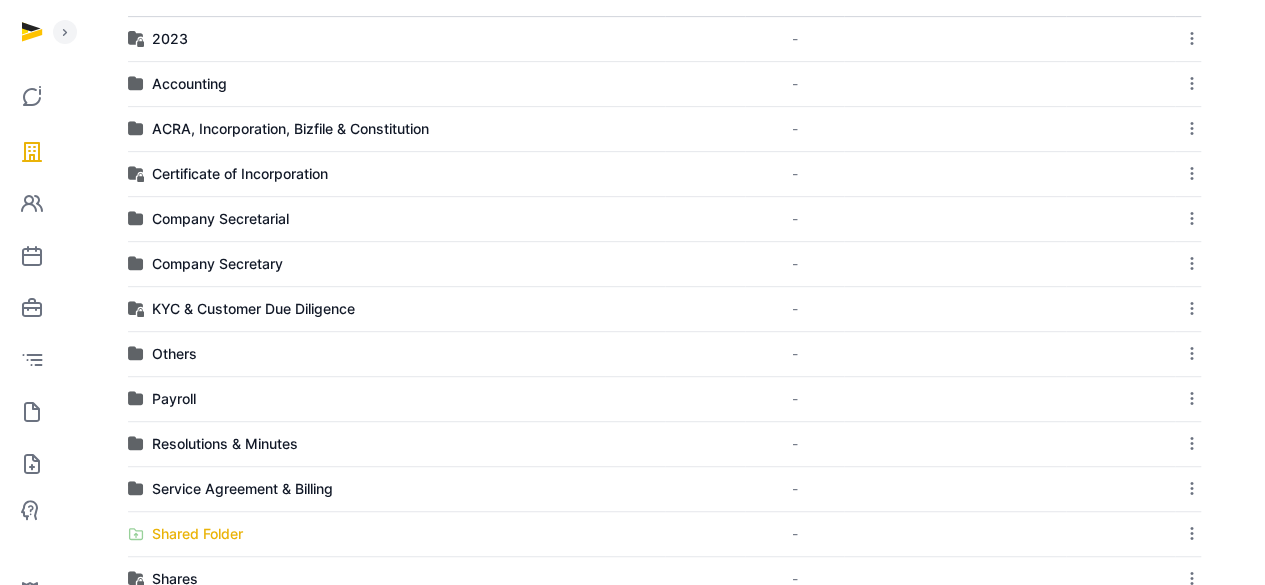 click on "Shared Folder" at bounding box center [197, 534] 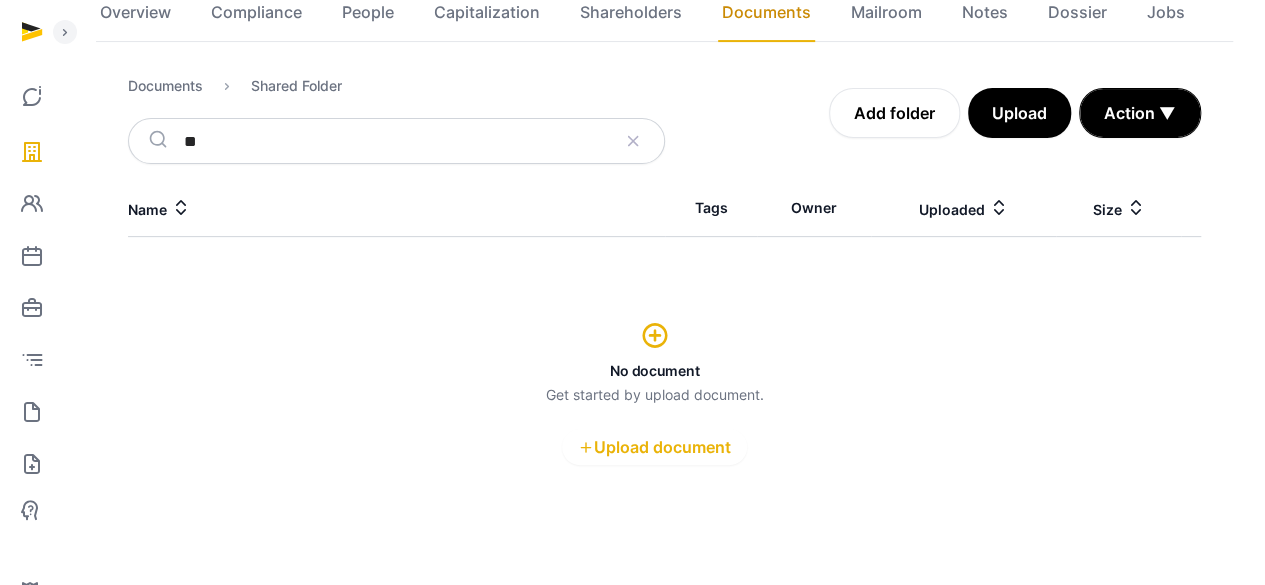 scroll, scrollTop: 231, scrollLeft: 0, axis: vertical 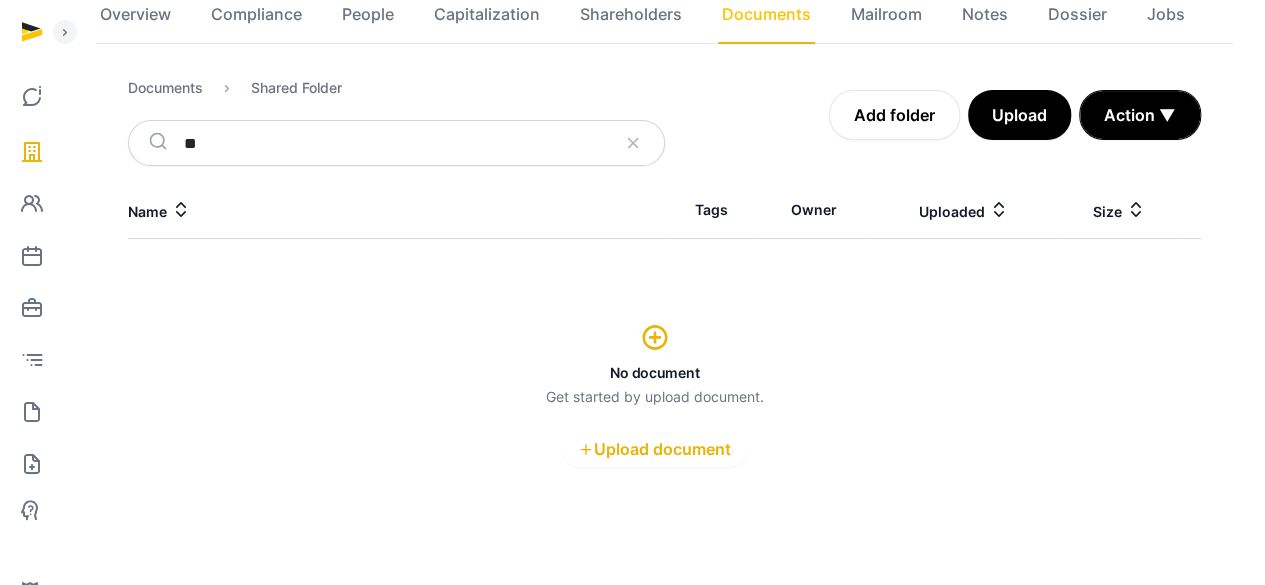 click on "Documents" 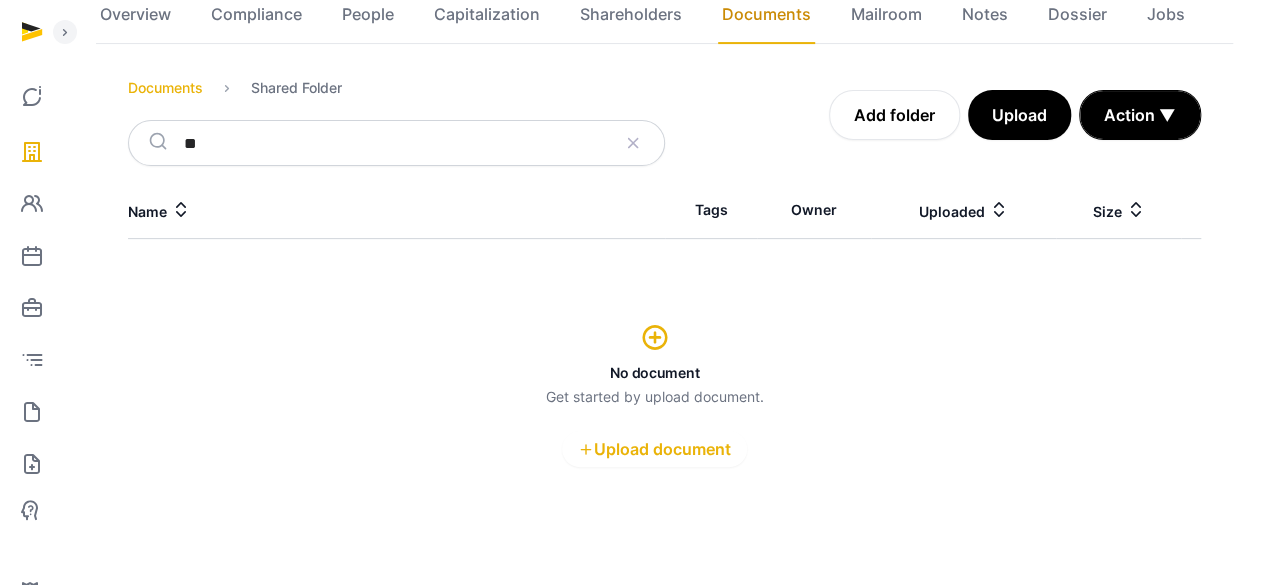 click on "Documents" at bounding box center [165, 88] 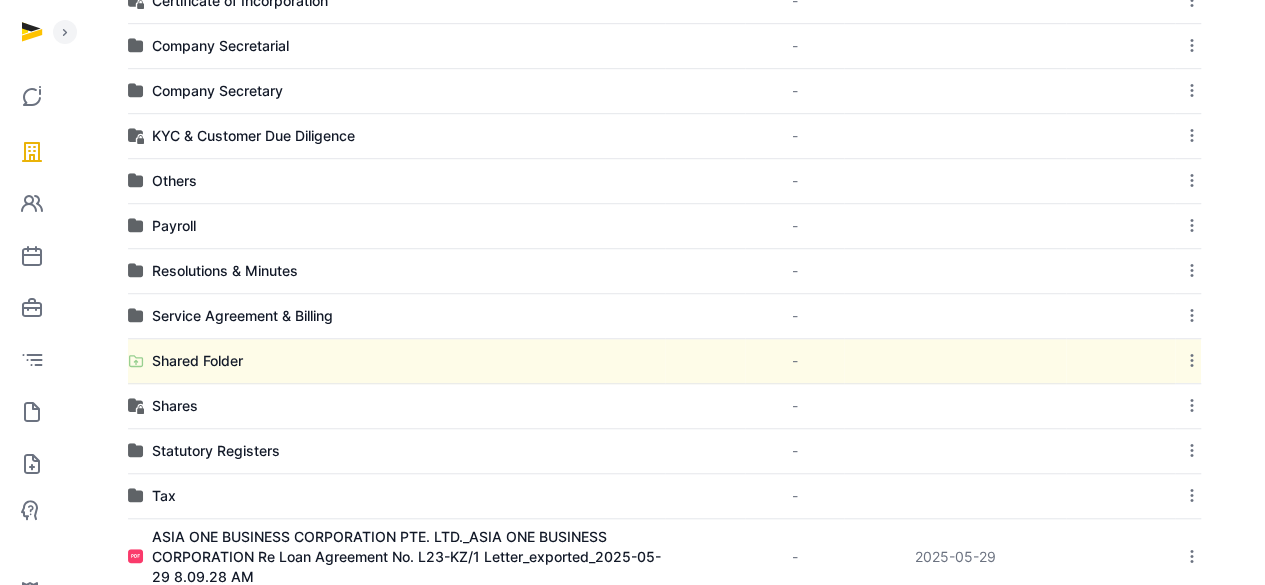 scroll, scrollTop: 631, scrollLeft: 0, axis: vertical 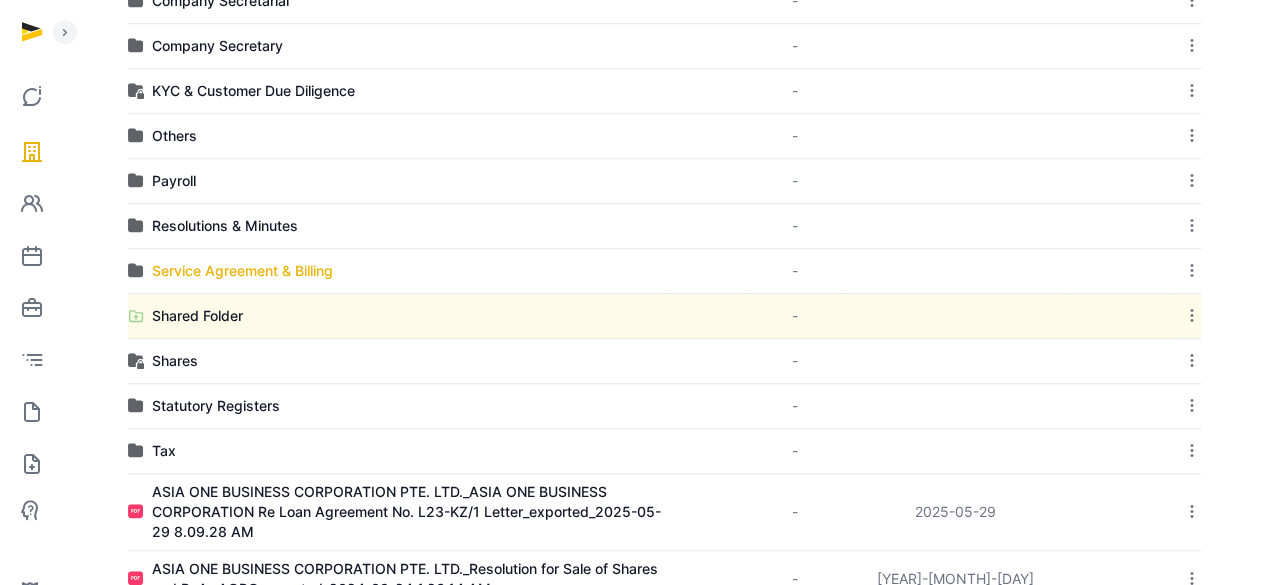 click on "Service Agreement & Billing" at bounding box center (242, 271) 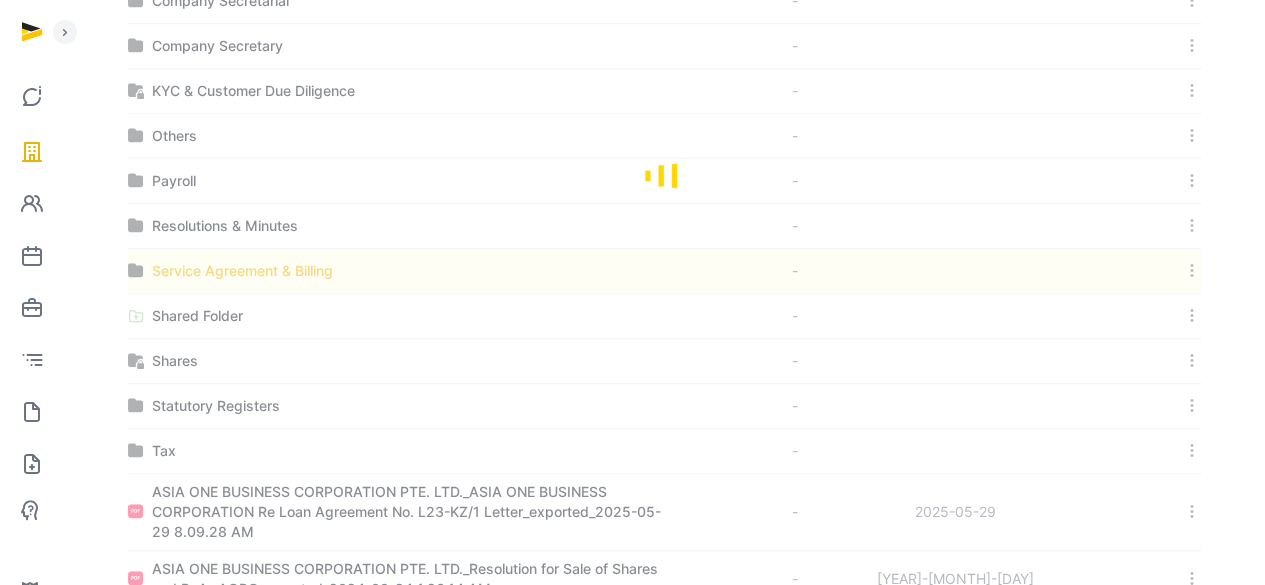 click at bounding box center (664, 174) 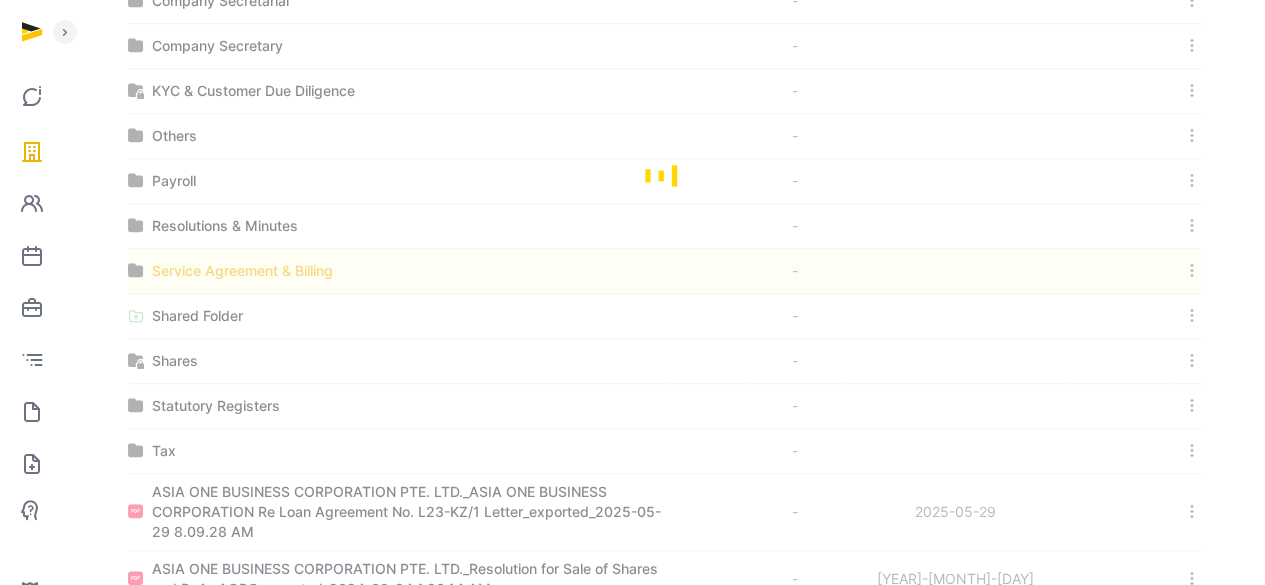 scroll, scrollTop: 231, scrollLeft: 0, axis: vertical 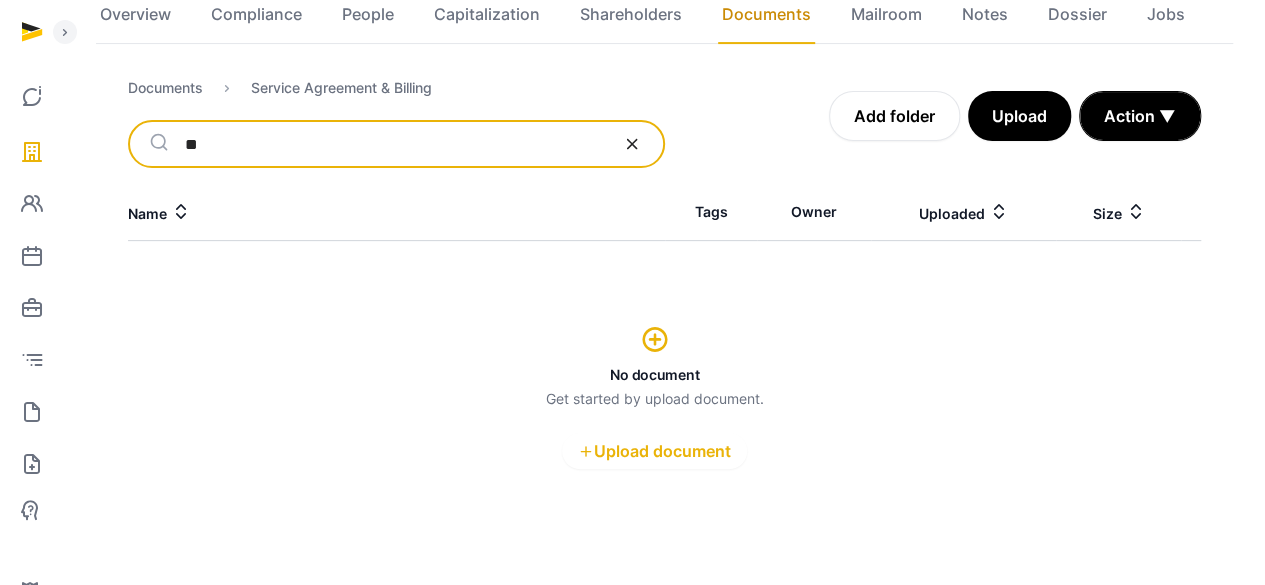 click 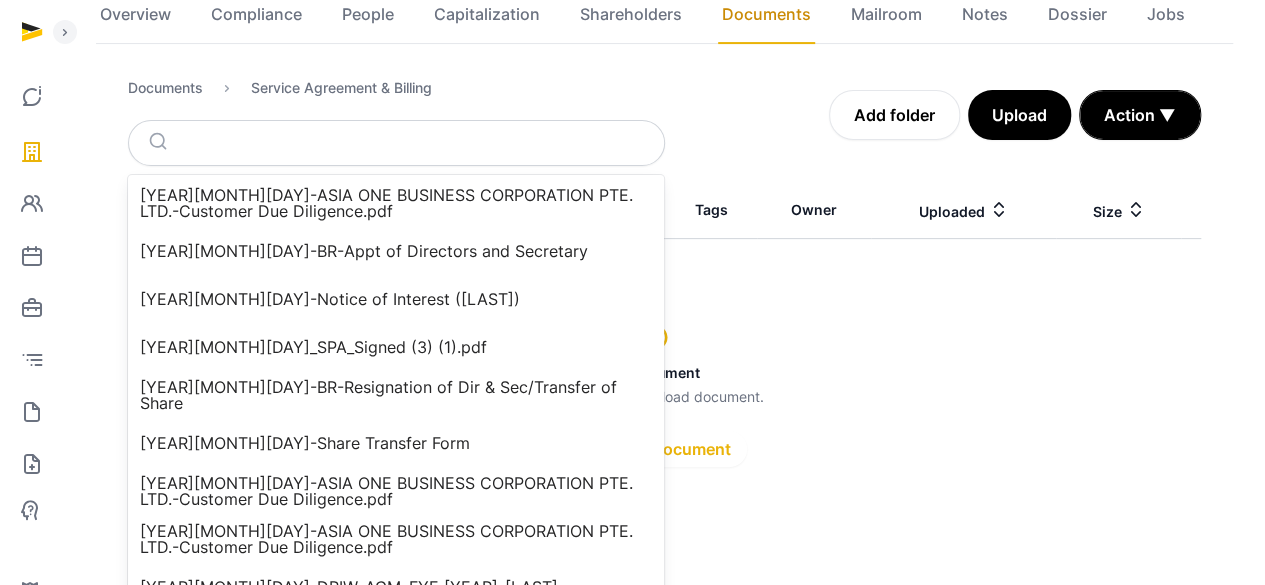 drag, startPoint x: 1002, startPoint y: 330, endPoint x: 997, endPoint y: 315, distance: 15.811388 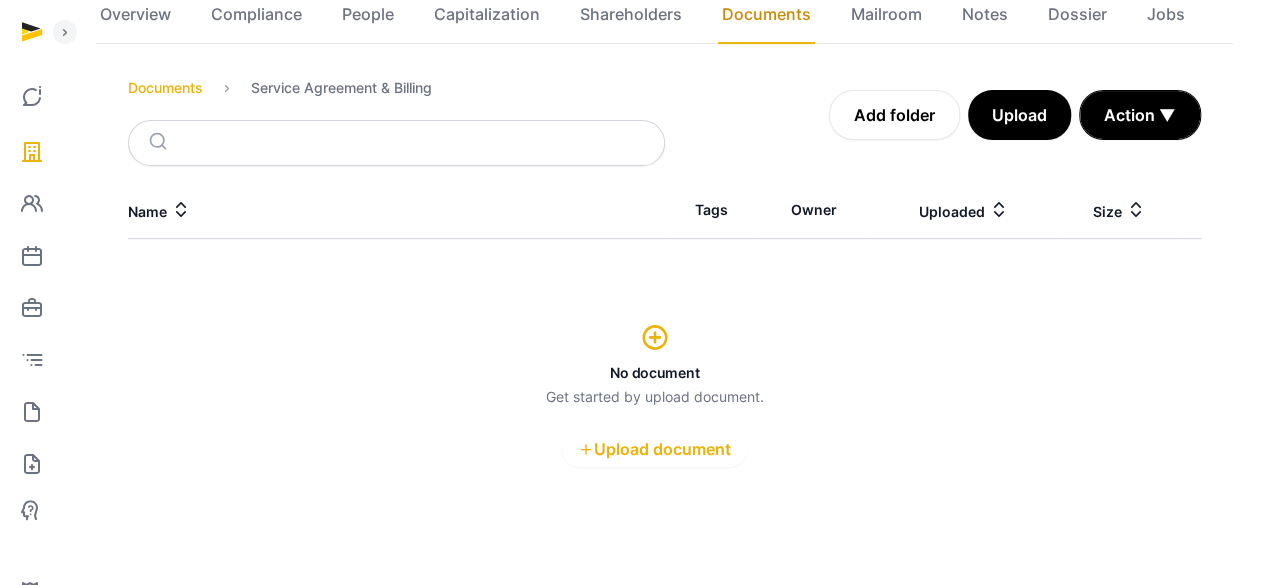 click on "Documents" at bounding box center (165, 88) 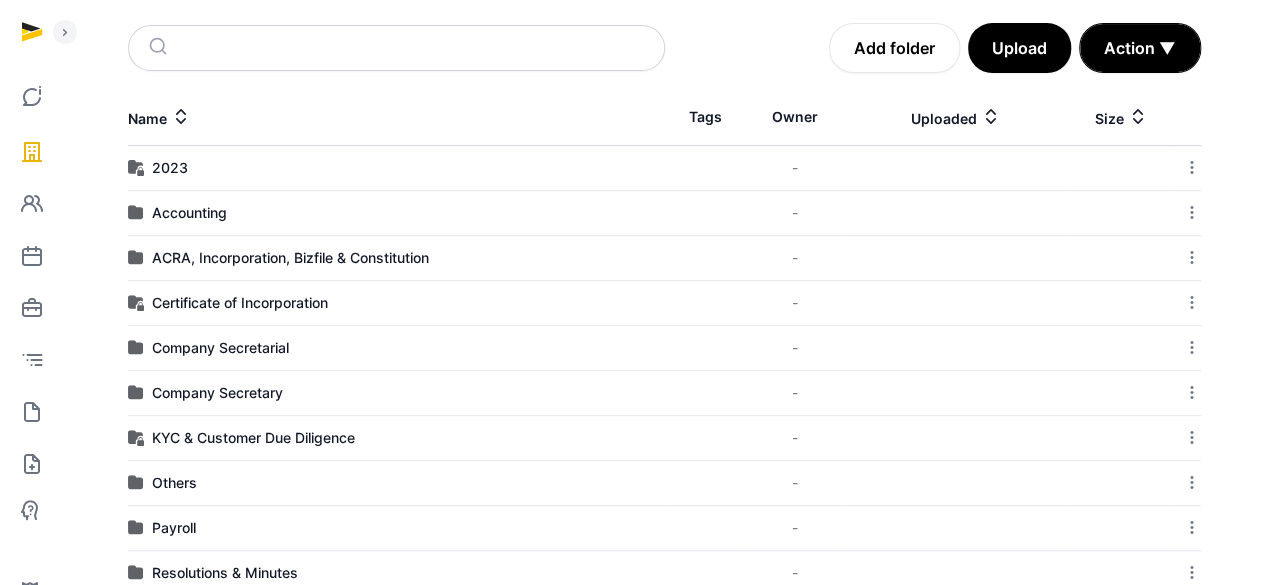 scroll, scrollTop: 86, scrollLeft: 0, axis: vertical 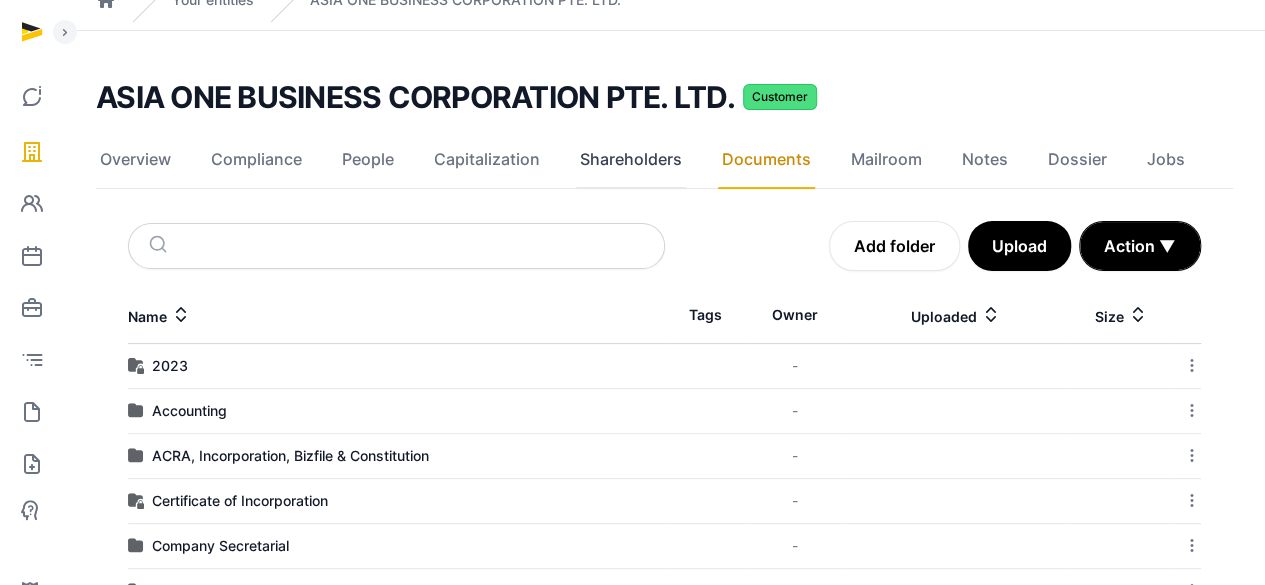 click on "Shareholders" 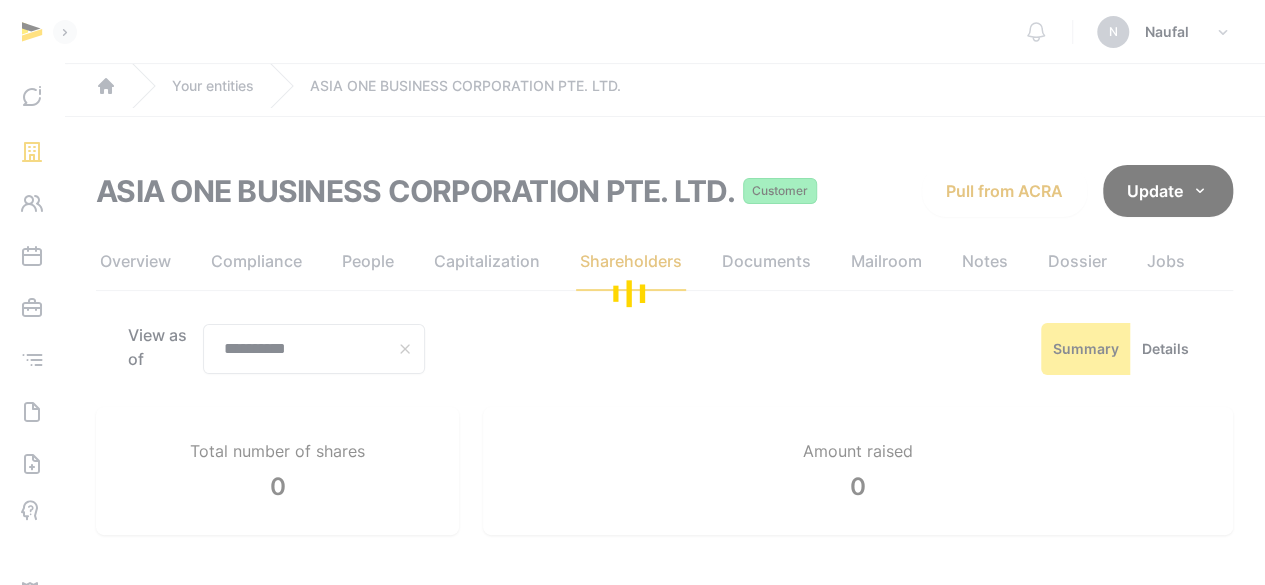 click on "**********" at bounding box center (664, 546) 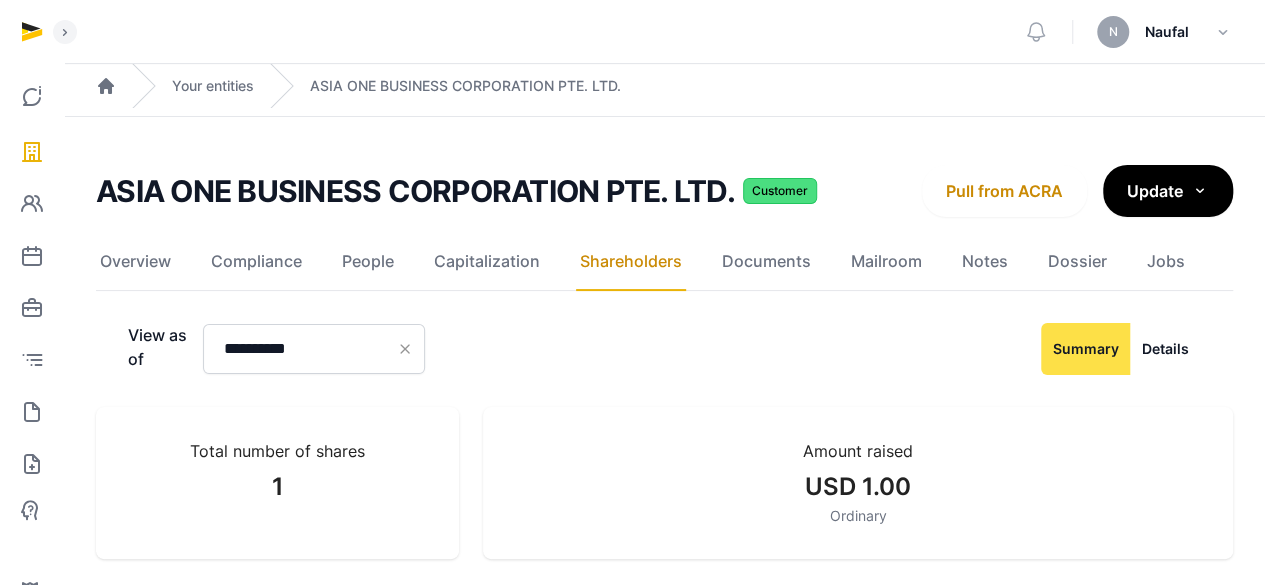 click on "Compliance" 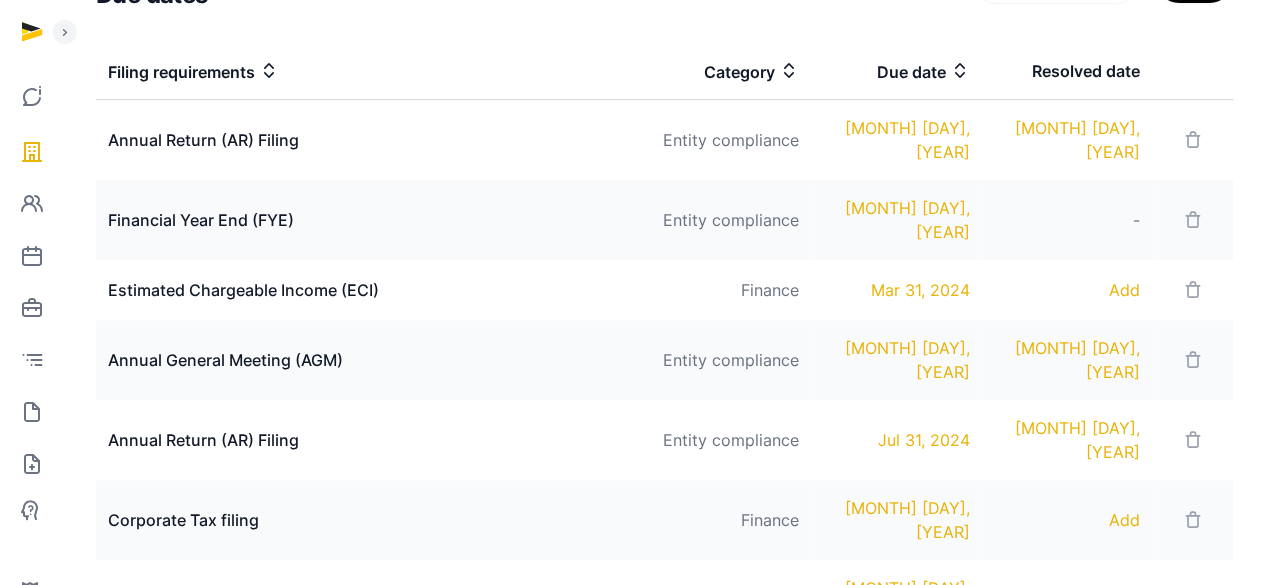 scroll, scrollTop: 100, scrollLeft: 0, axis: vertical 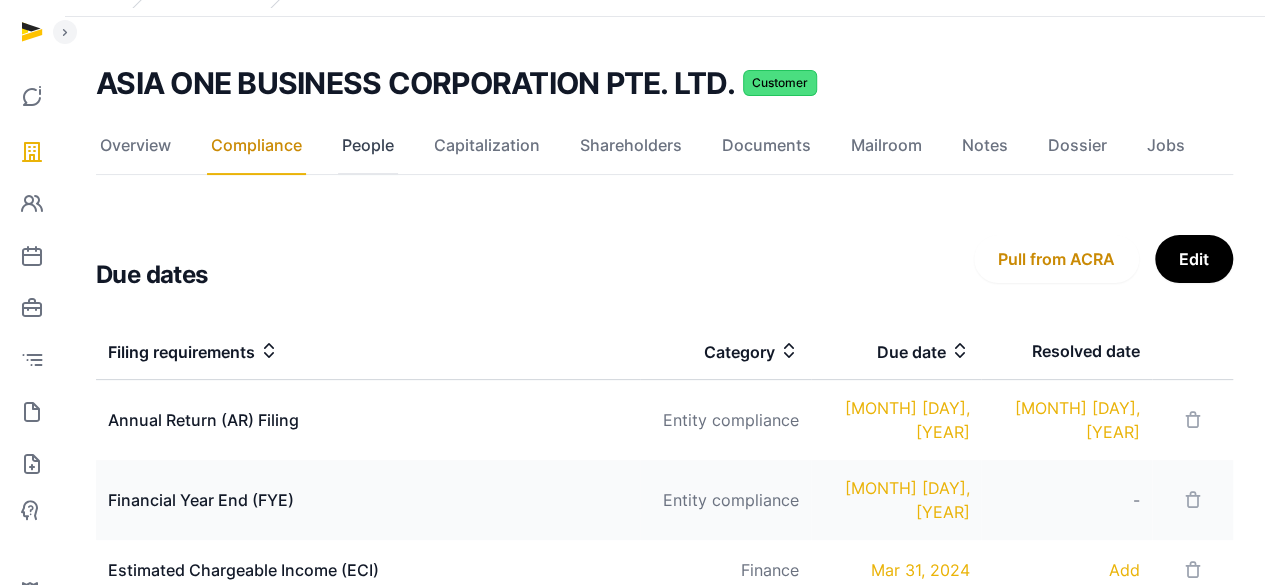 click on "People" 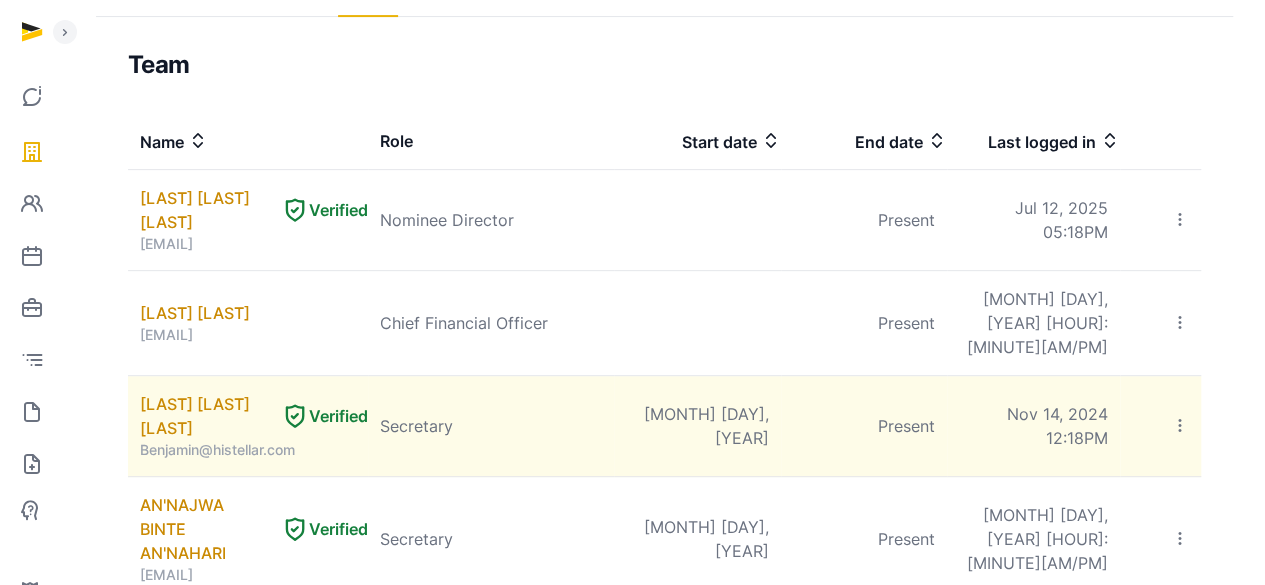scroll, scrollTop: 200, scrollLeft: 0, axis: vertical 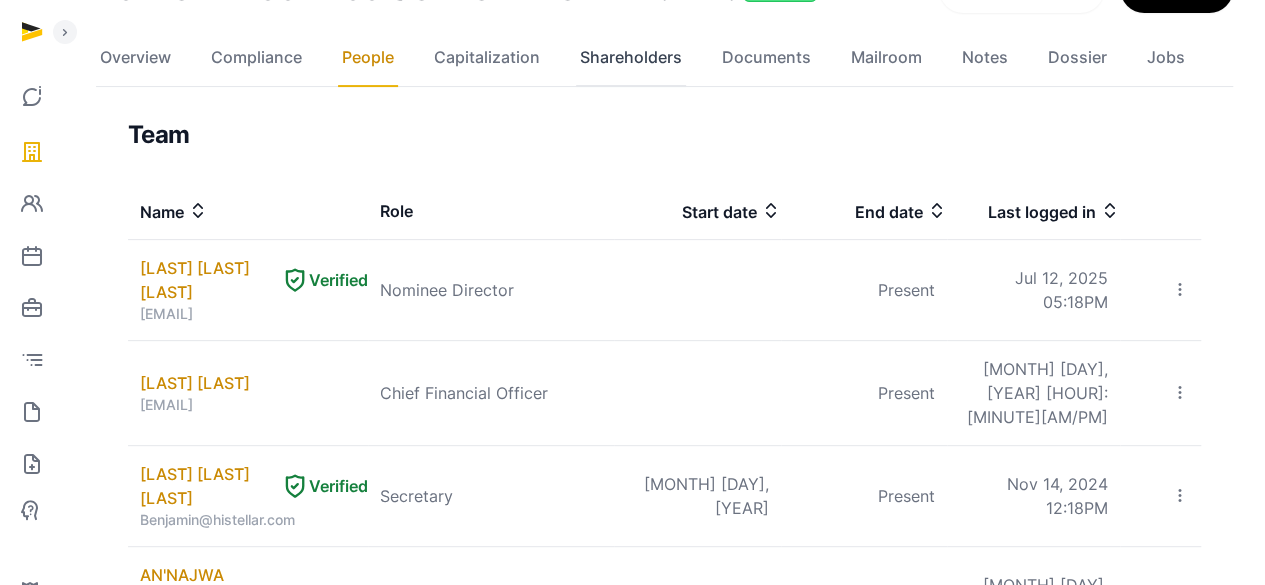 click on "Shareholders" 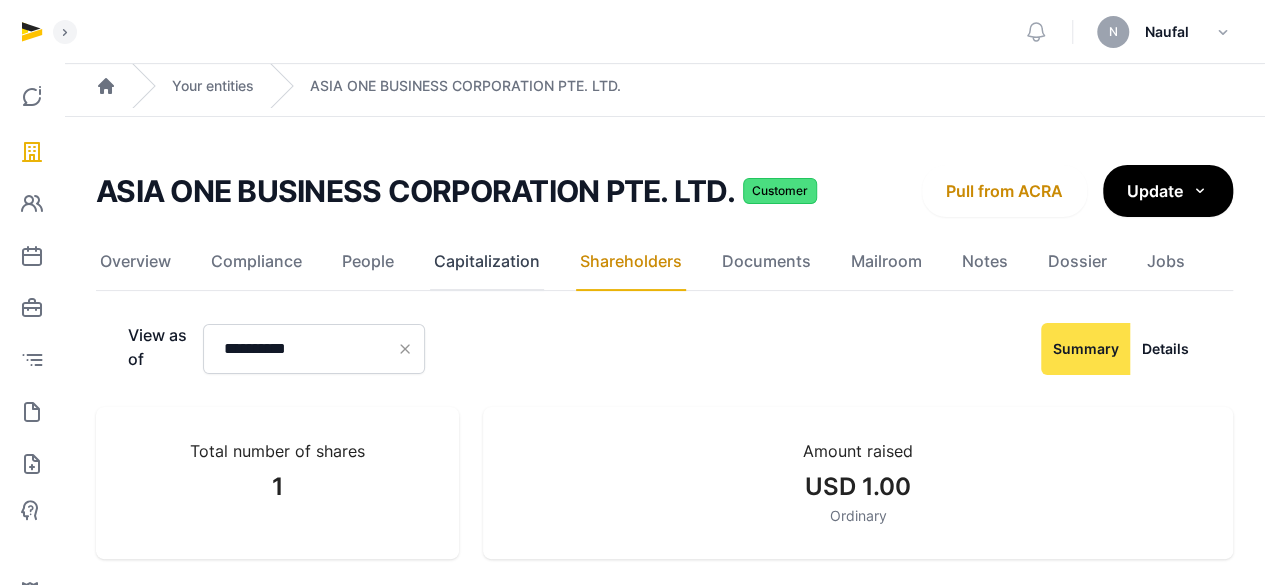 click on "Capitalization" 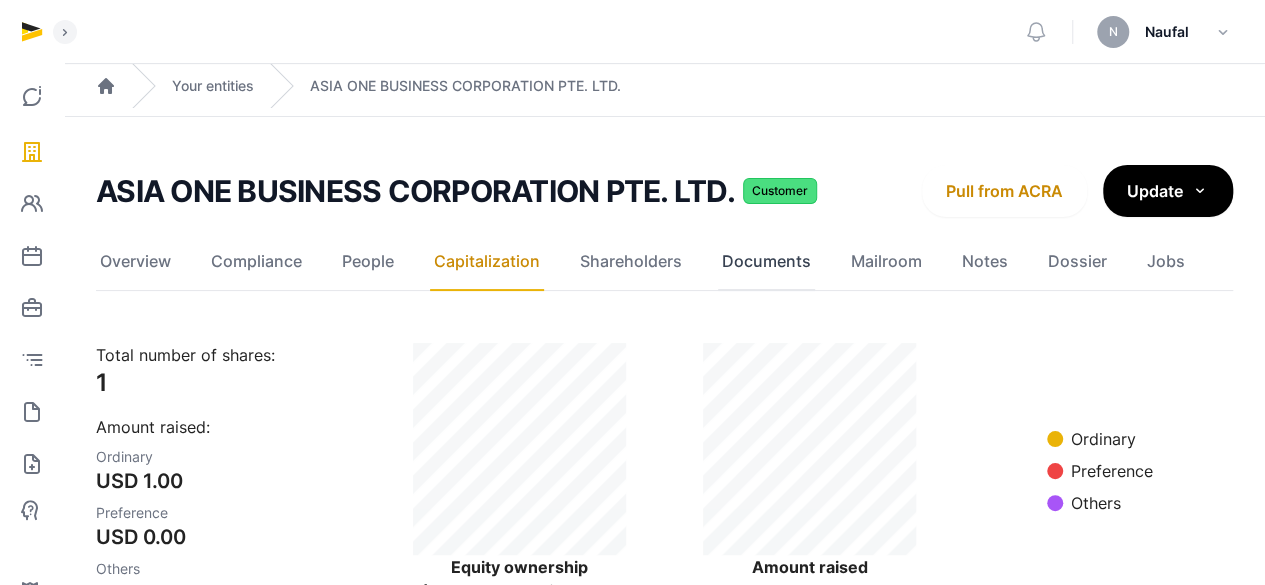 scroll, scrollTop: 100, scrollLeft: 0, axis: vertical 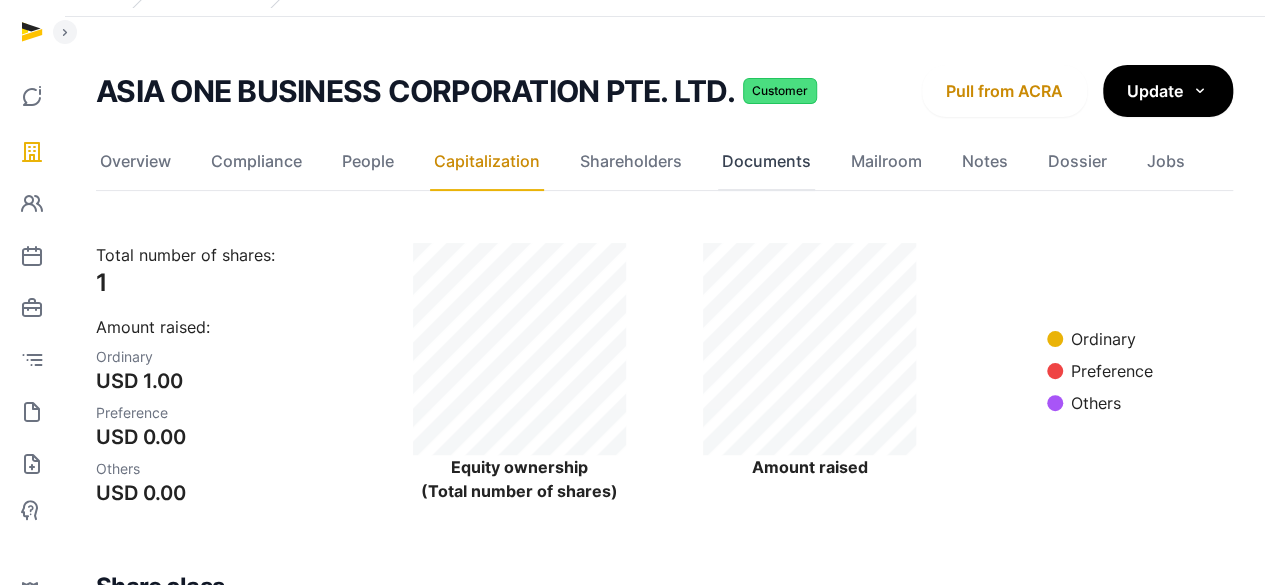 click on "Documents" 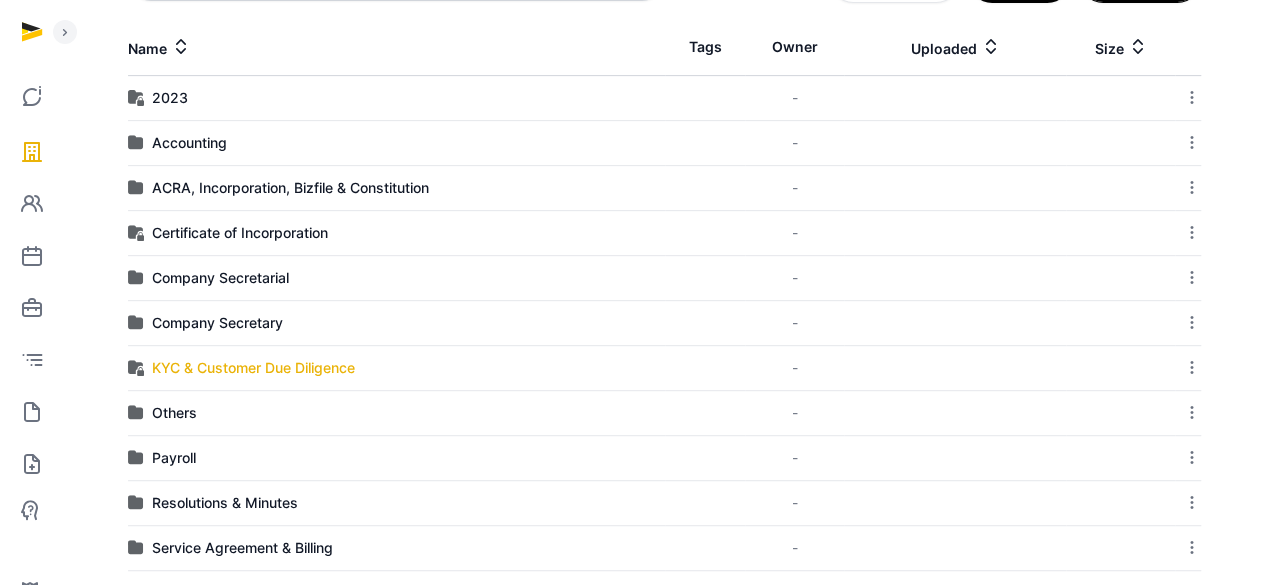 scroll, scrollTop: 386, scrollLeft: 0, axis: vertical 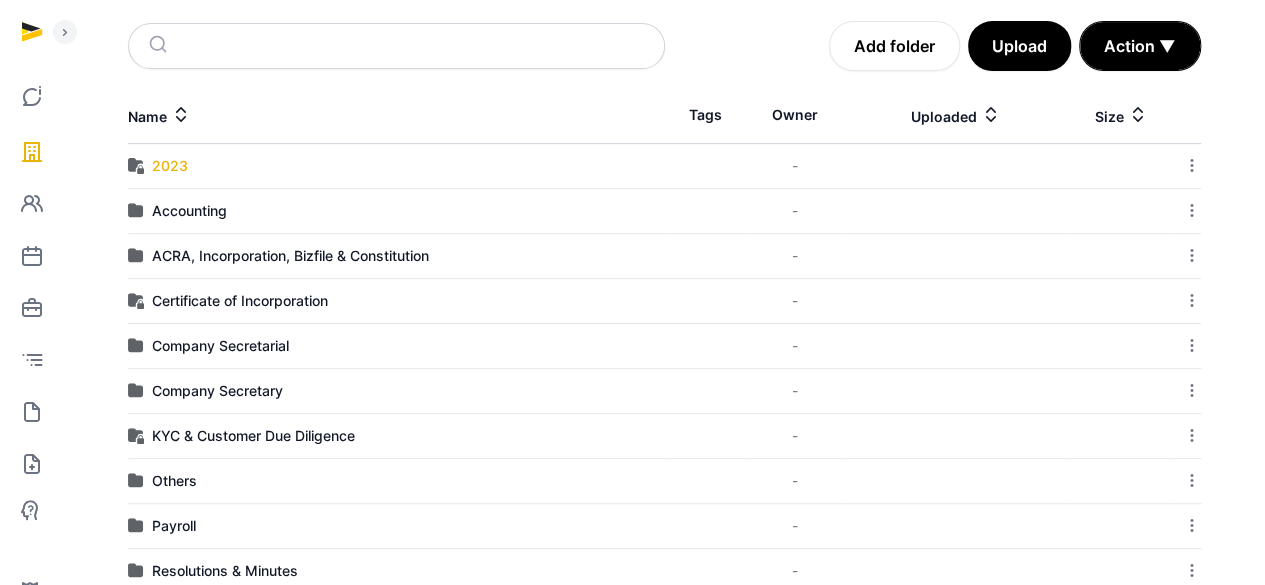 click on "2023" at bounding box center (170, 166) 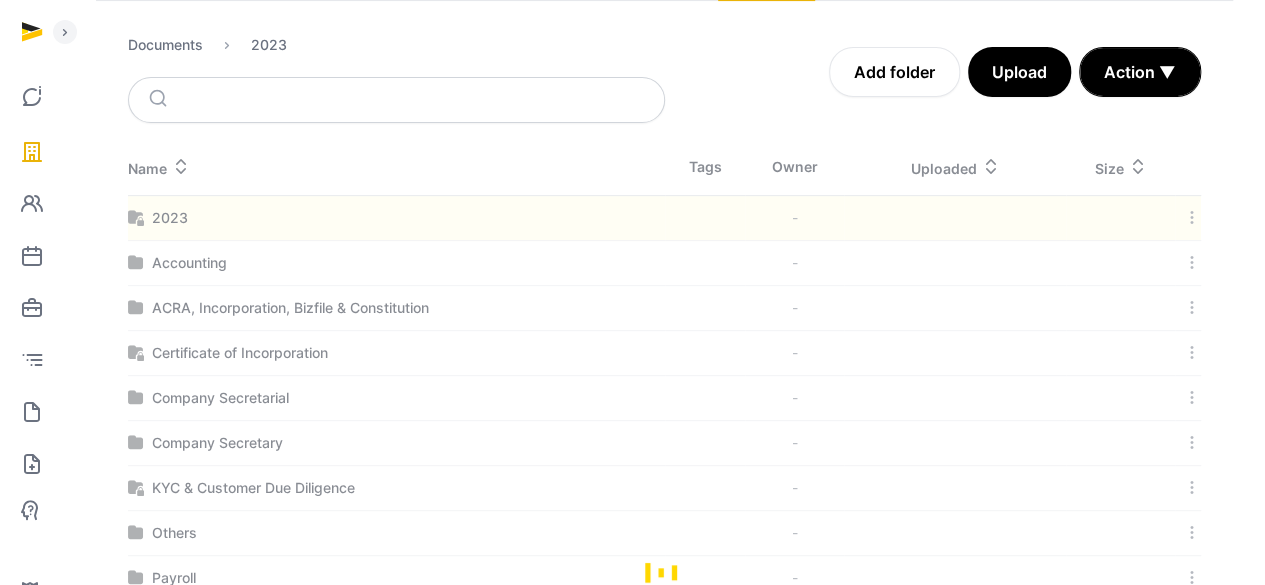 scroll, scrollTop: 101, scrollLeft: 0, axis: vertical 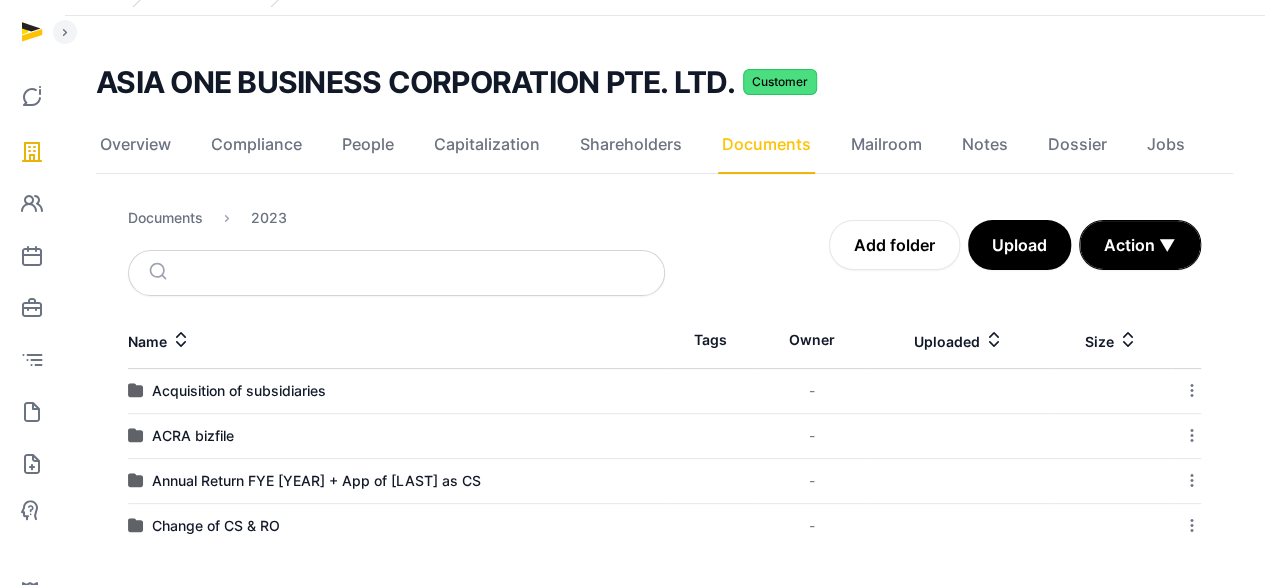 click on "Documents" 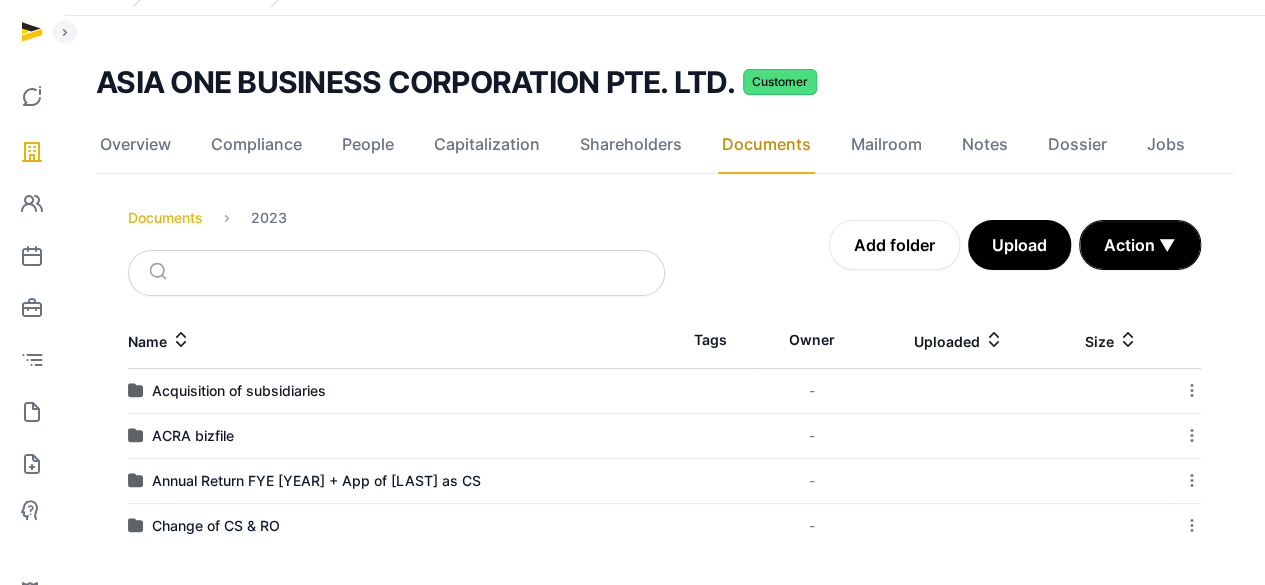 click on "Documents" at bounding box center [165, 218] 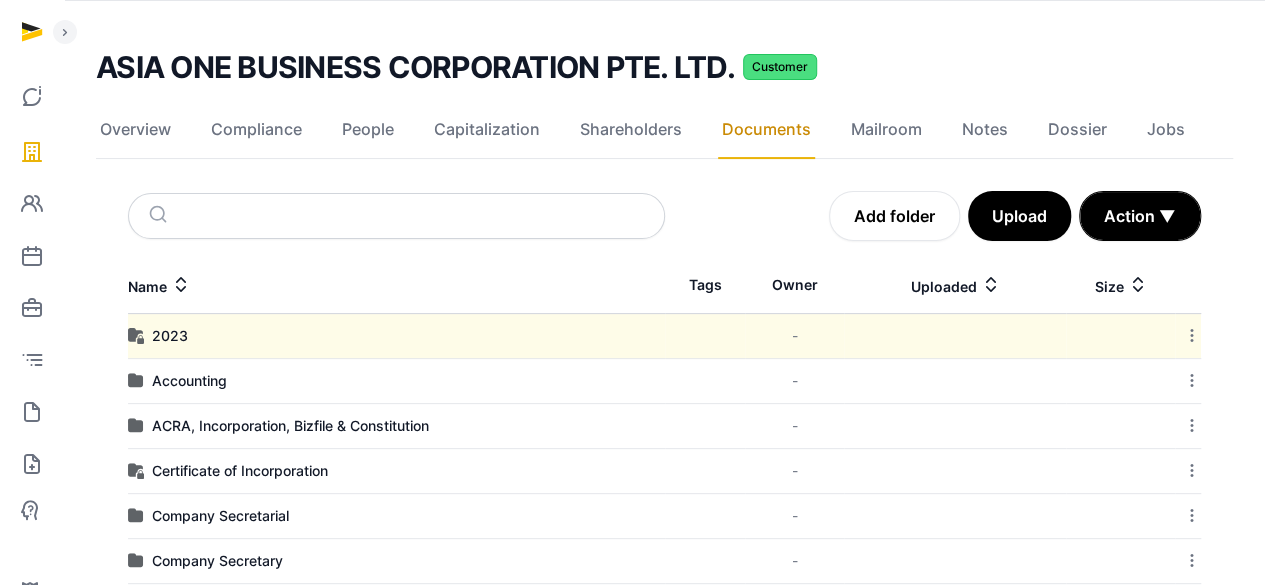 scroll, scrollTop: 301, scrollLeft: 0, axis: vertical 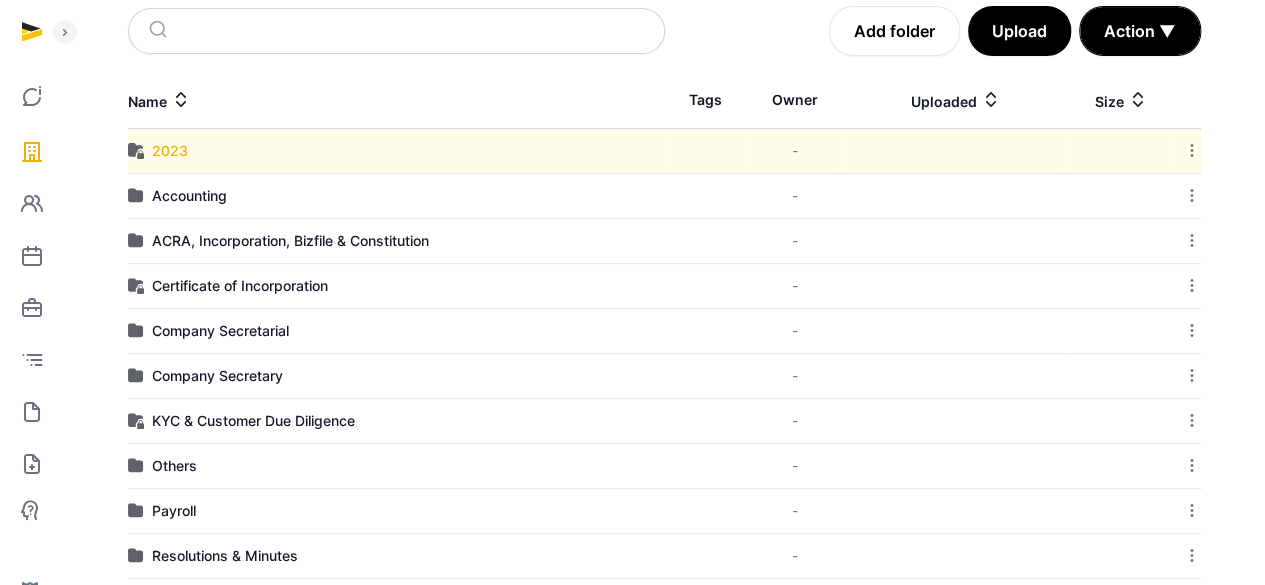 click on "2023" at bounding box center [170, 151] 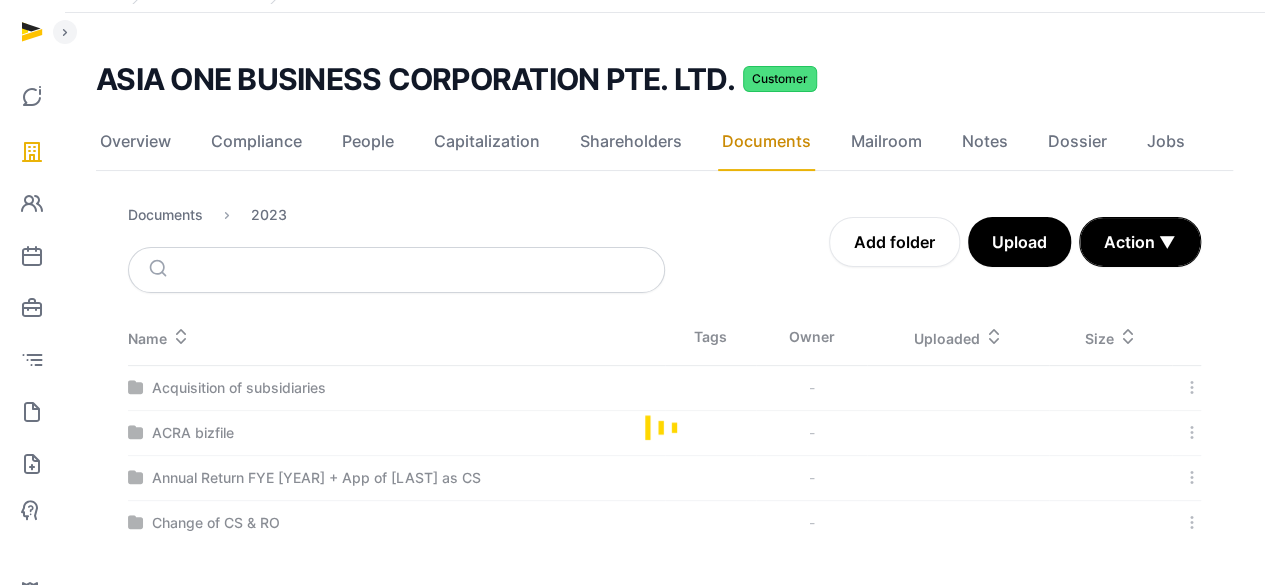 scroll, scrollTop: 101, scrollLeft: 0, axis: vertical 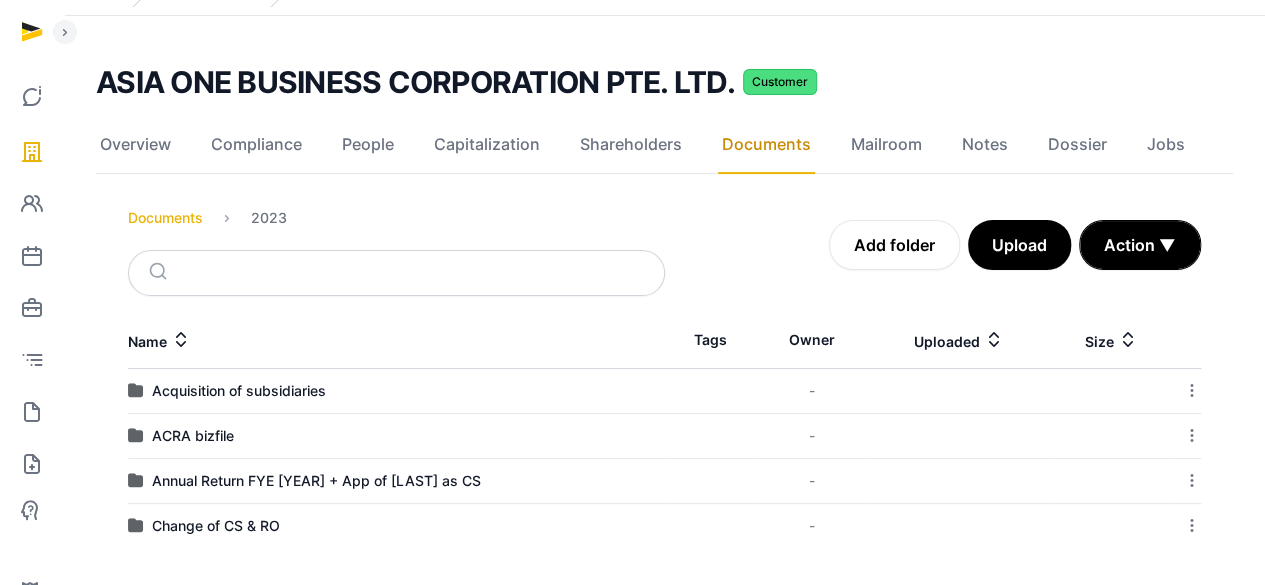 click on "Documents" at bounding box center (165, 218) 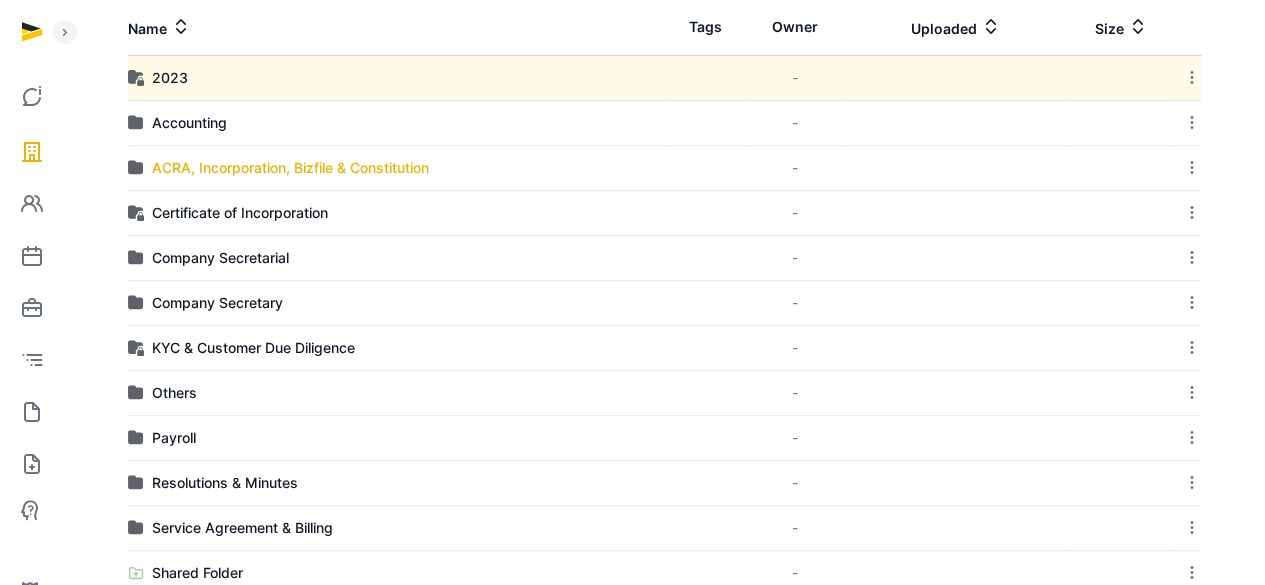 scroll, scrollTop: 401, scrollLeft: 0, axis: vertical 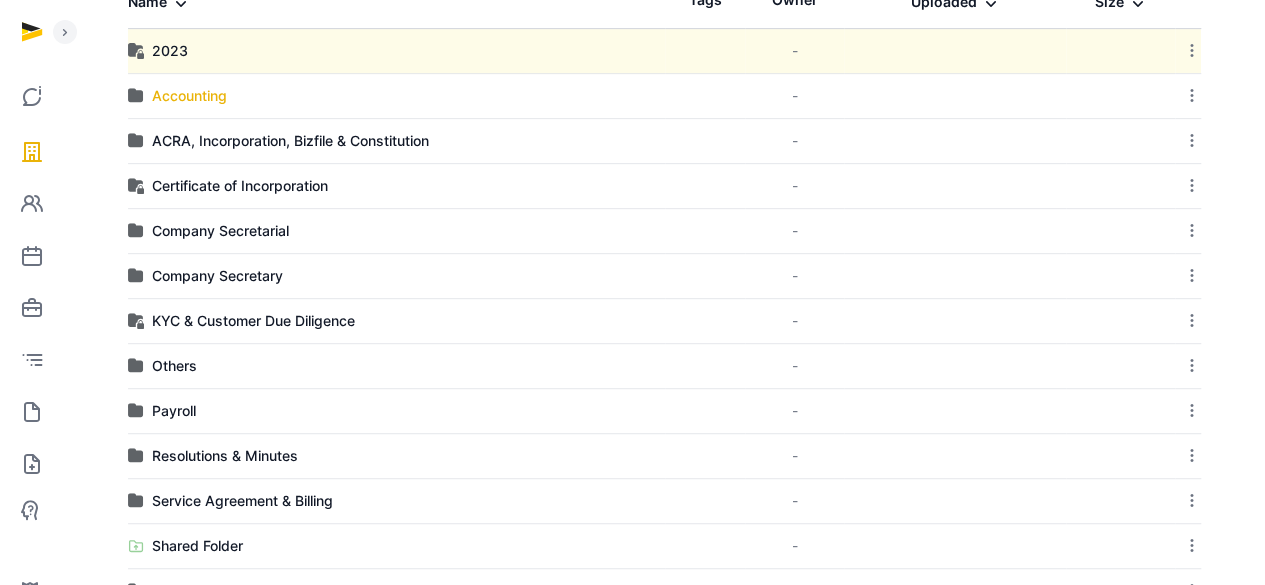 click on "Accounting" at bounding box center [189, 96] 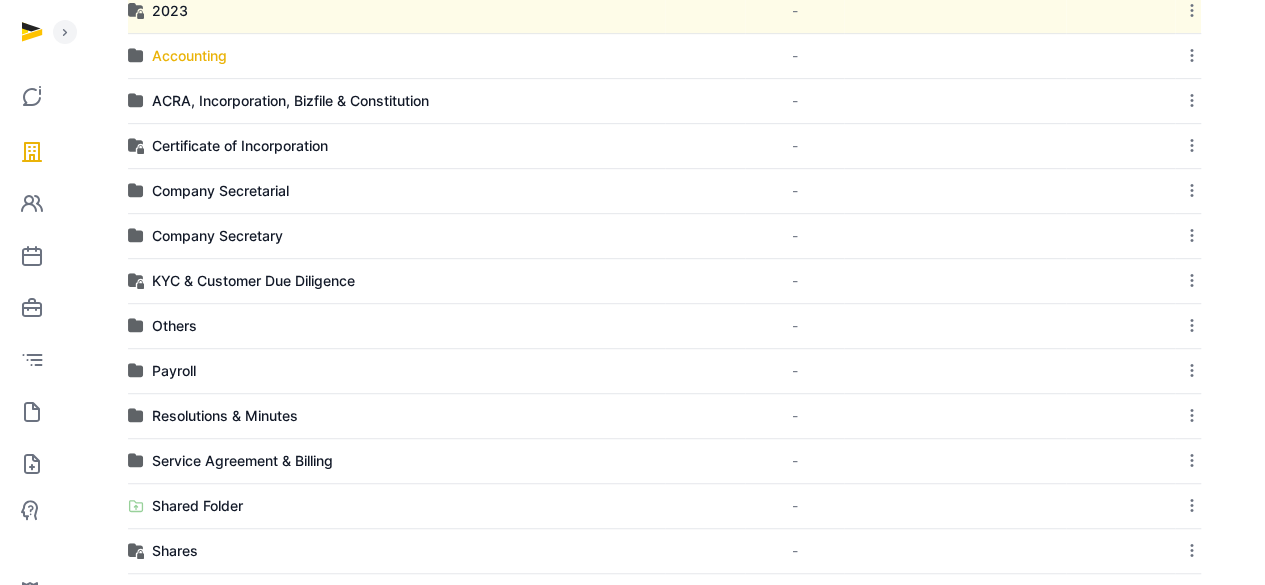 click at bounding box center [0, 0] 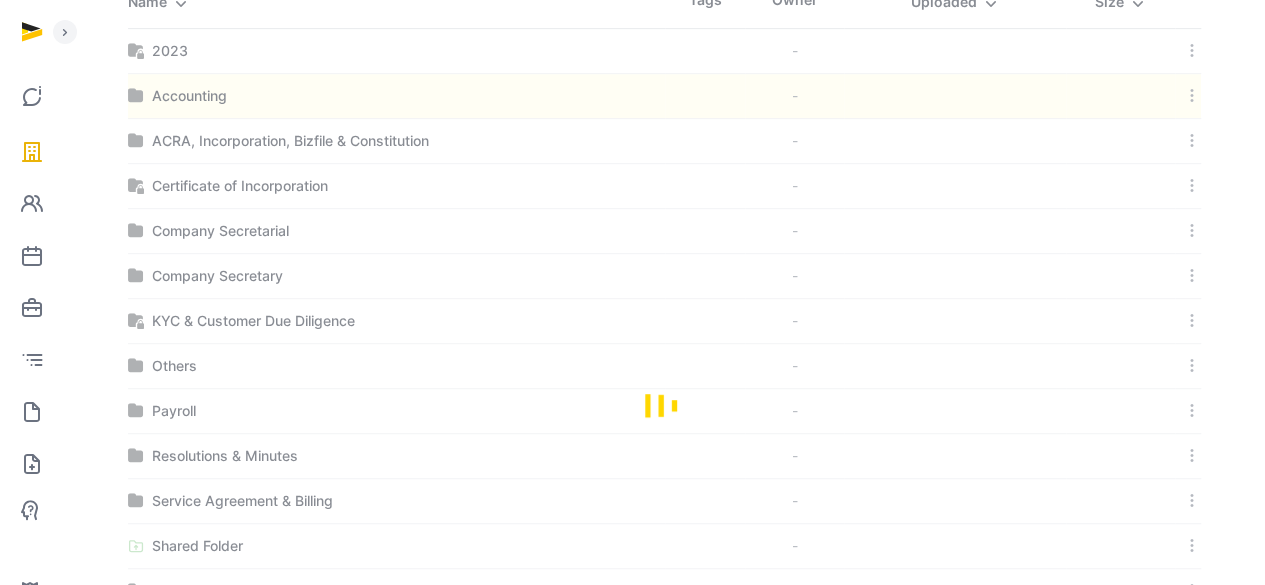 scroll, scrollTop: 101, scrollLeft: 0, axis: vertical 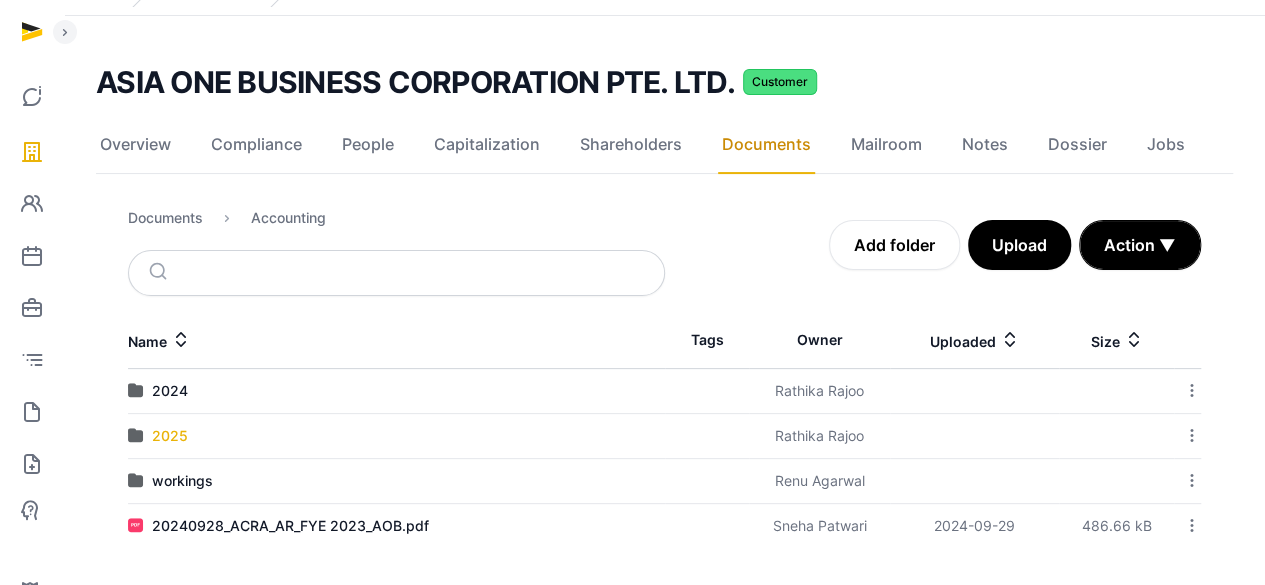 click on "2025" at bounding box center (170, 436) 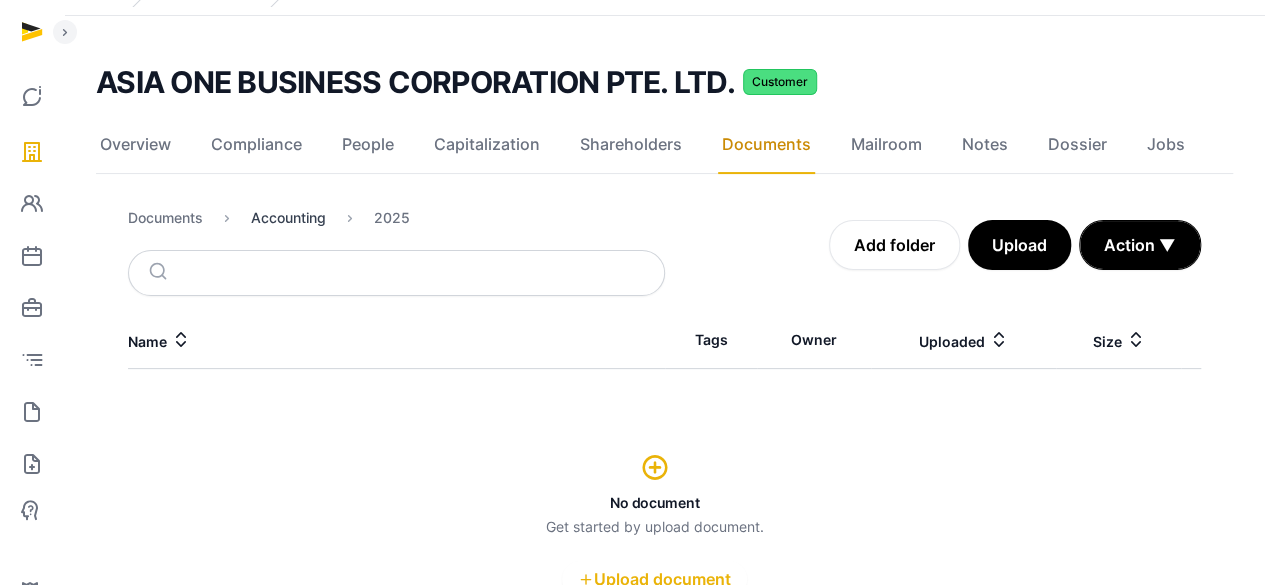 click on "Accounting" at bounding box center [288, 218] 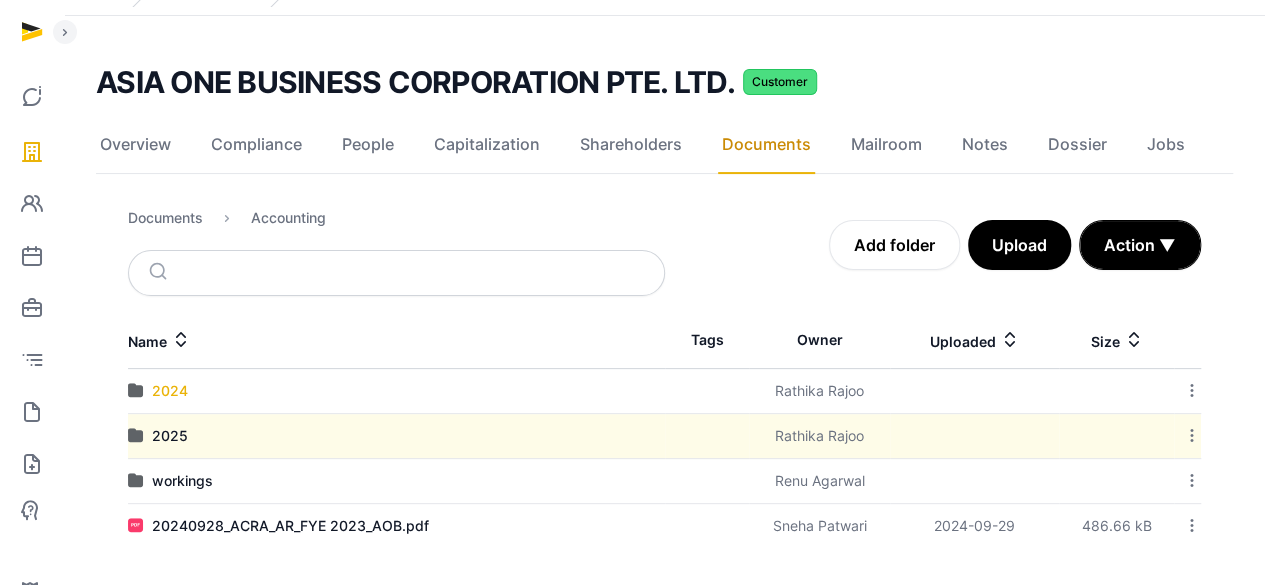click on "2024" at bounding box center (170, 391) 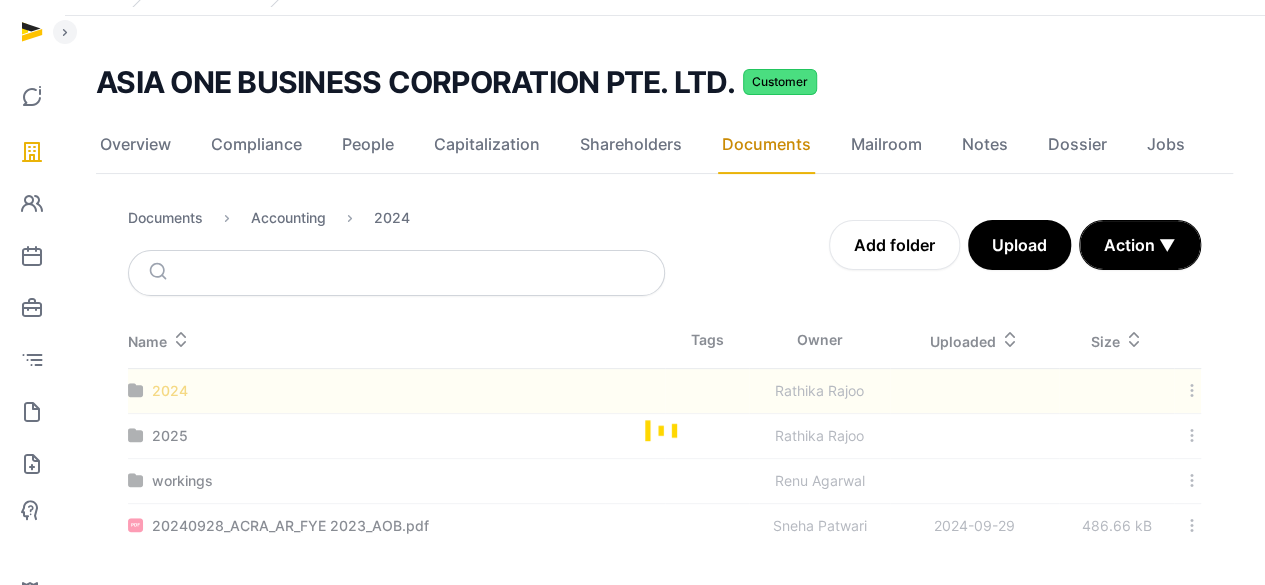 click at bounding box center (664, 430) 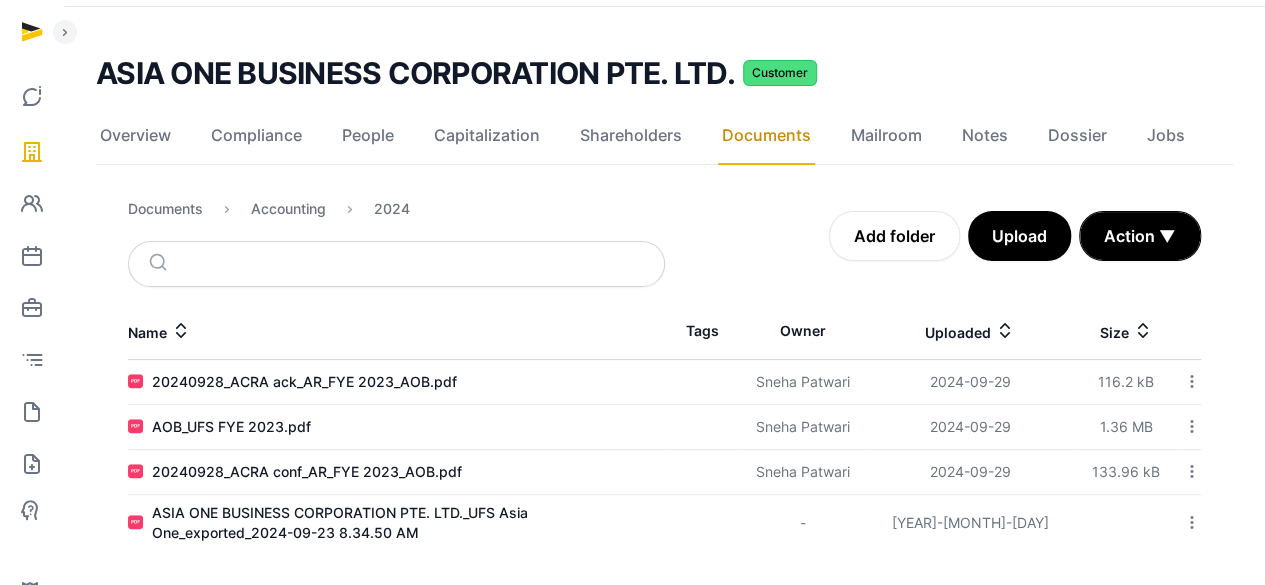 scroll, scrollTop: 113, scrollLeft: 0, axis: vertical 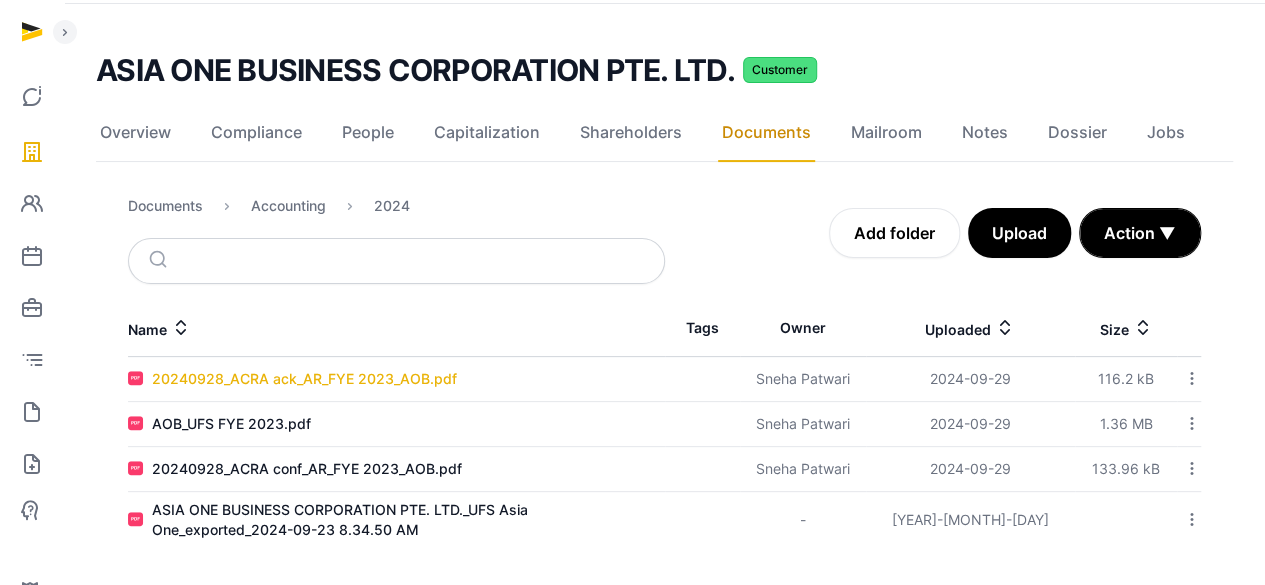click on "20240928_ACRA ack_AR_FYE 2023_AOB.pdf" at bounding box center (304, 379) 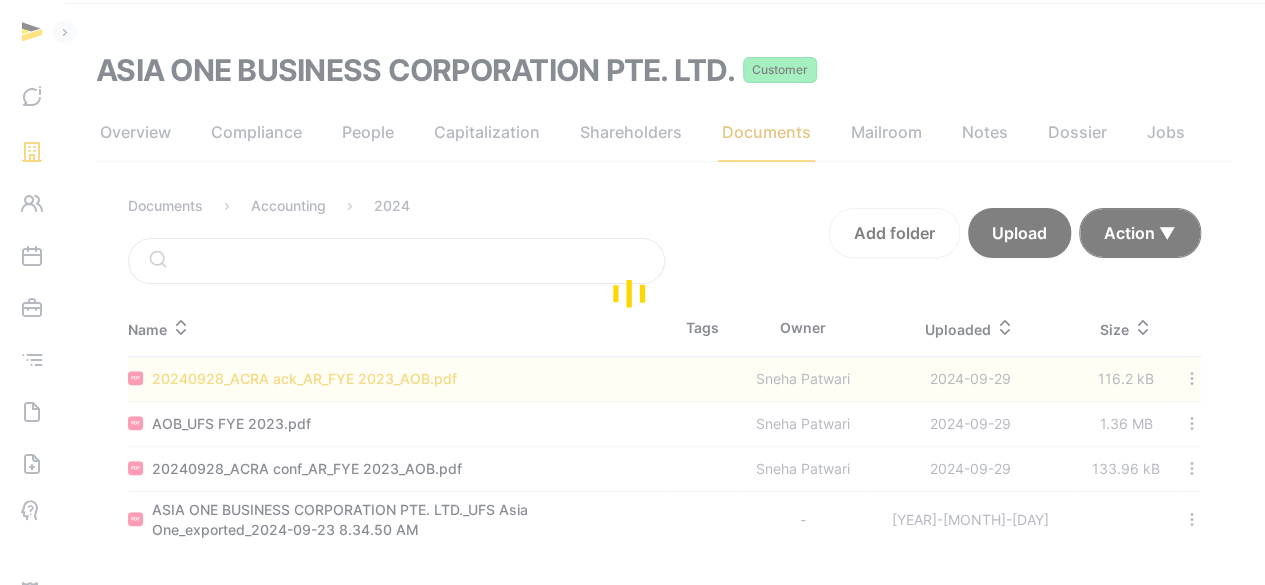click at bounding box center [632, 292] 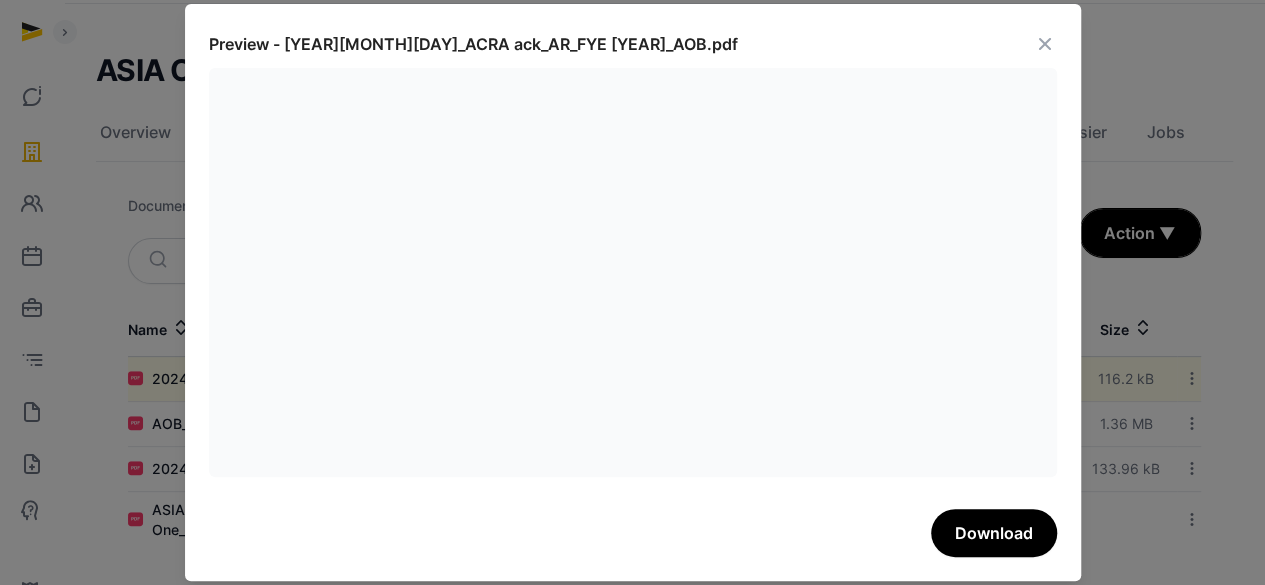 click at bounding box center [1045, 44] 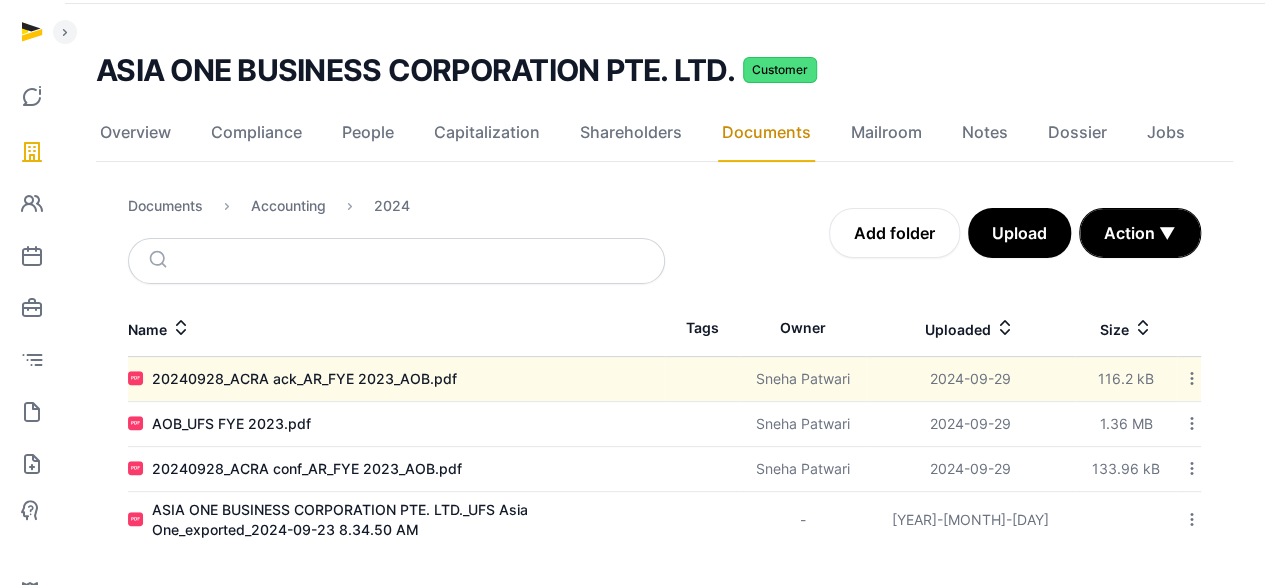 click on "AOB_UFS FYE 2023.pdf" at bounding box center (396, 424) 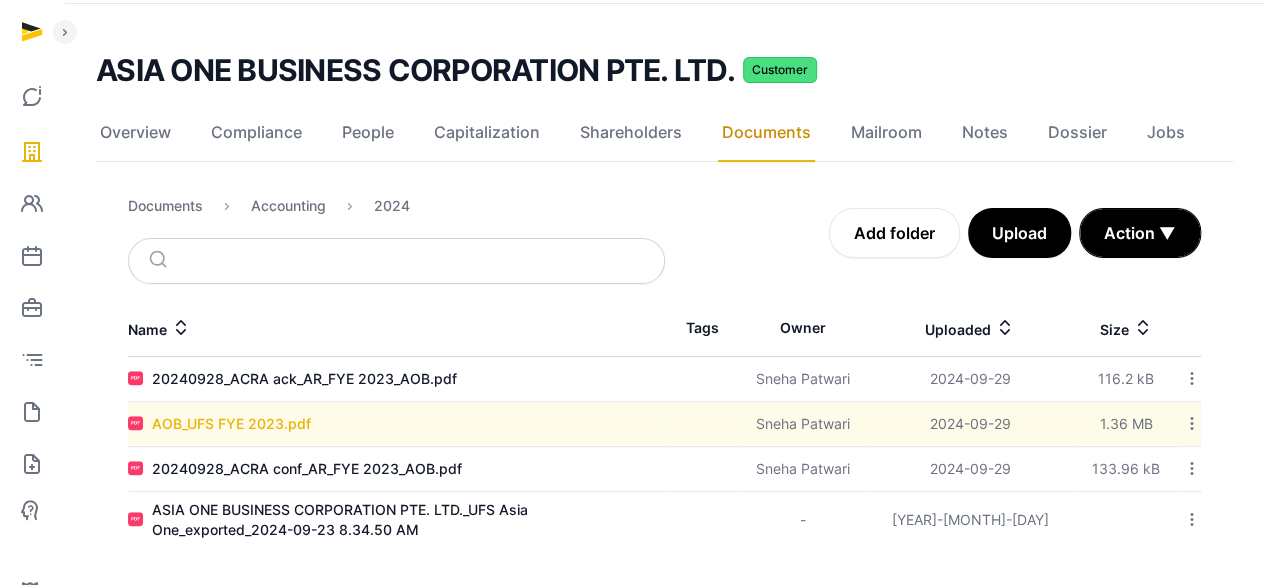 click on "AOB_UFS FYE 2023.pdf" at bounding box center [231, 424] 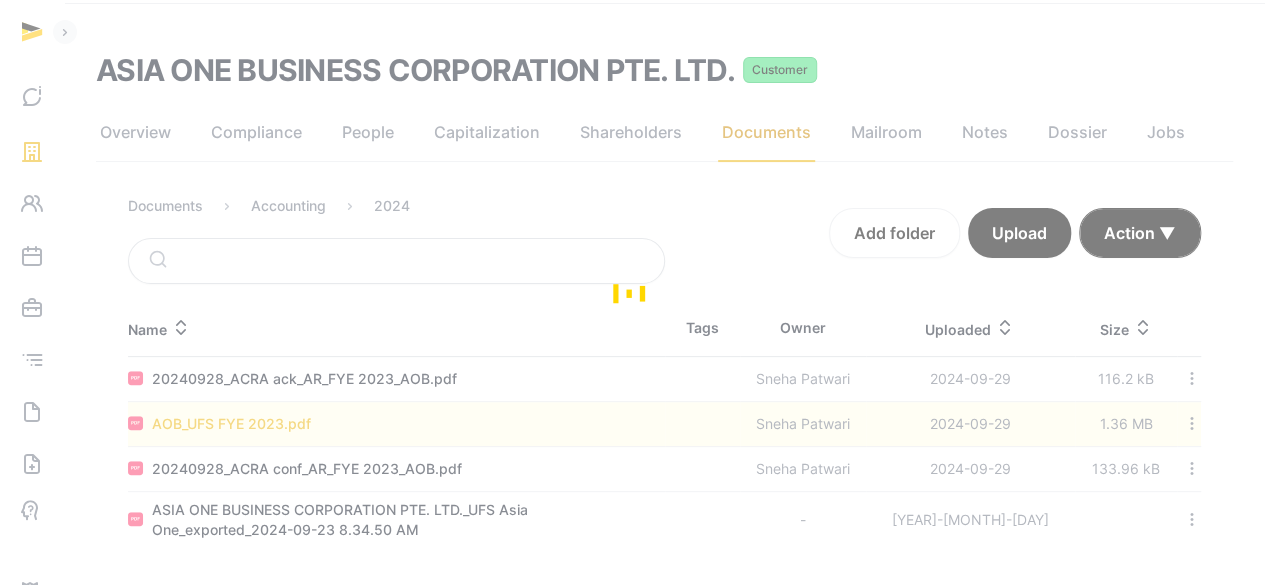 click at bounding box center (632, 292) 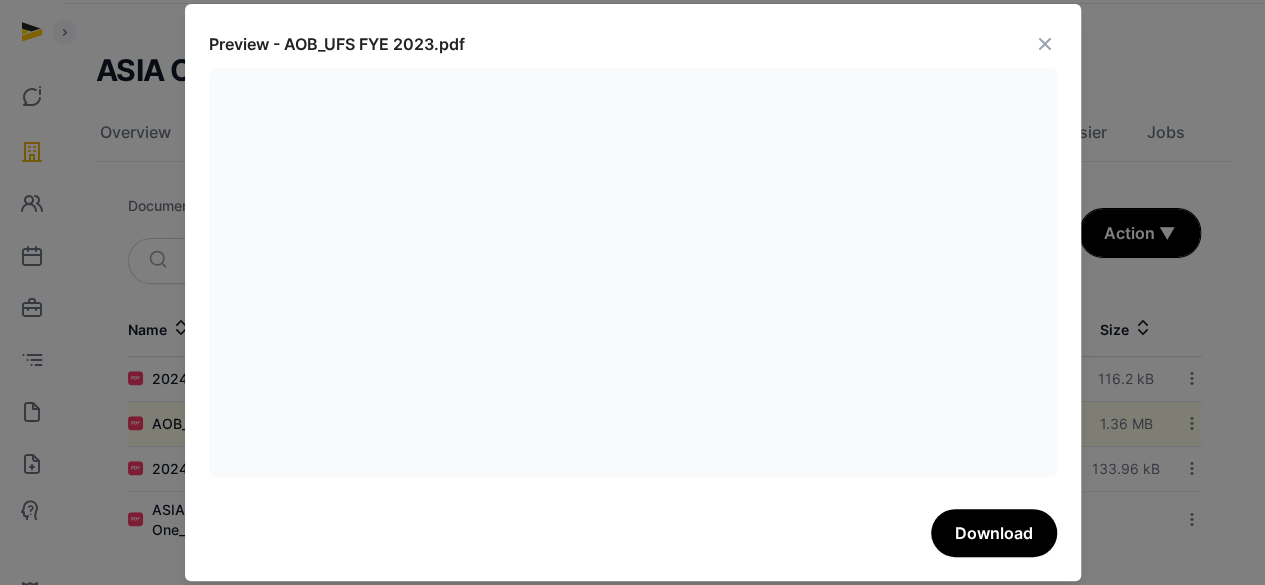 click at bounding box center [1045, 44] 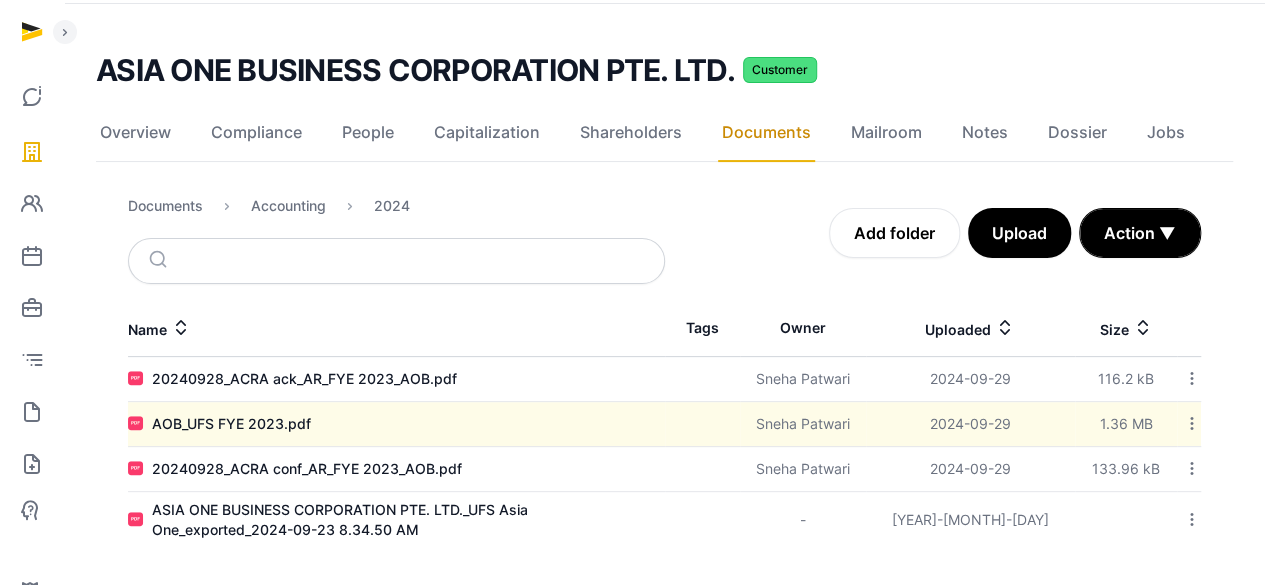 click on "20240928_ACRA conf_AR_FYE 2023_AOB.pdf" at bounding box center [307, 469] 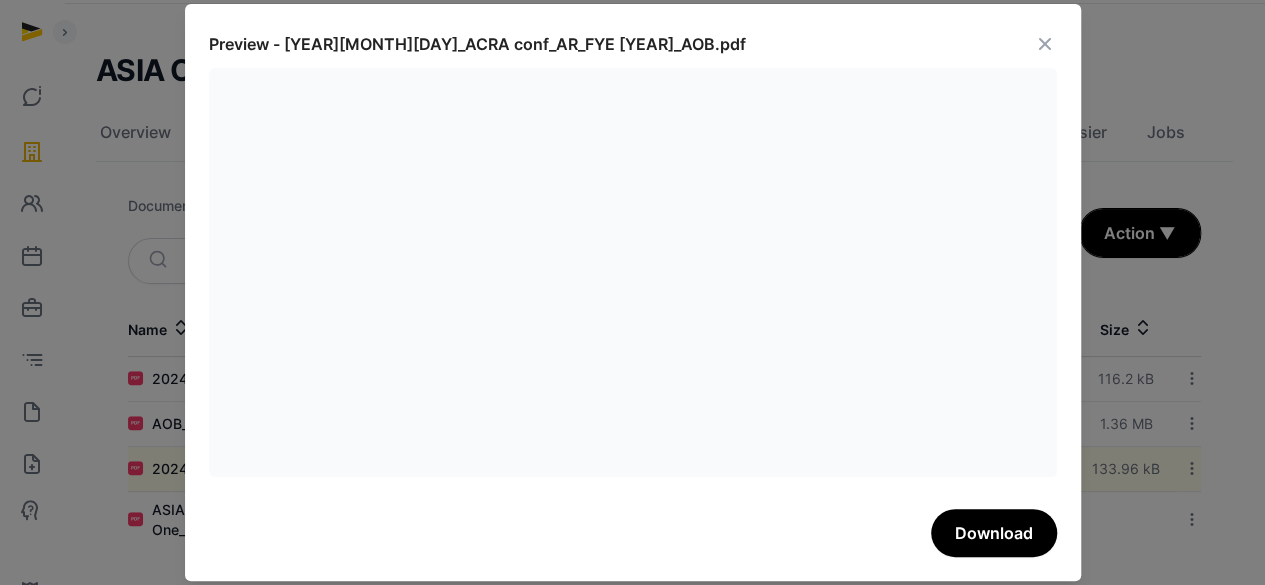 click at bounding box center (1045, 44) 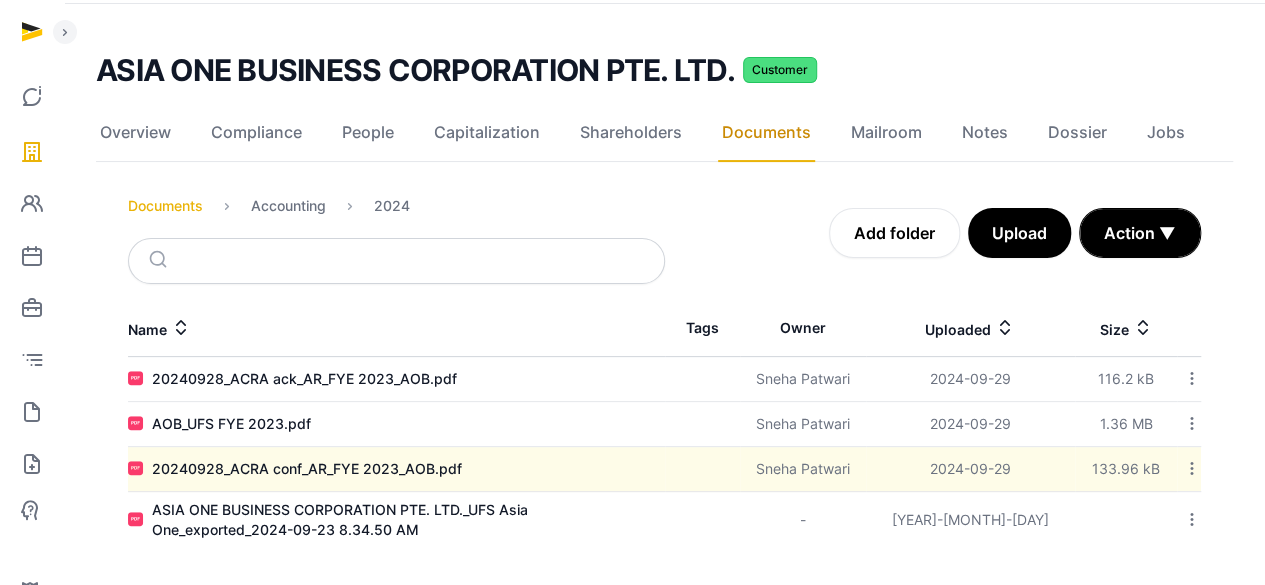click on "Documents" at bounding box center [165, 206] 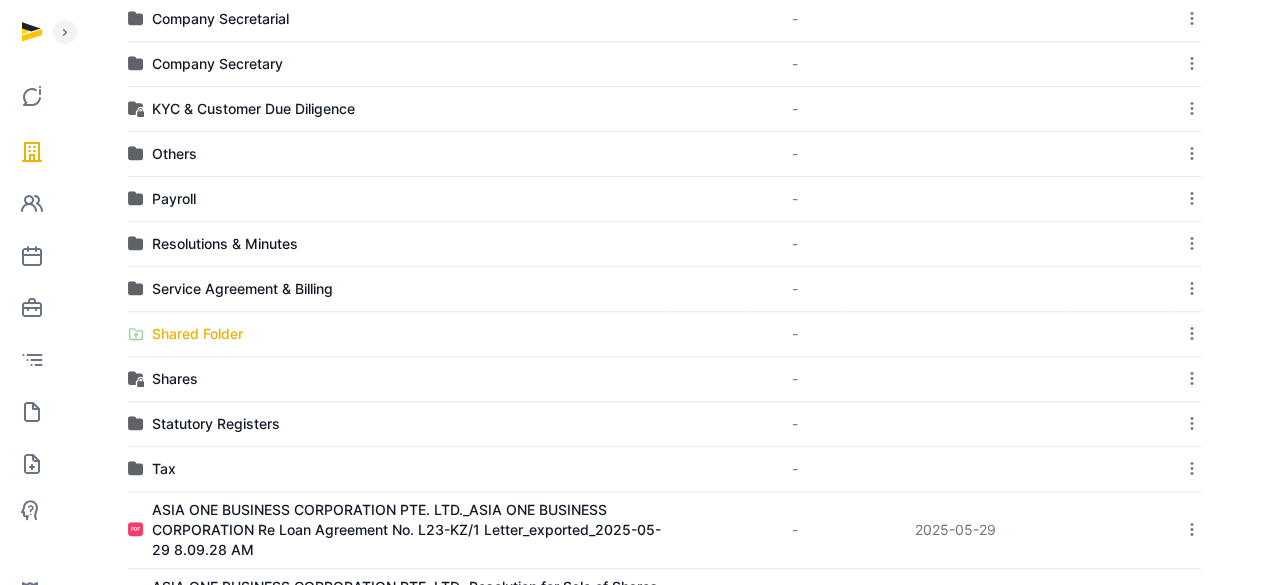 click on "Shared Folder" at bounding box center [197, 334] 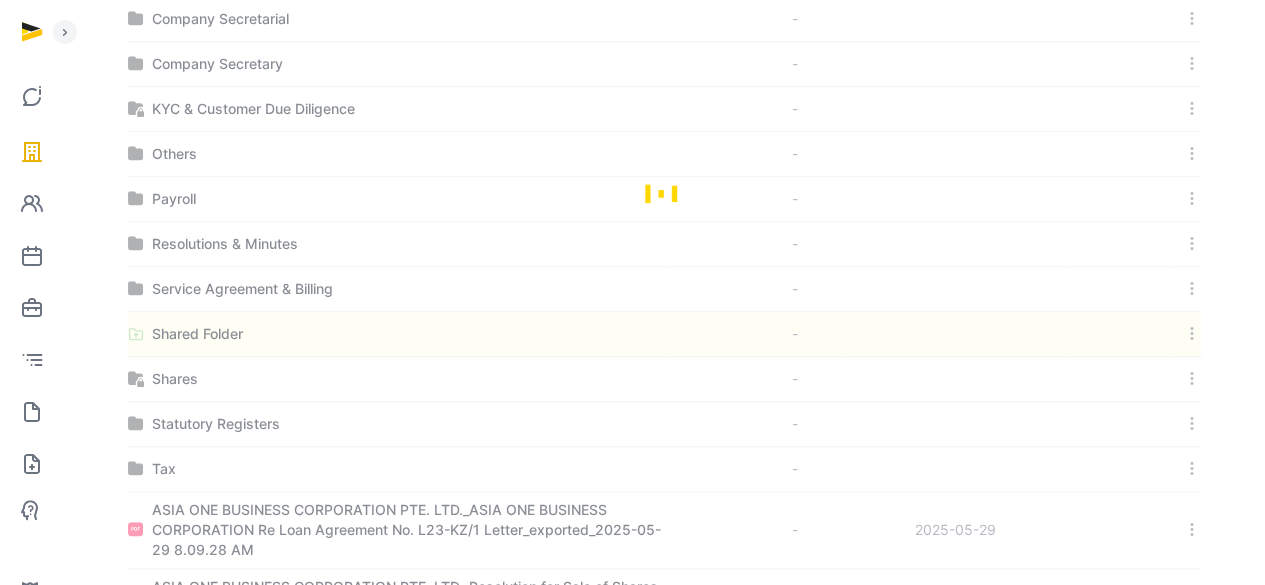 scroll, scrollTop: 231, scrollLeft: 0, axis: vertical 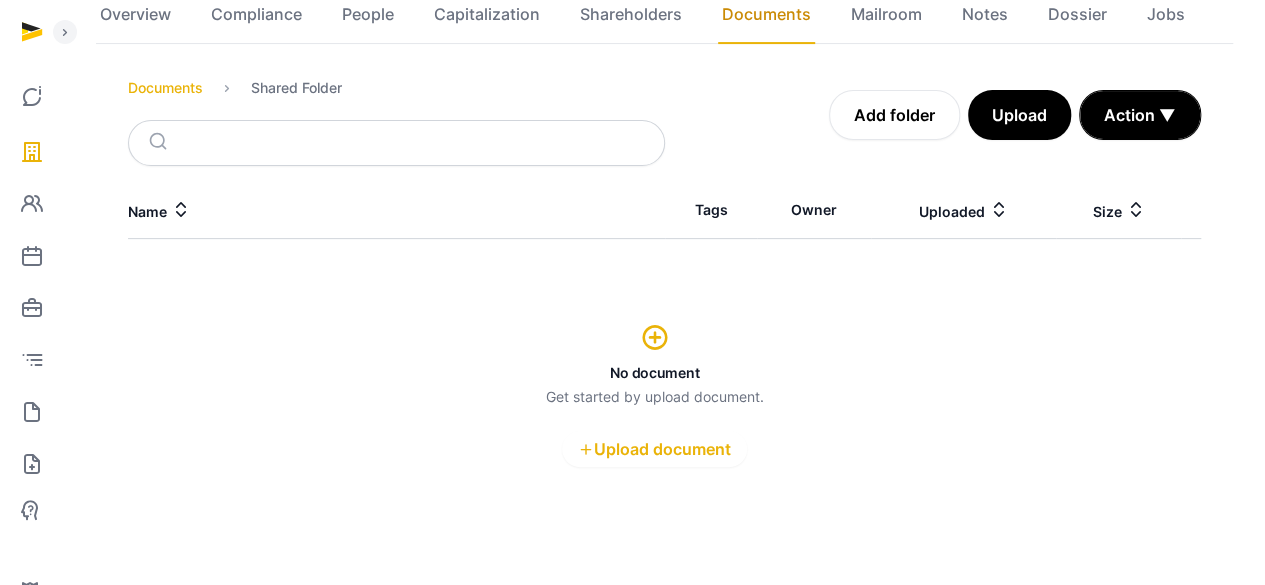 click on "Documents" at bounding box center [165, 88] 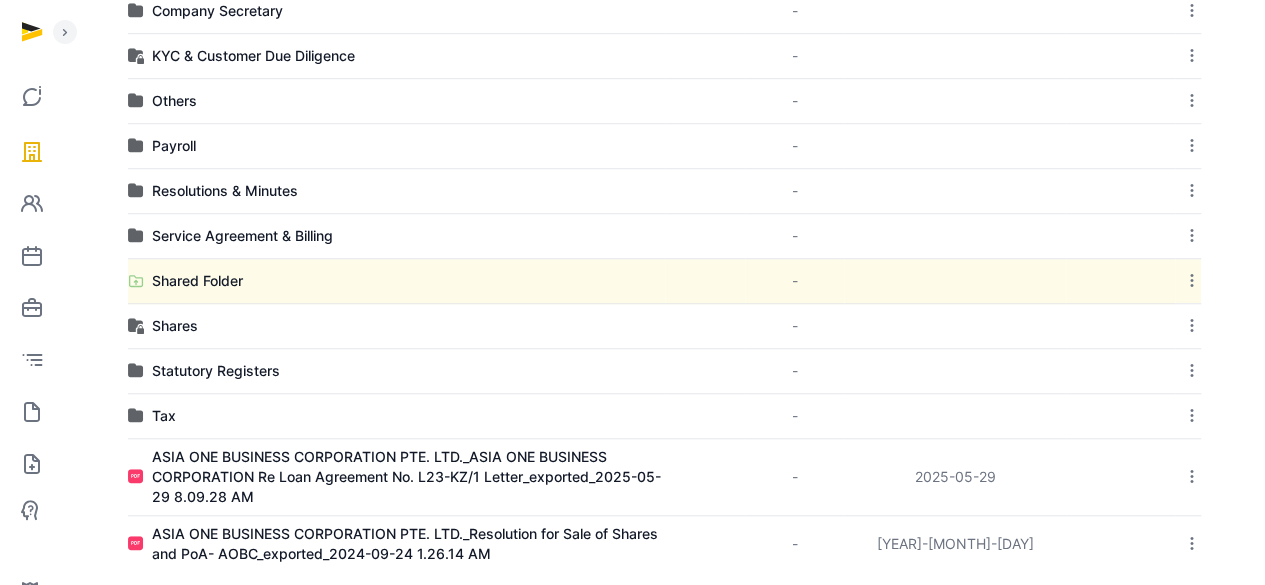 scroll, scrollTop: 686, scrollLeft: 0, axis: vertical 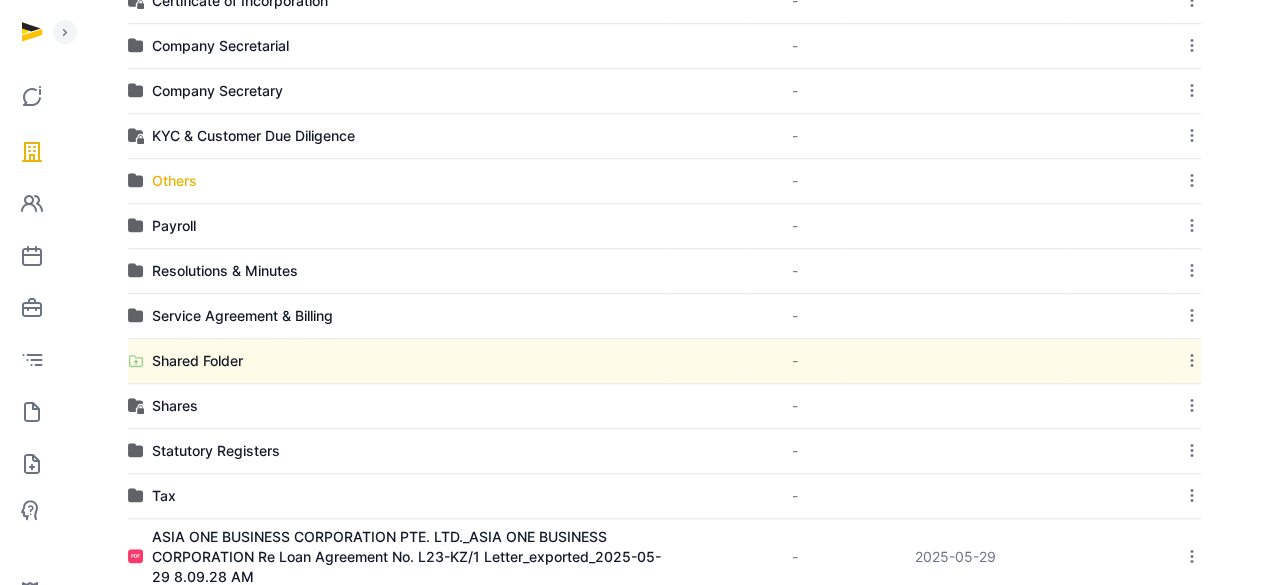 click on "Others" at bounding box center [174, 181] 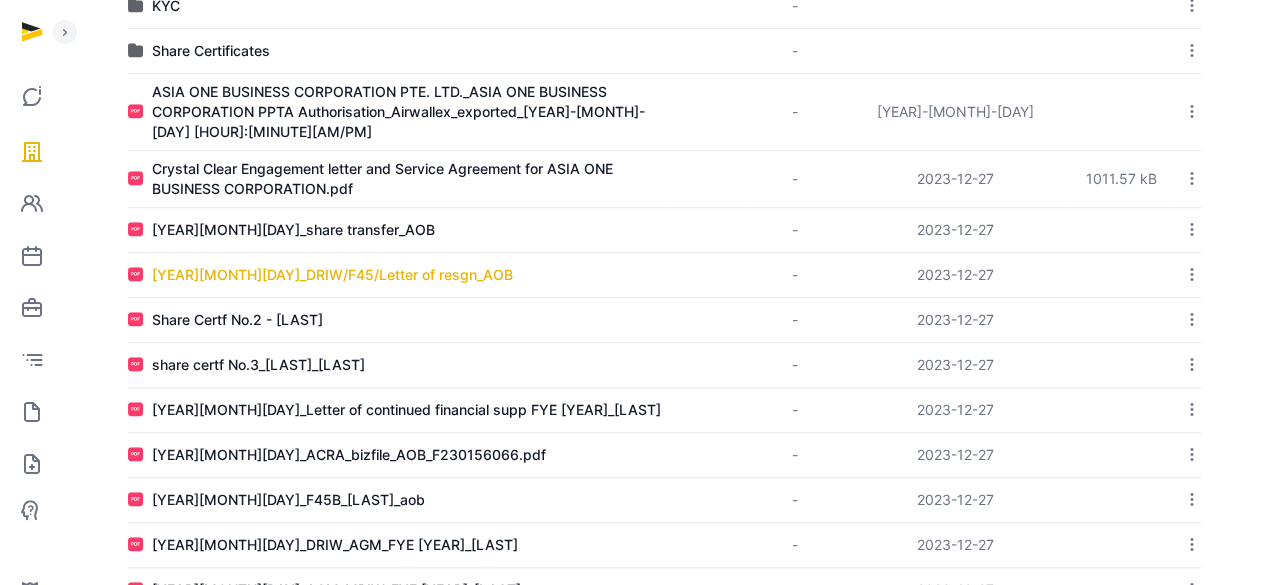 scroll, scrollTop: 665, scrollLeft: 0, axis: vertical 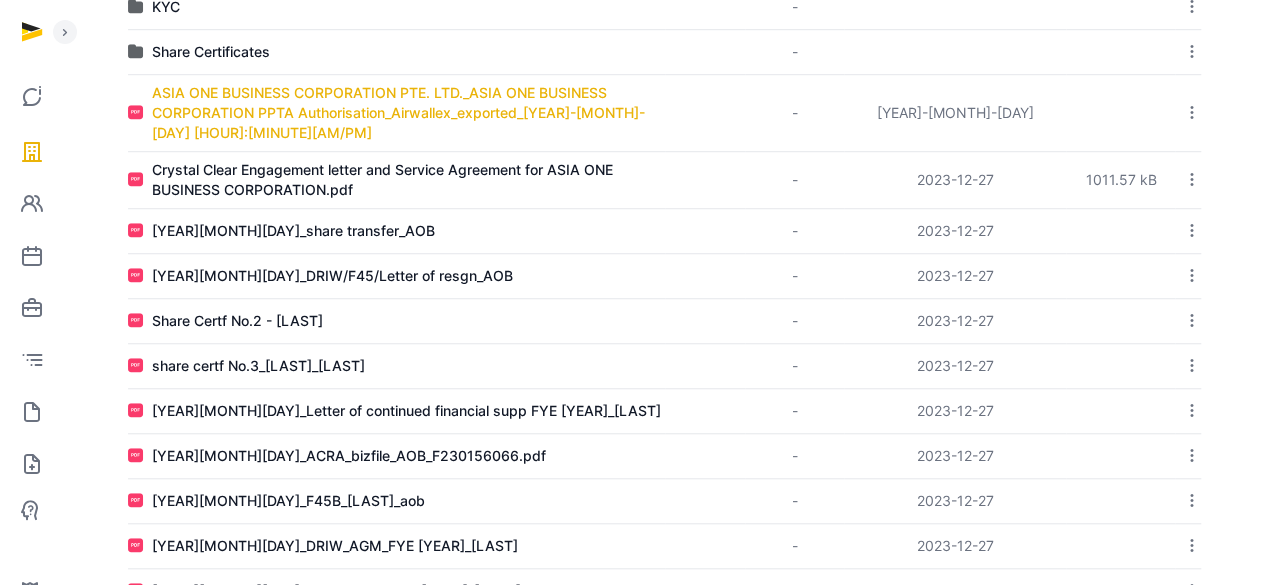 click on "ASIA ONE BUSINESS CORPORATION PTE. LTD._ASIA ONE BUSINESS CORPORATION PPTA Authorisation_Airwallex_exported_[YEAR]-[MONTH]-[DAY] [HOUR]:[MINUTE][AM/PM]" at bounding box center [408, 113] 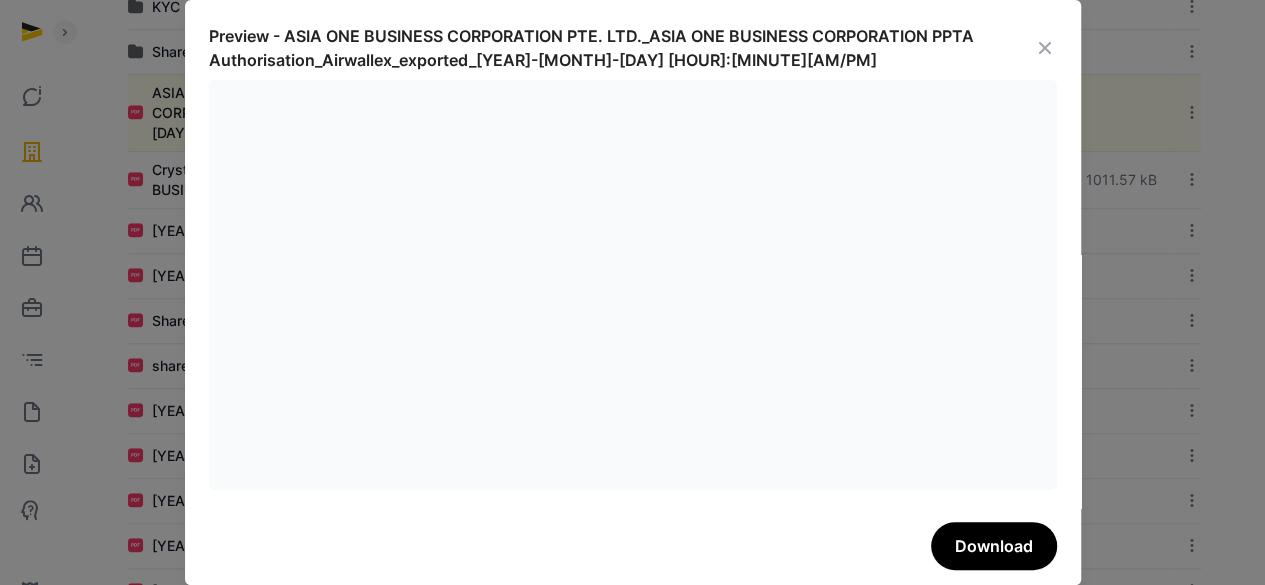click at bounding box center (1045, 48) 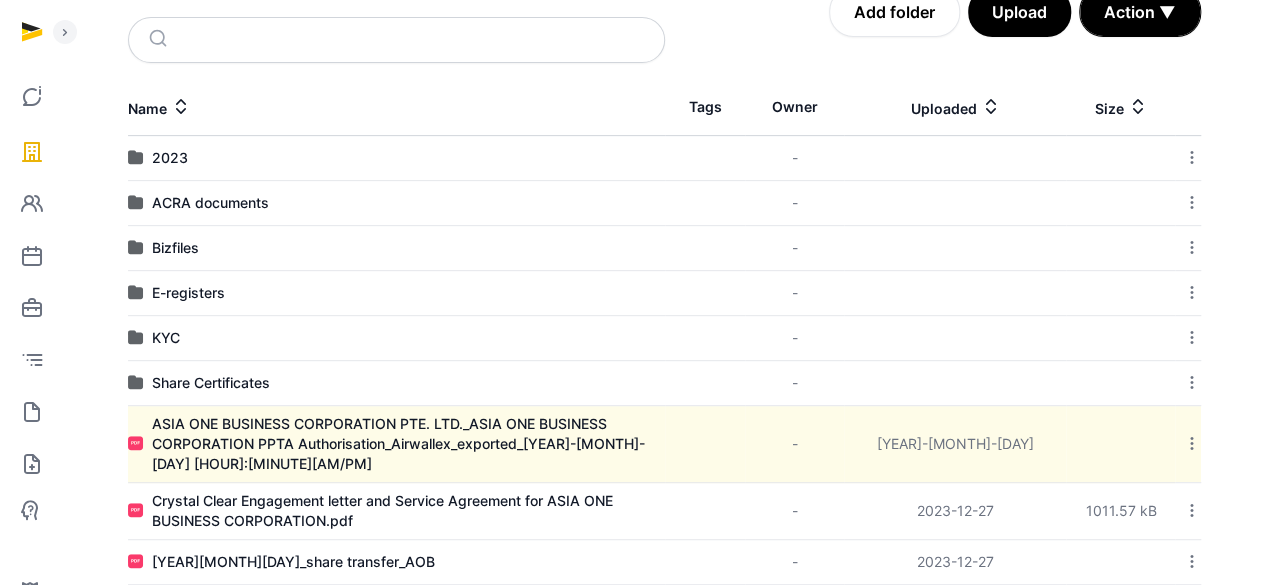 scroll, scrollTop: 365, scrollLeft: 0, axis: vertical 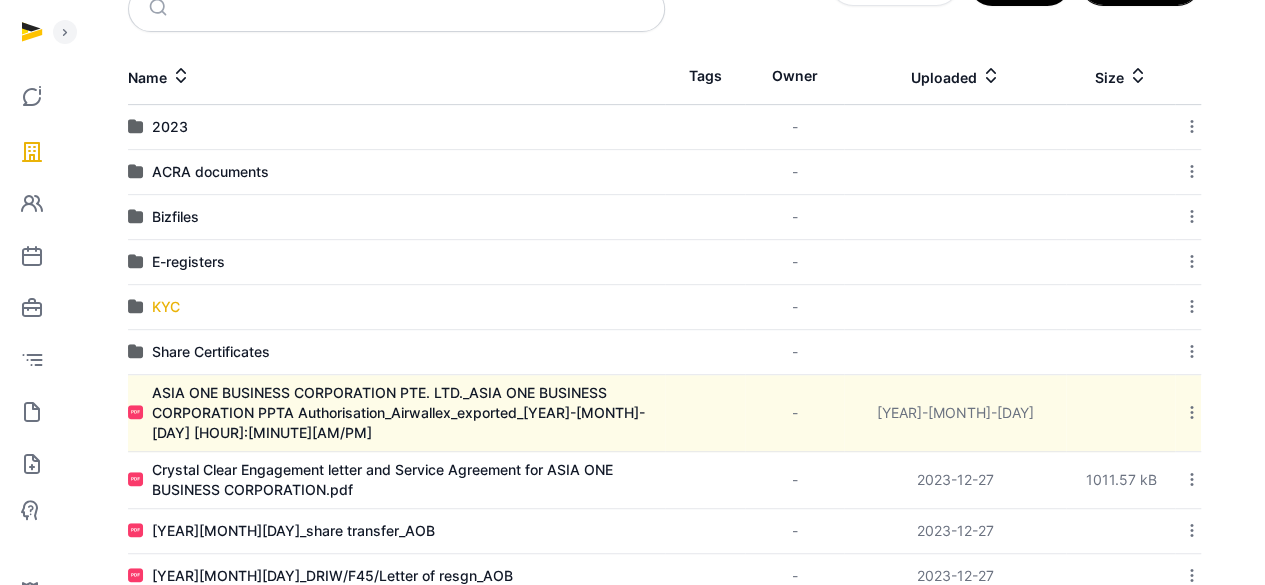 click on "KYC" at bounding box center [166, 307] 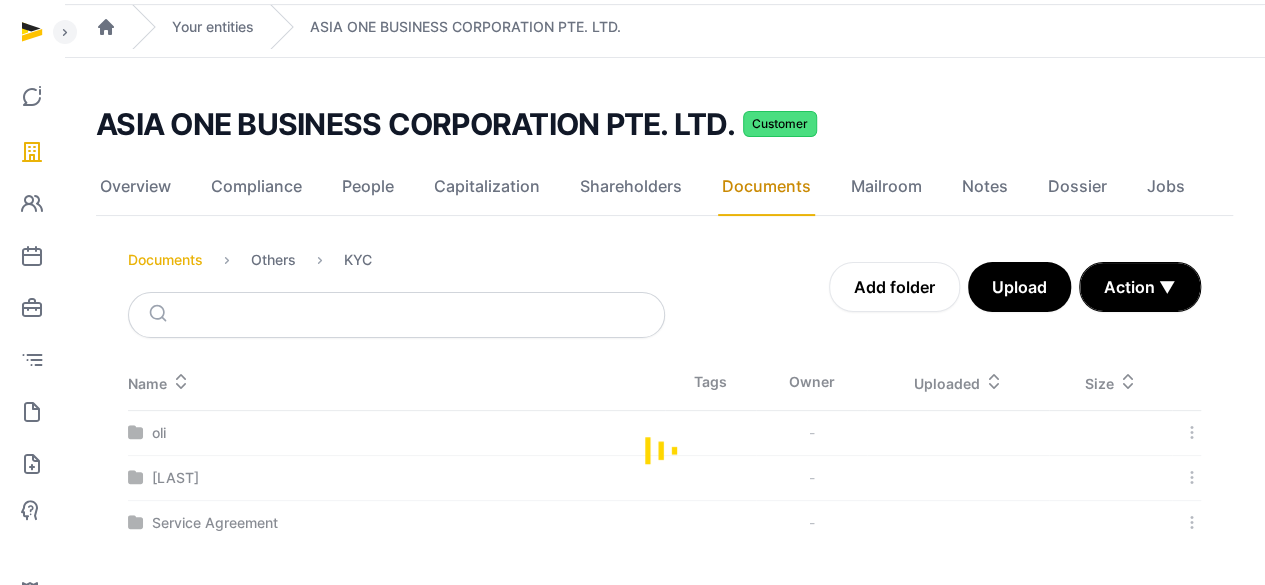 scroll, scrollTop: 56, scrollLeft: 0, axis: vertical 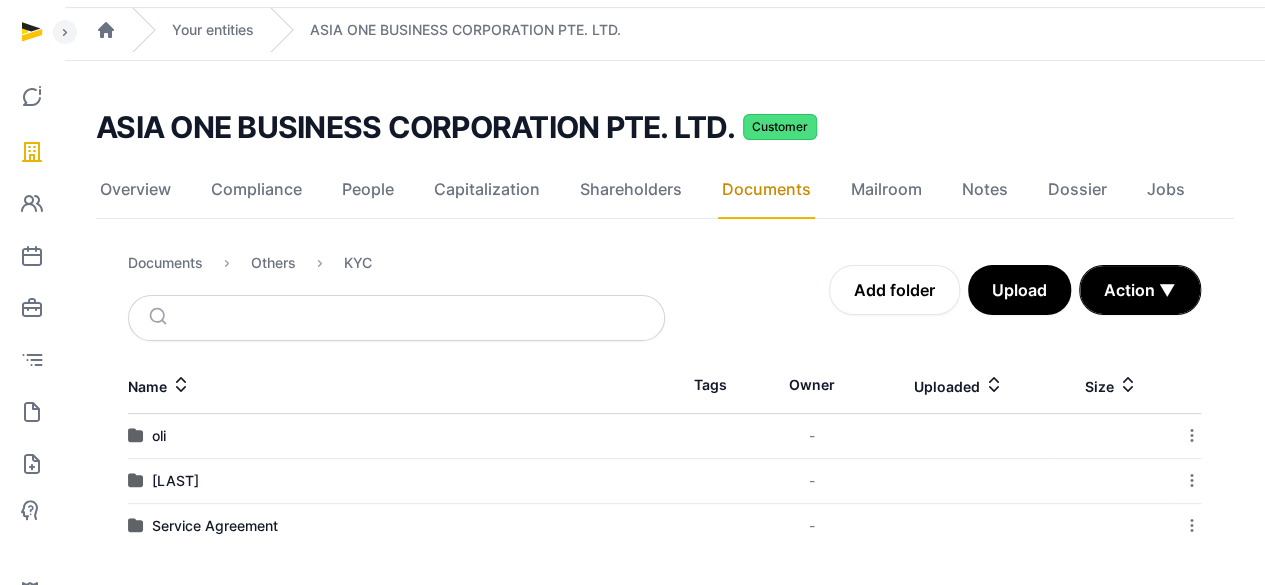 click on "Documents  Others KYC" at bounding box center [250, 267] 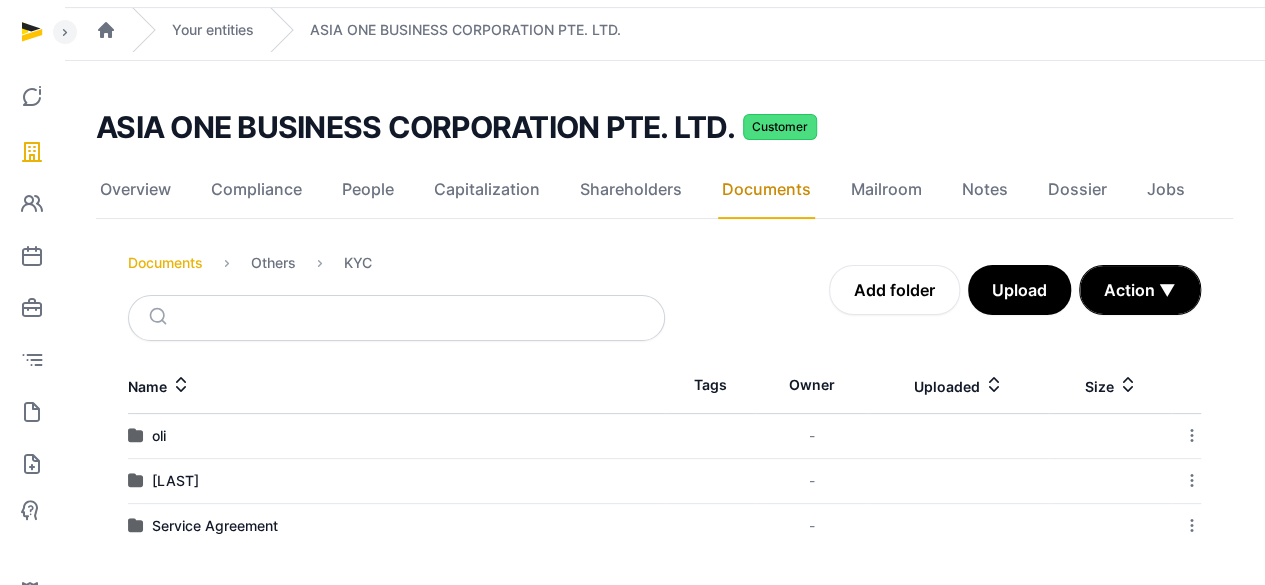 click on "Documents" at bounding box center [165, 263] 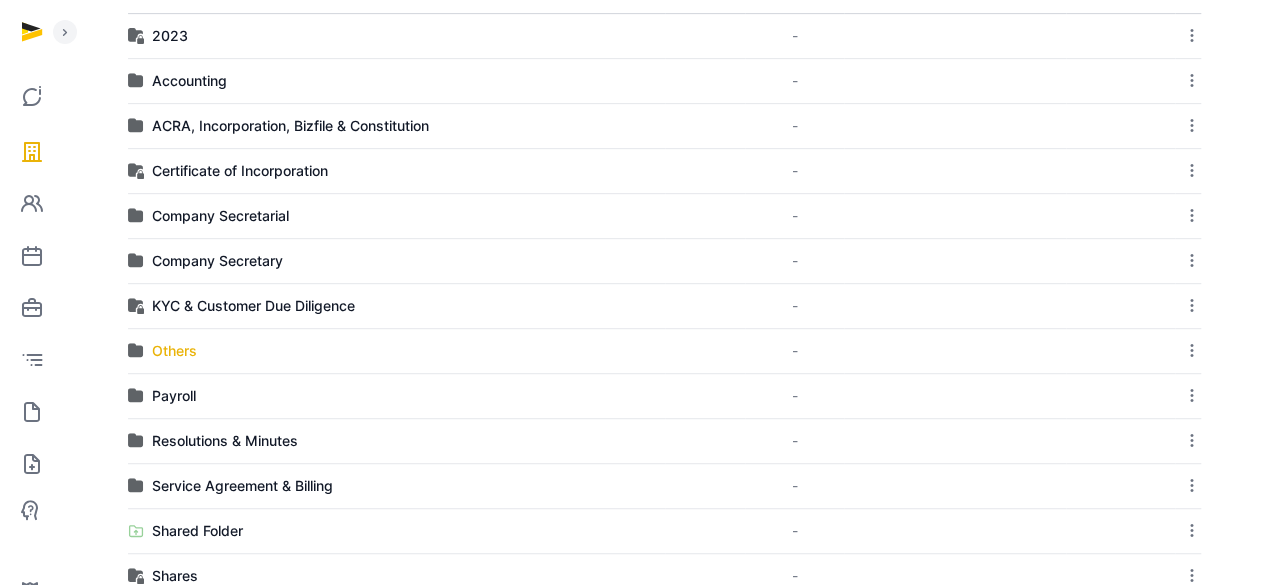 click on "Others" at bounding box center (174, 351) 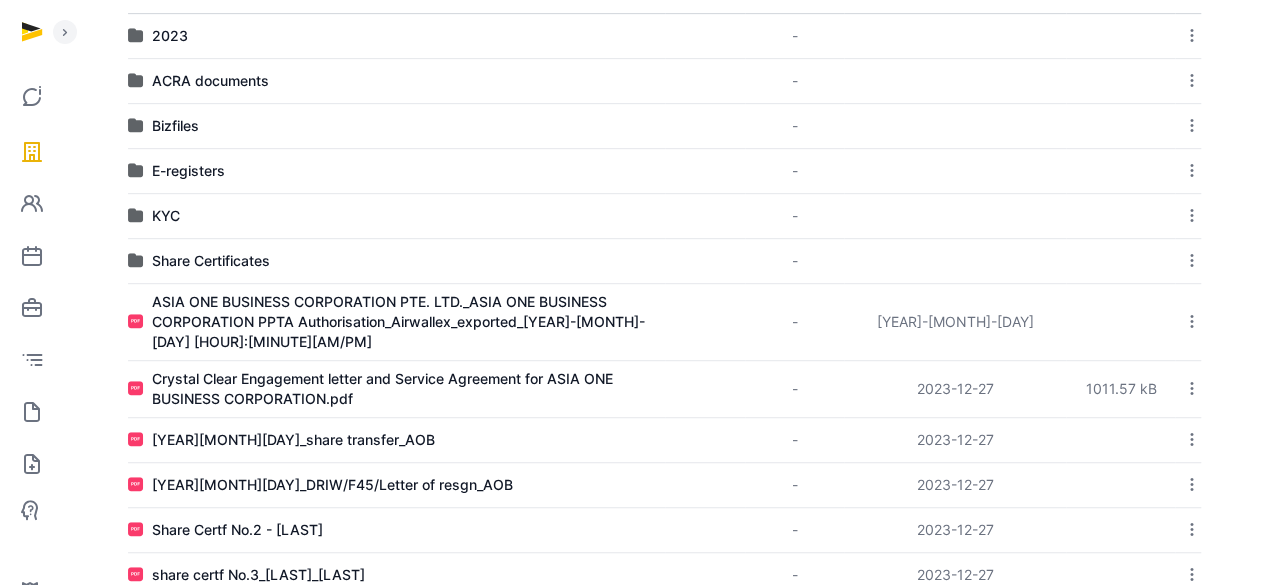 scroll, scrollTop: 356, scrollLeft: 0, axis: vertical 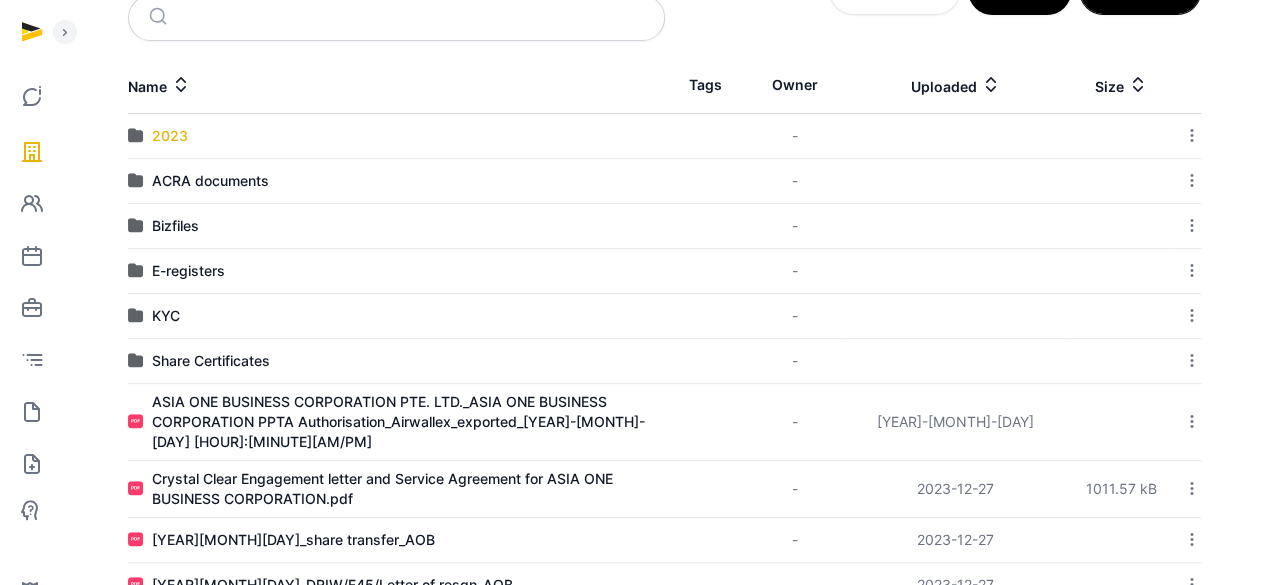 click on "2023" at bounding box center [170, 136] 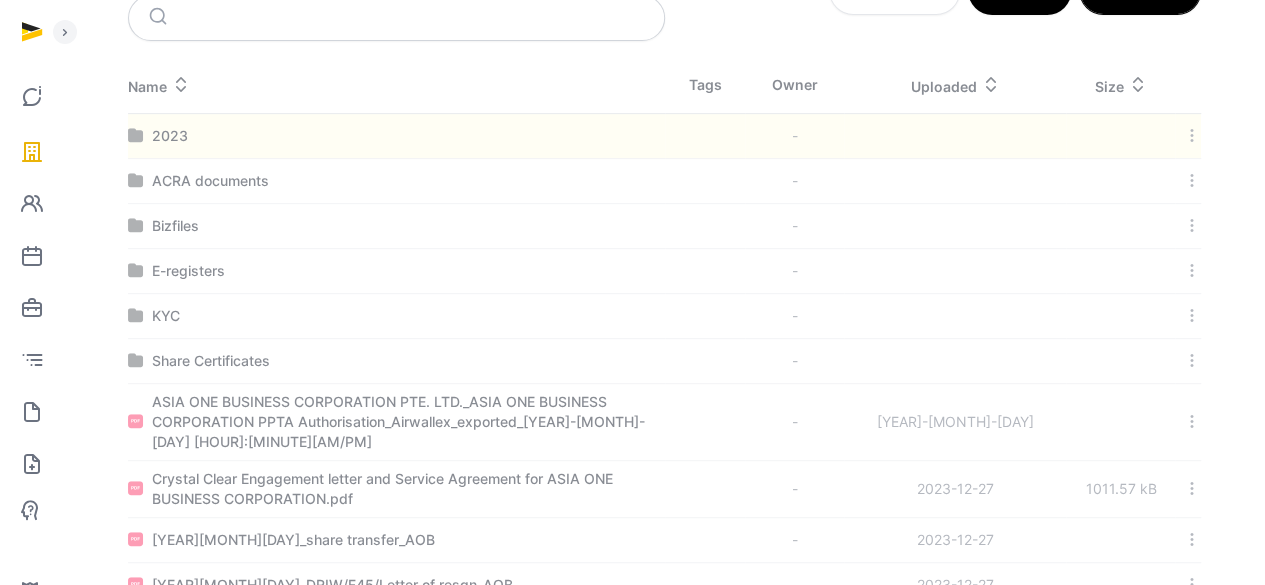 scroll, scrollTop: 190, scrollLeft: 0, axis: vertical 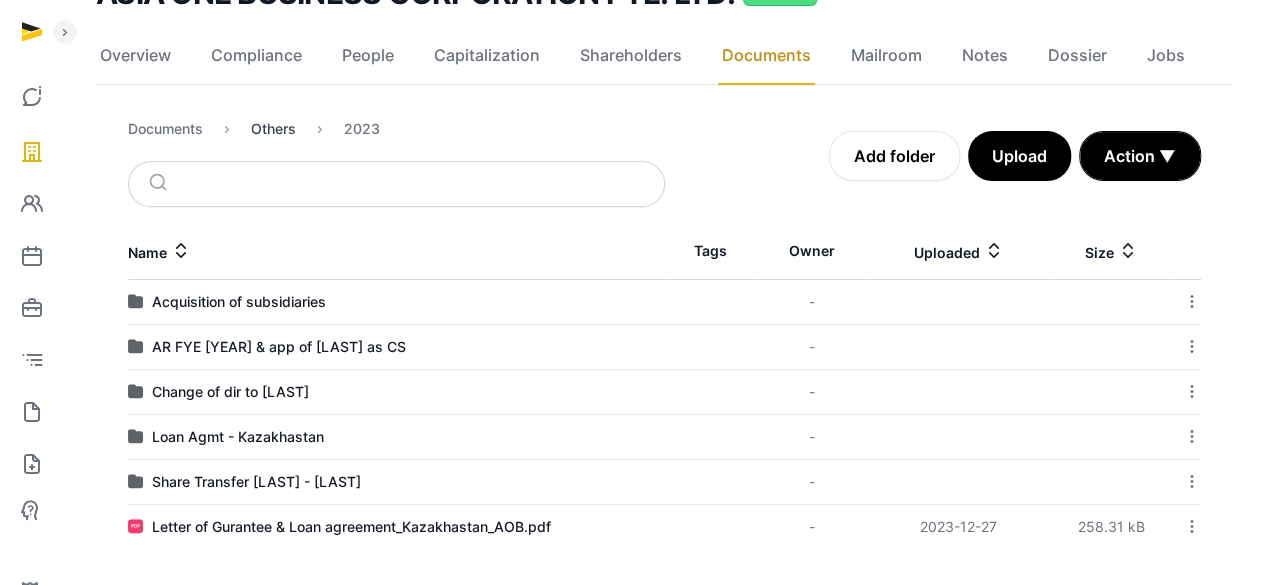 click on "Others" at bounding box center (273, 129) 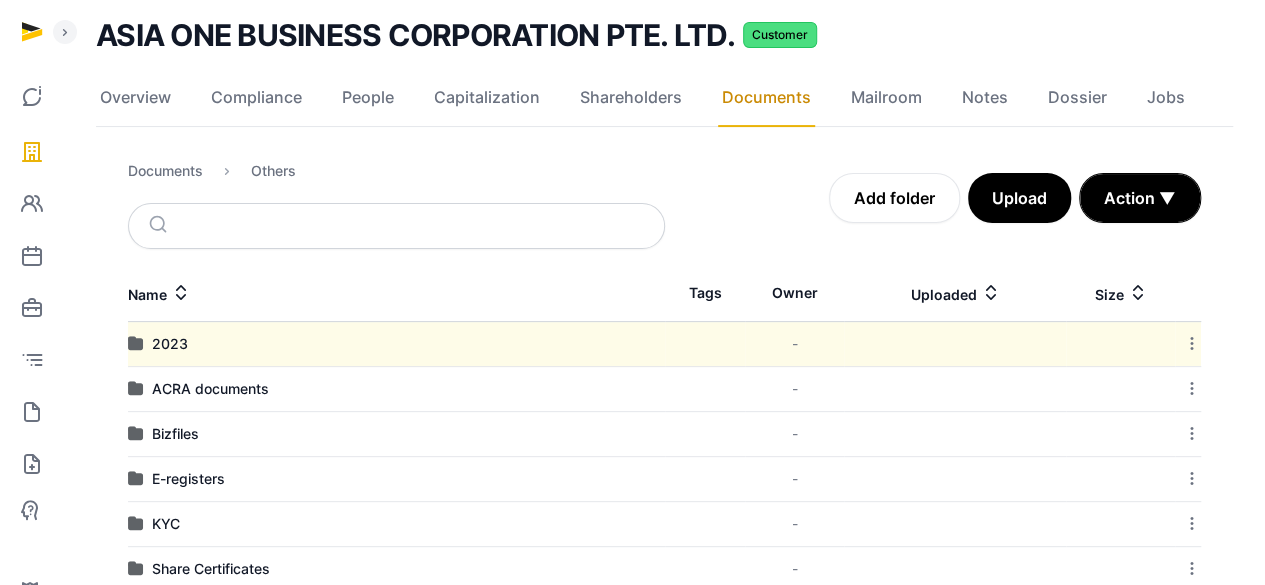 scroll, scrollTop: 65, scrollLeft: 0, axis: vertical 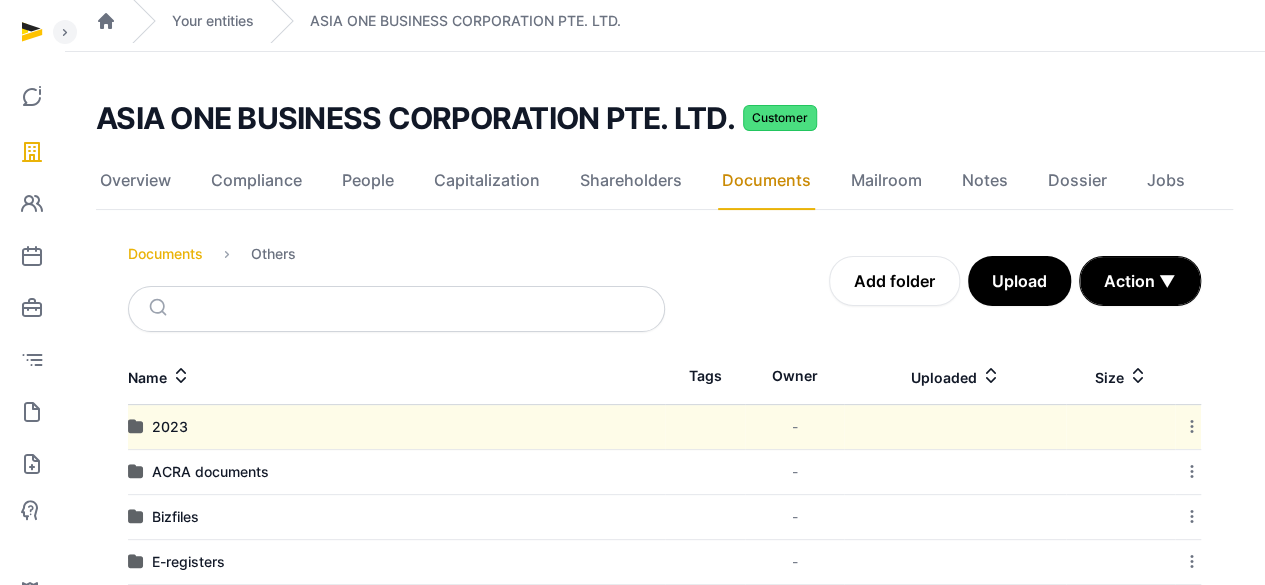 click on "Documents" at bounding box center [165, 254] 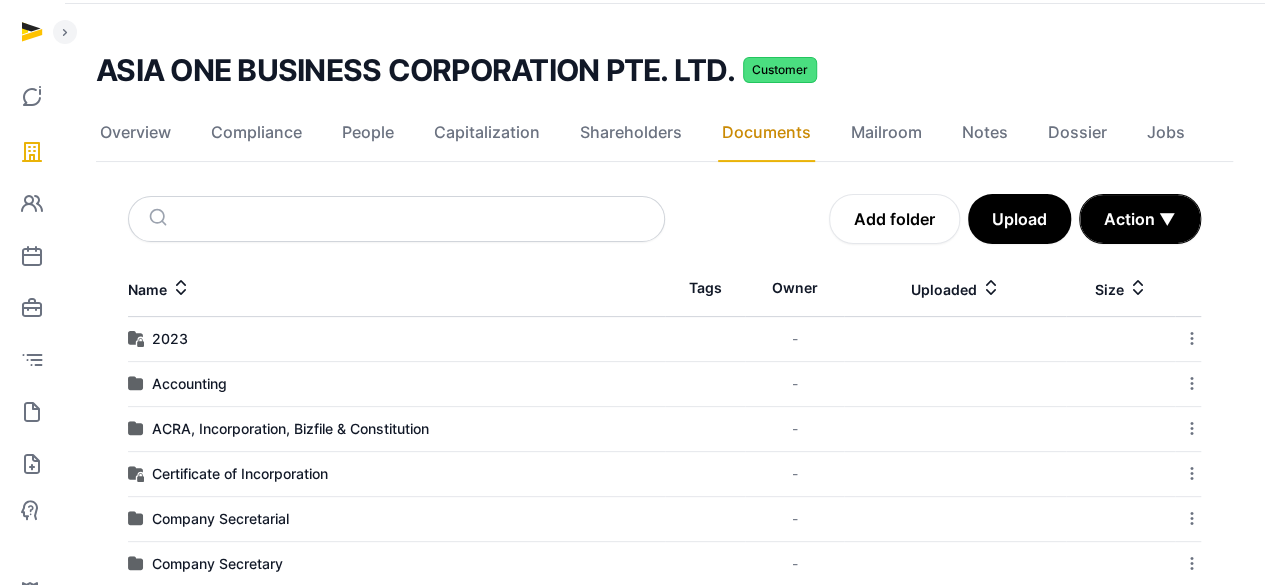 scroll, scrollTop: 86, scrollLeft: 0, axis: vertical 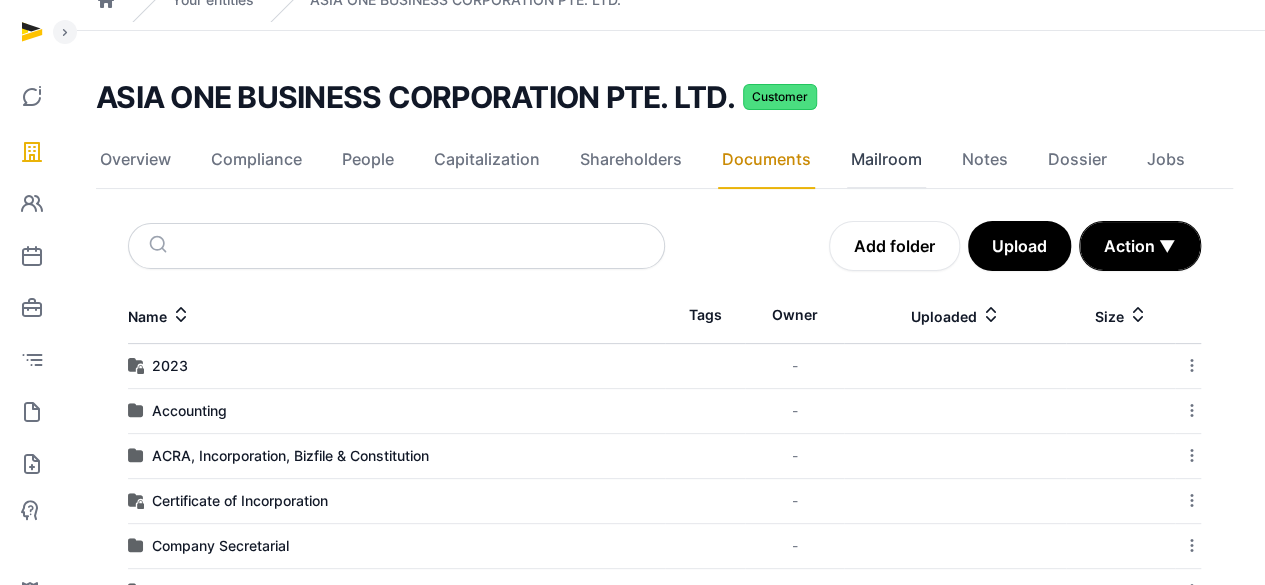 click on "Mailroom" 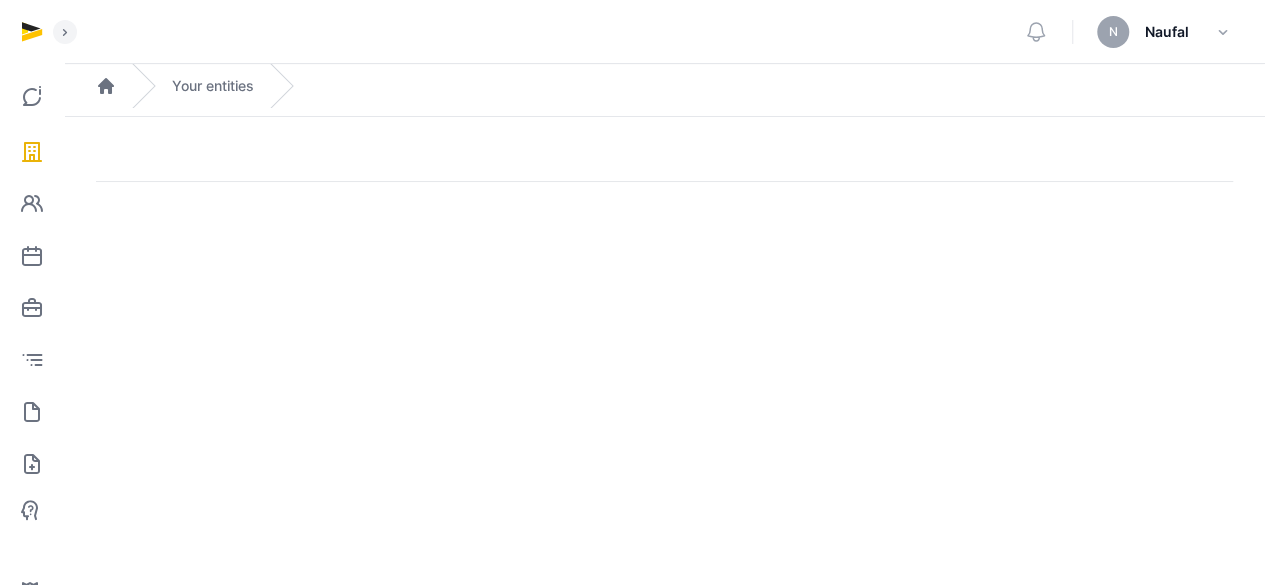 scroll, scrollTop: 0, scrollLeft: 0, axis: both 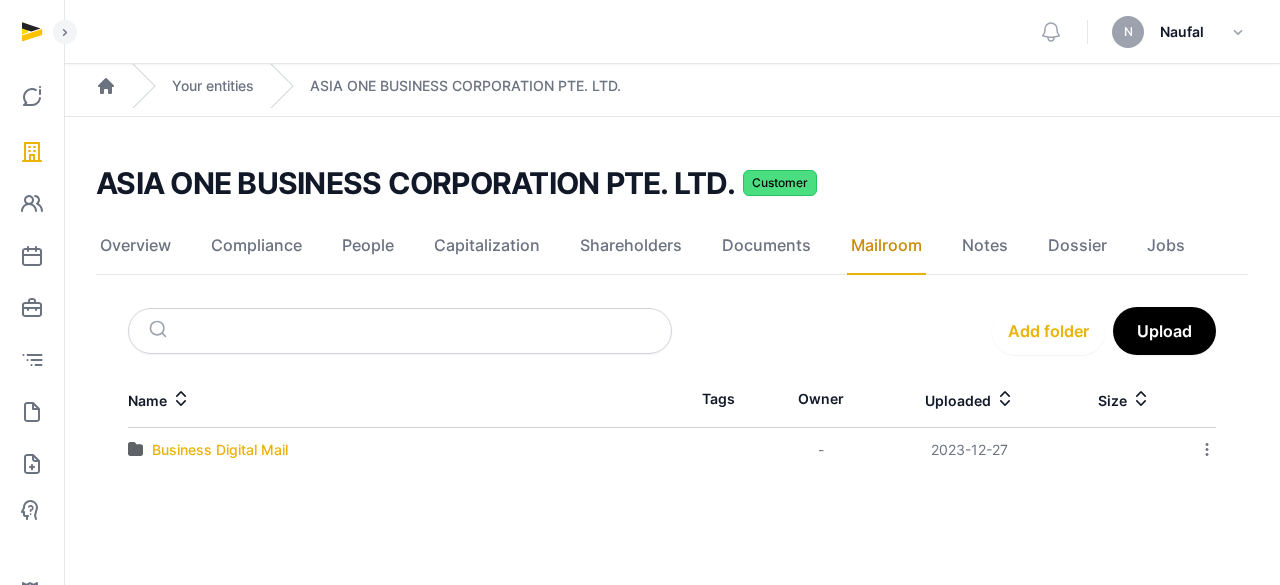 click on "Business Digital Mail" at bounding box center [220, 450] 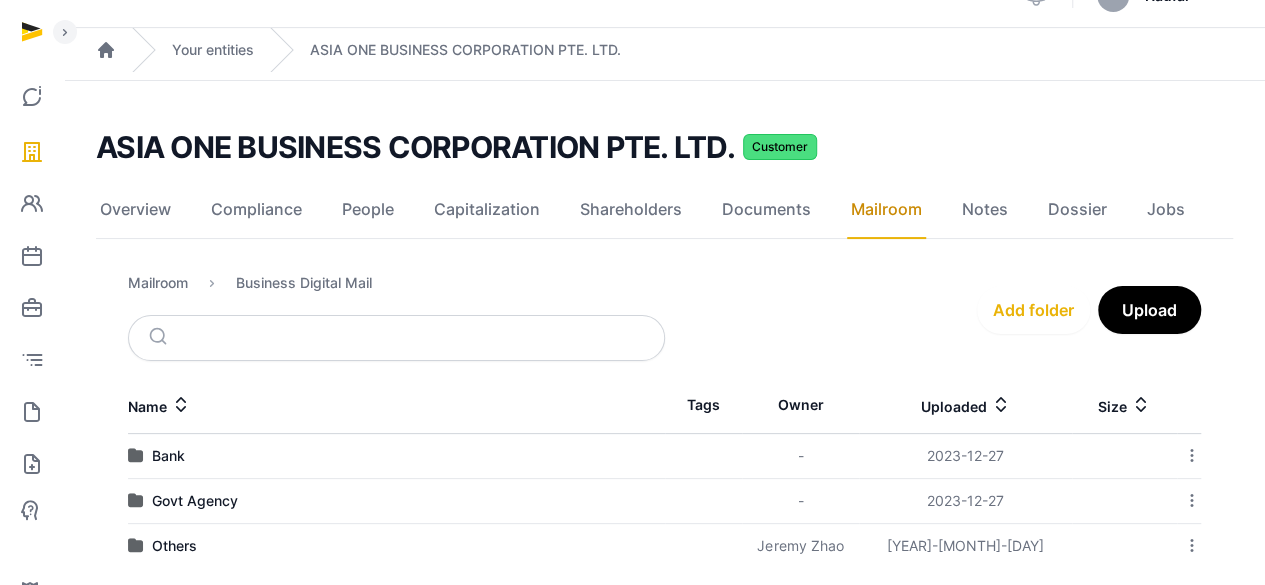 scroll, scrollTop: 56, scrollLeft: 0, axis: vertical 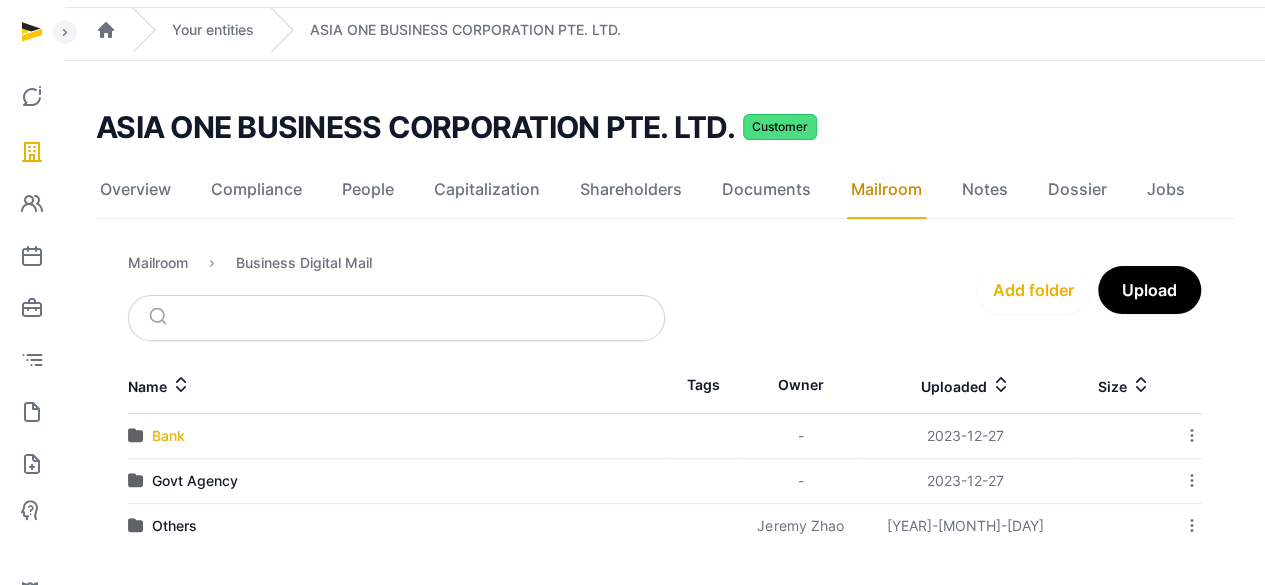 click on "Bank" at bounding box center (168, 436) 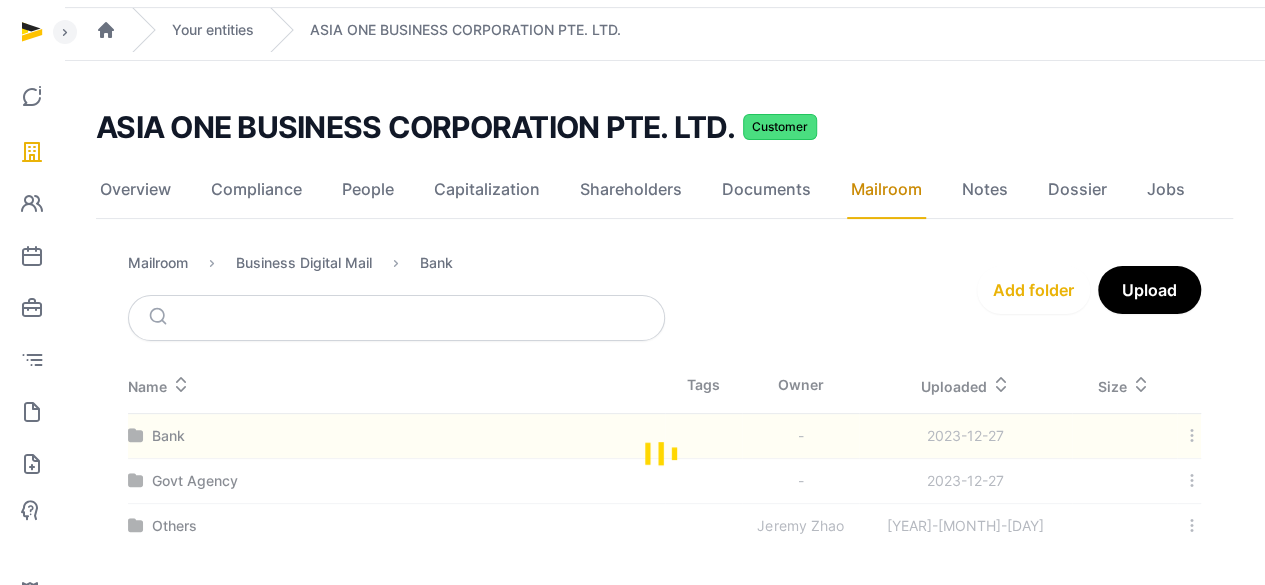 scroll, scrollTop: 12, scrollLeft: 0, axis: vertical 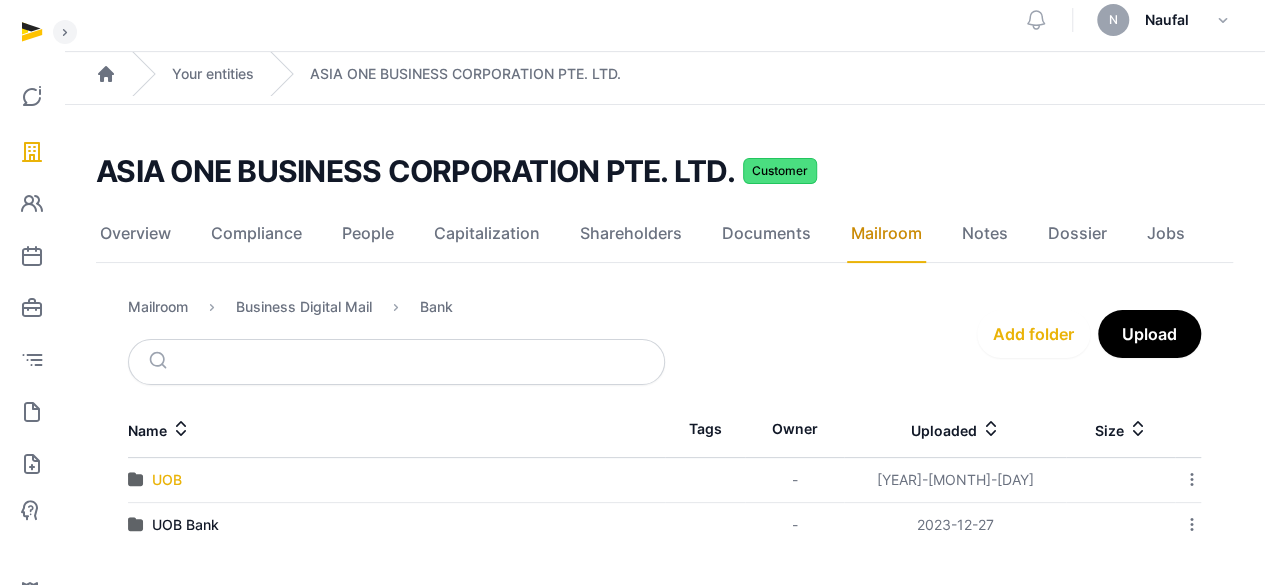 click on "UOB" at bounding box center [167, 480] 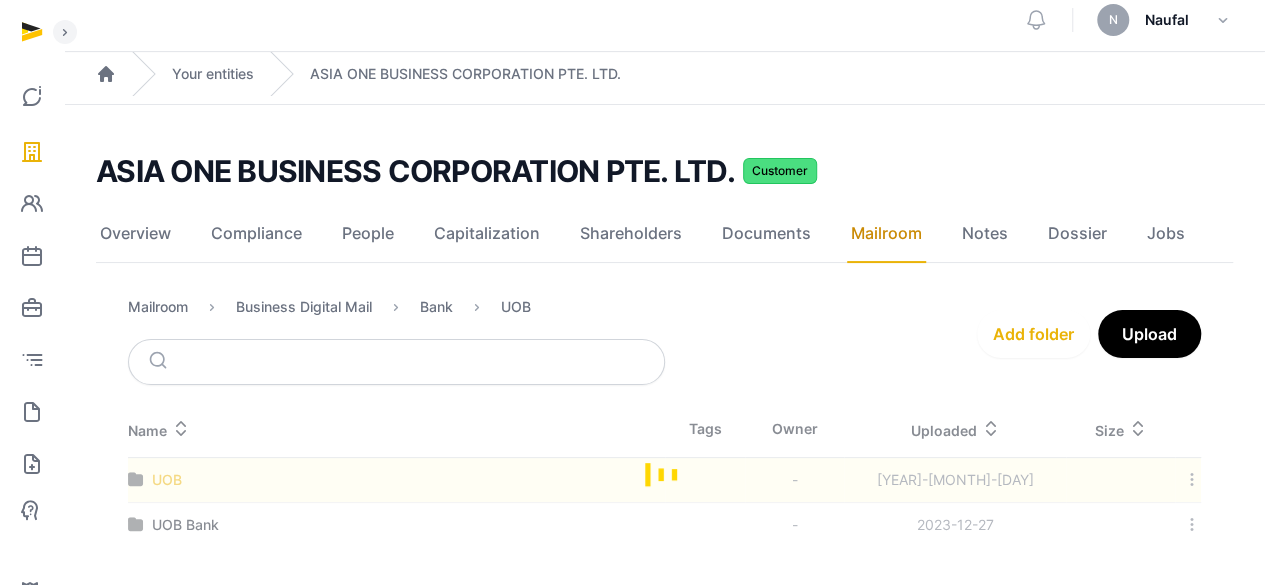 scroll, scrollTop: 0, scrollLeft: 0, axis: both 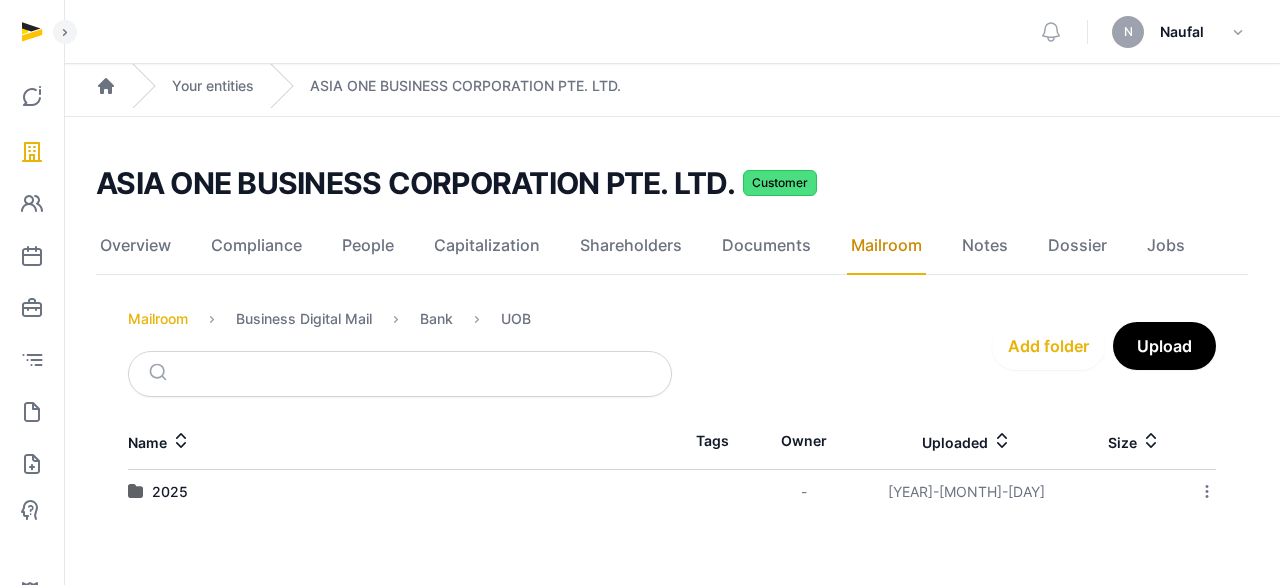 click on "Mailroom" at bounding box center [158, 319] 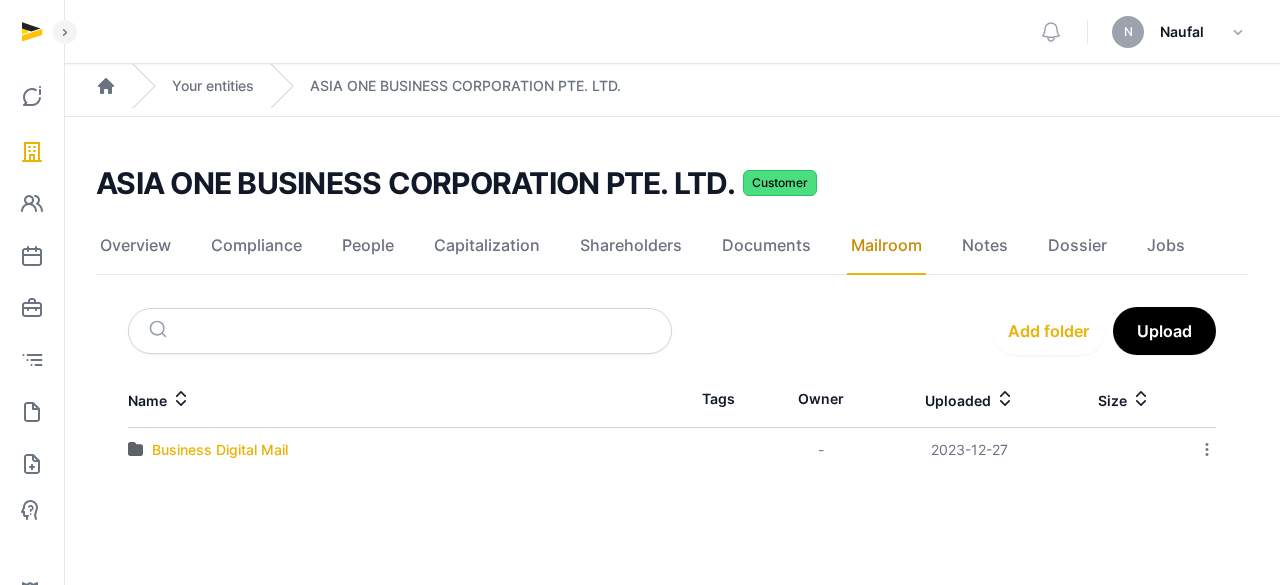 click on "Business Digital Mail" at bounding box center (220, 450) 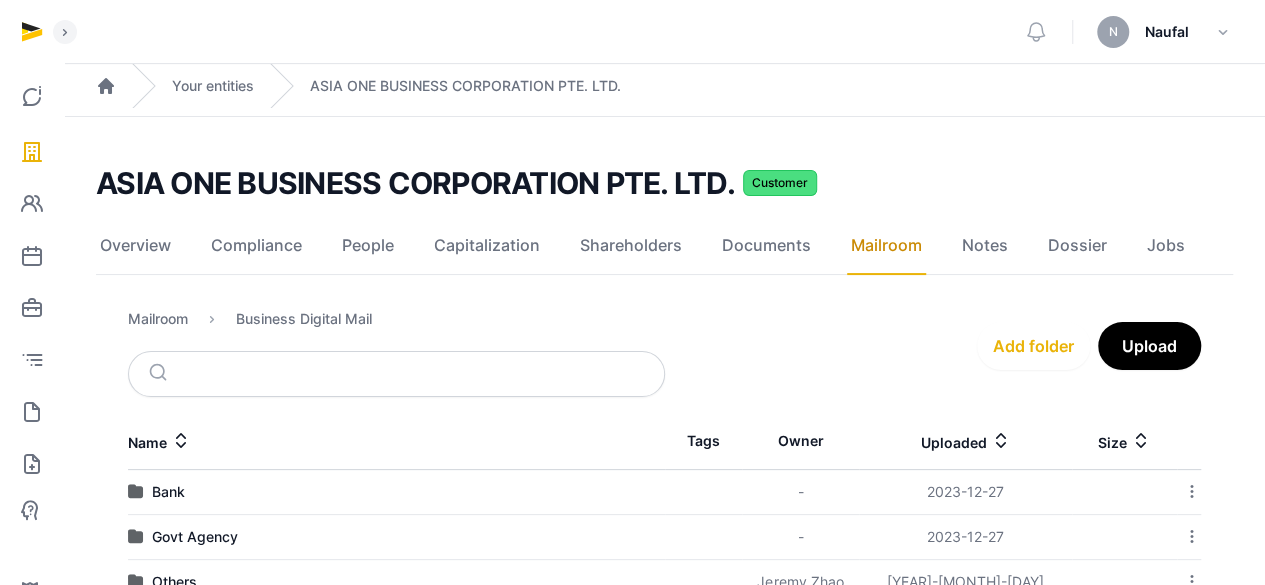 scroll, scrollTop: 56, scrollLeft: 0, axis: vertical 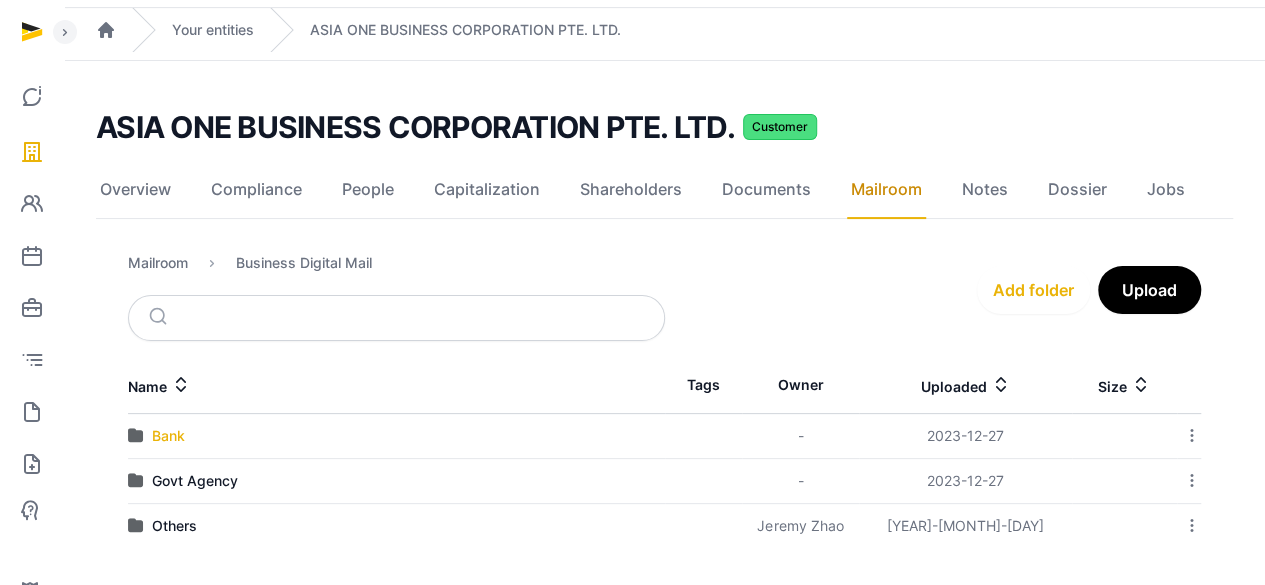click on "Bank" at bounding box center (168, 436) 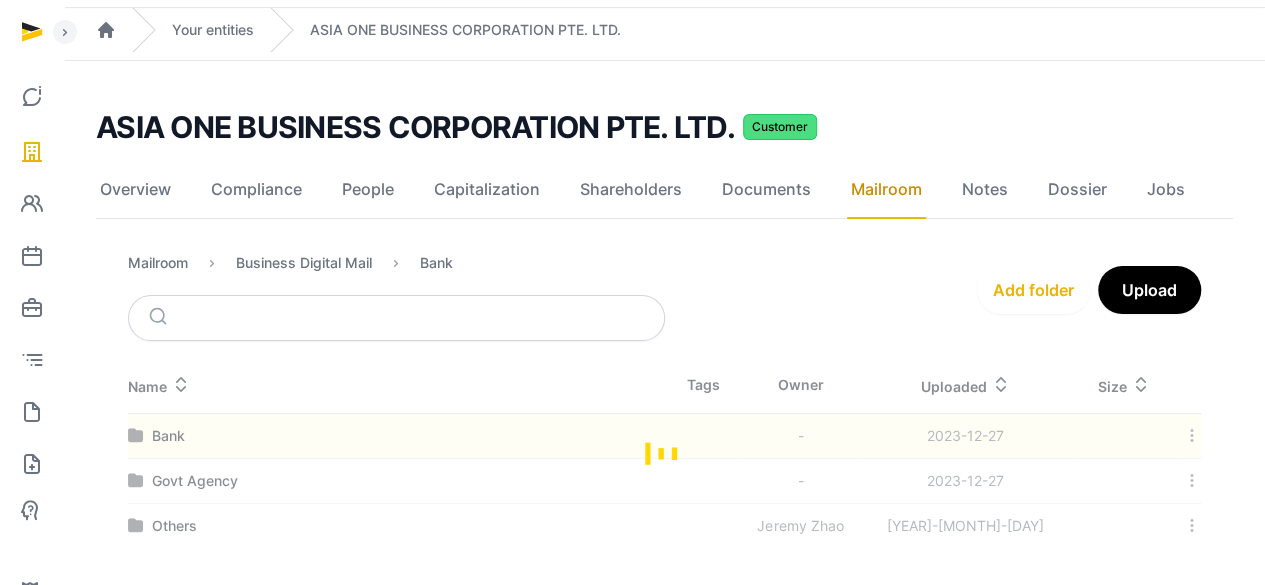 scroll, scrollTop: 12, scrollLeft: 0, axis: vertical 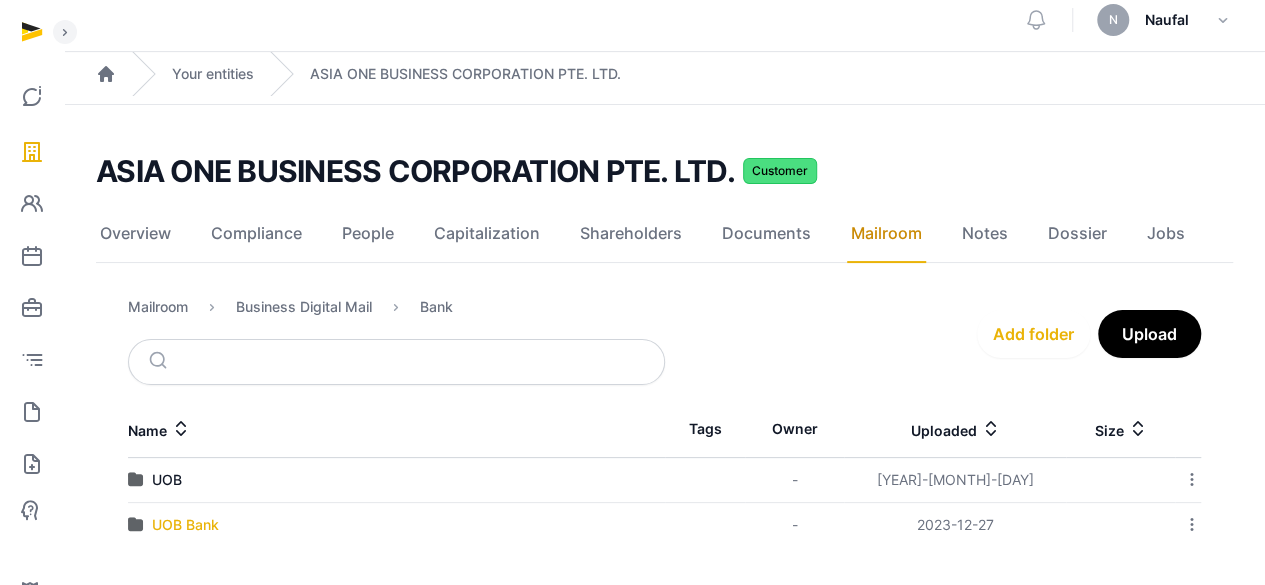 click on "UOB Bank" at bounding box center [185, 525] 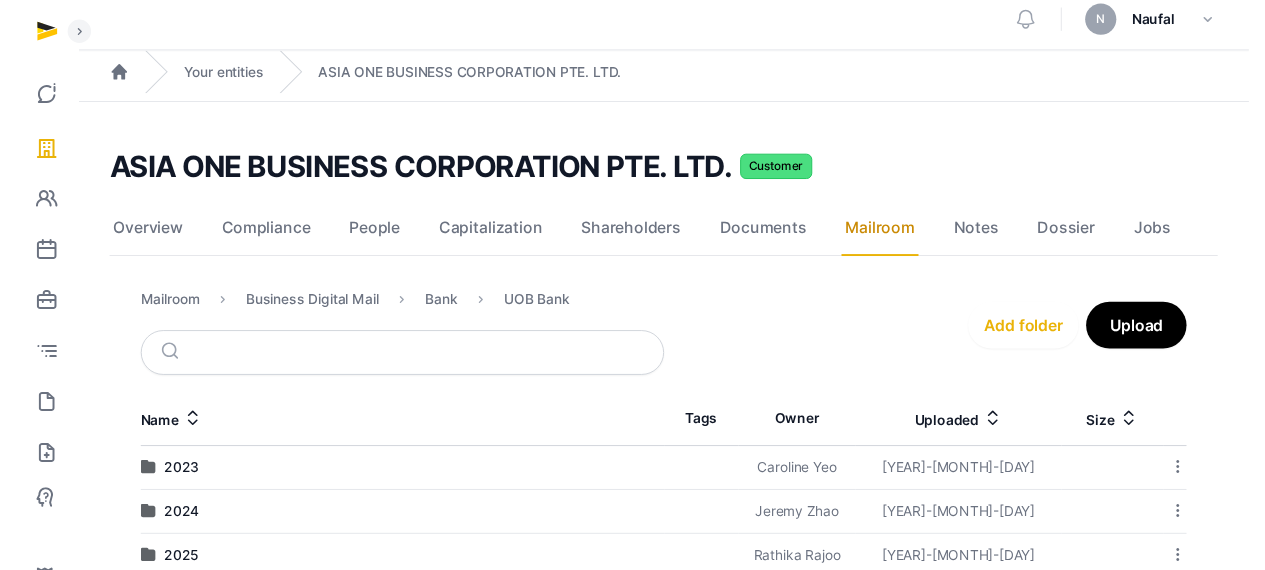 scroll, scrollTop: 56, scrollLeft: 0, axis: vertical 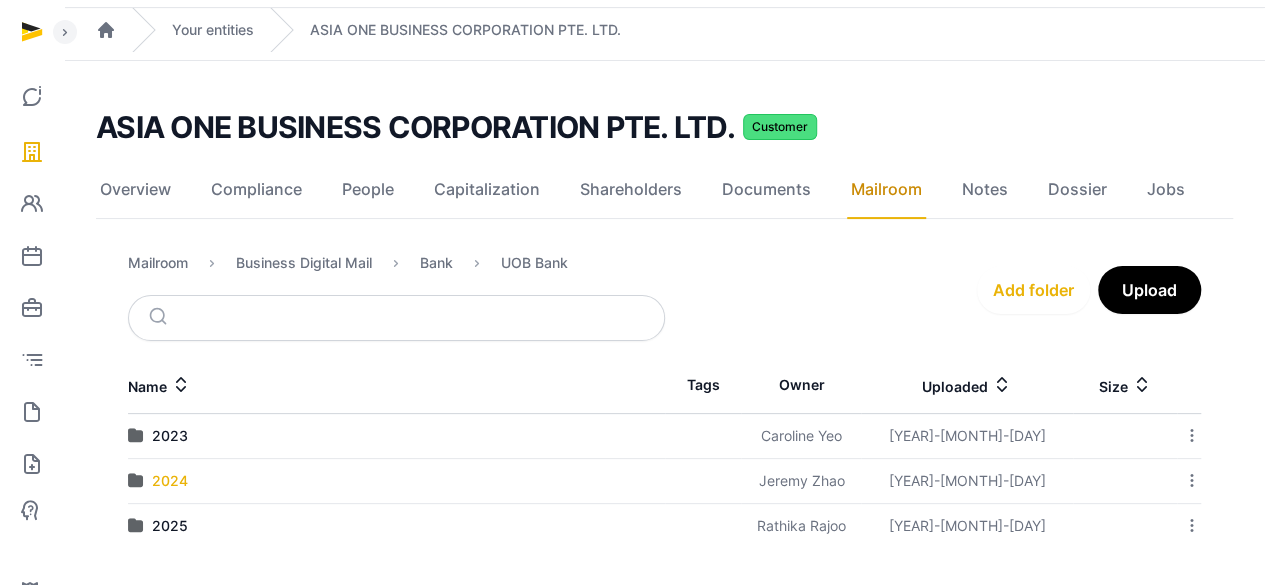 click on "2024" at bounding box center (170, 481) 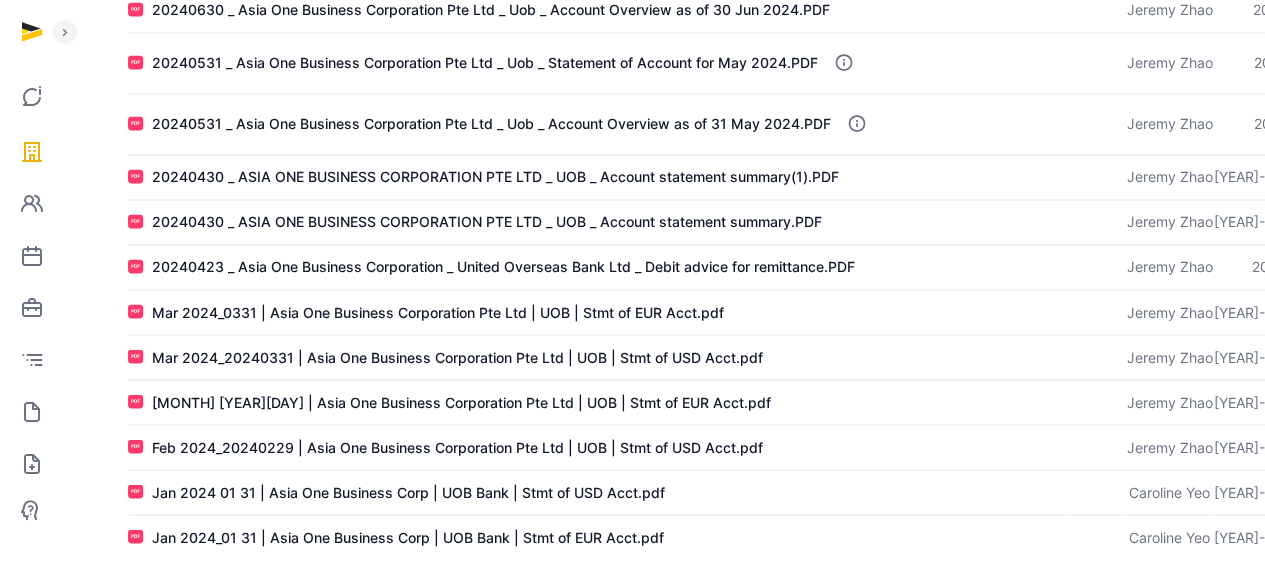 scroll, scrollTop: 1598, scrollLeft: 0, axis: vertical 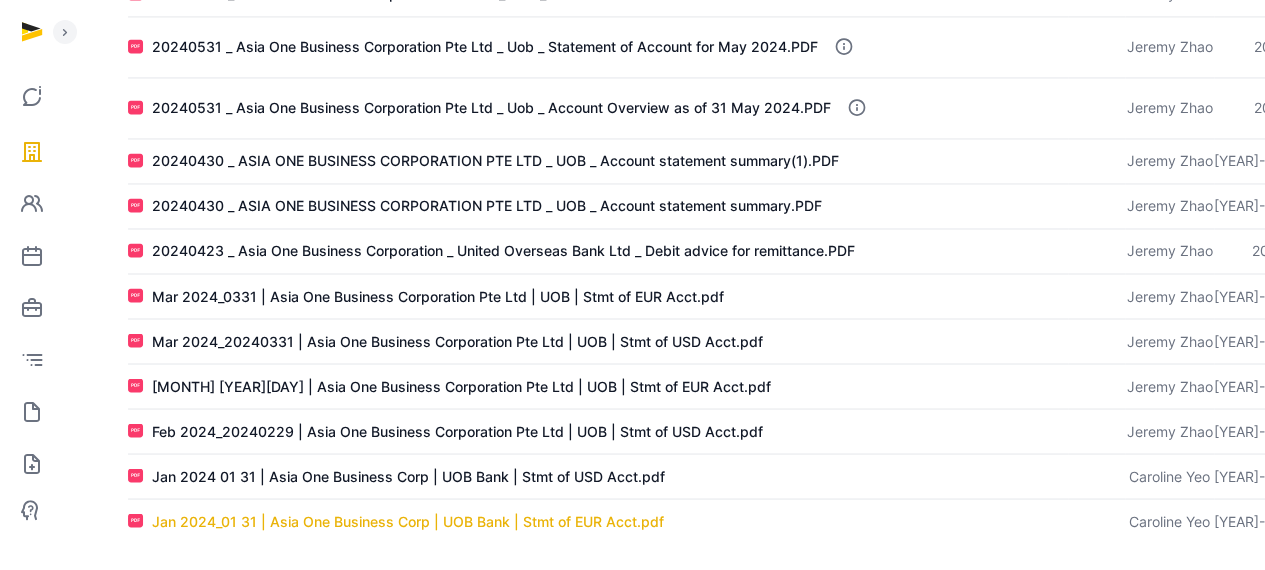 click on "Jan 2024_01 31 | Asia One Business Corp | UOB Bank | Stmt of EUR Acct.pdf" at bounding box center (408, 521) 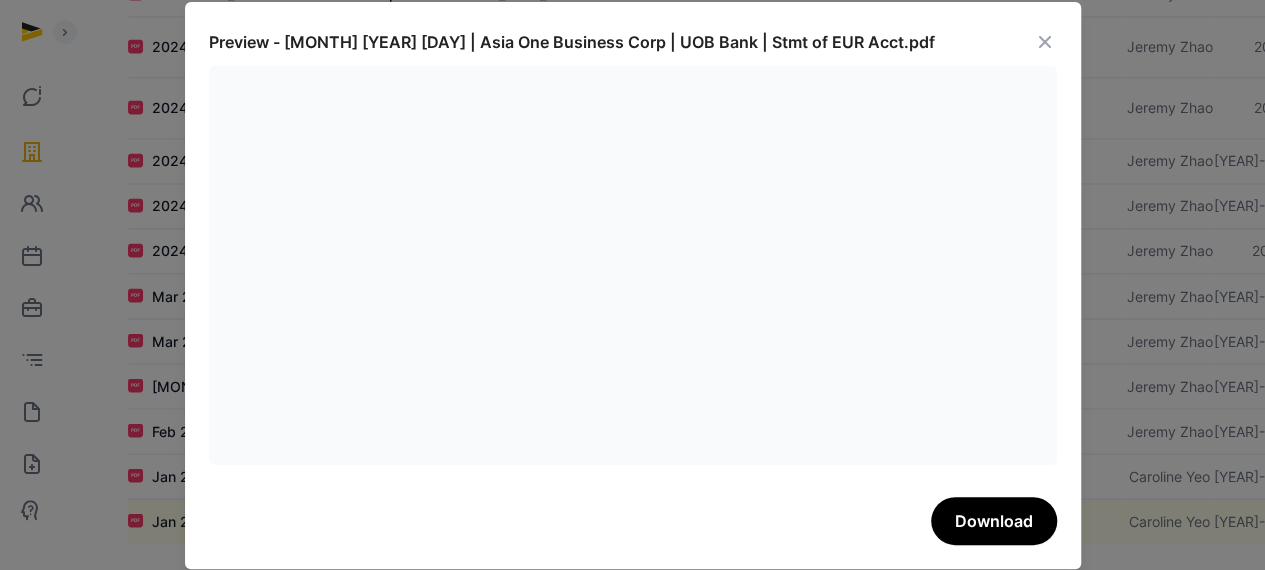 click at bounding box center [1045, 42] 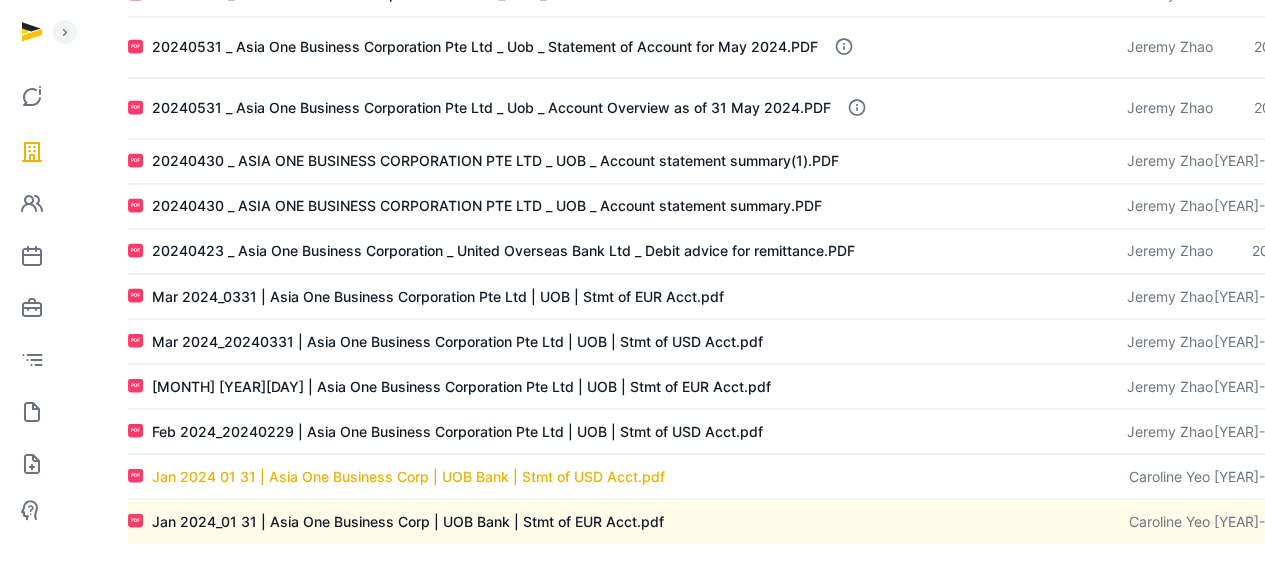 click on "Jan 2024 01 31 | Asia One Business Corp | UOB Bank | Stmt of USD Acct.pdf" at bounding box center (408, 476) 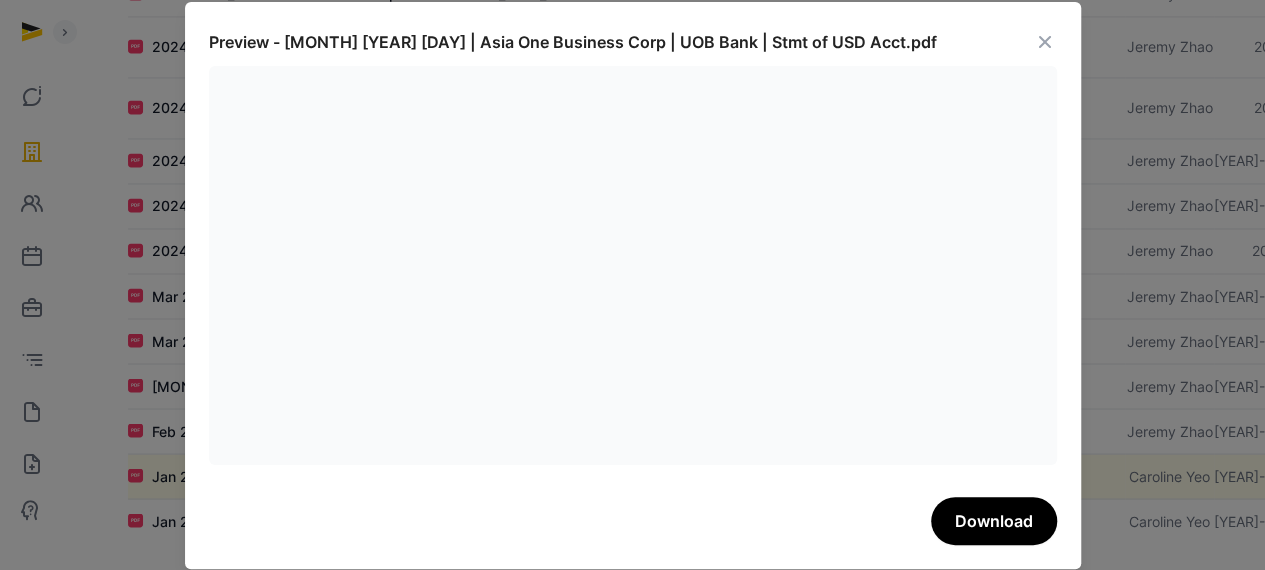 click at bounding box center [1045, 42] 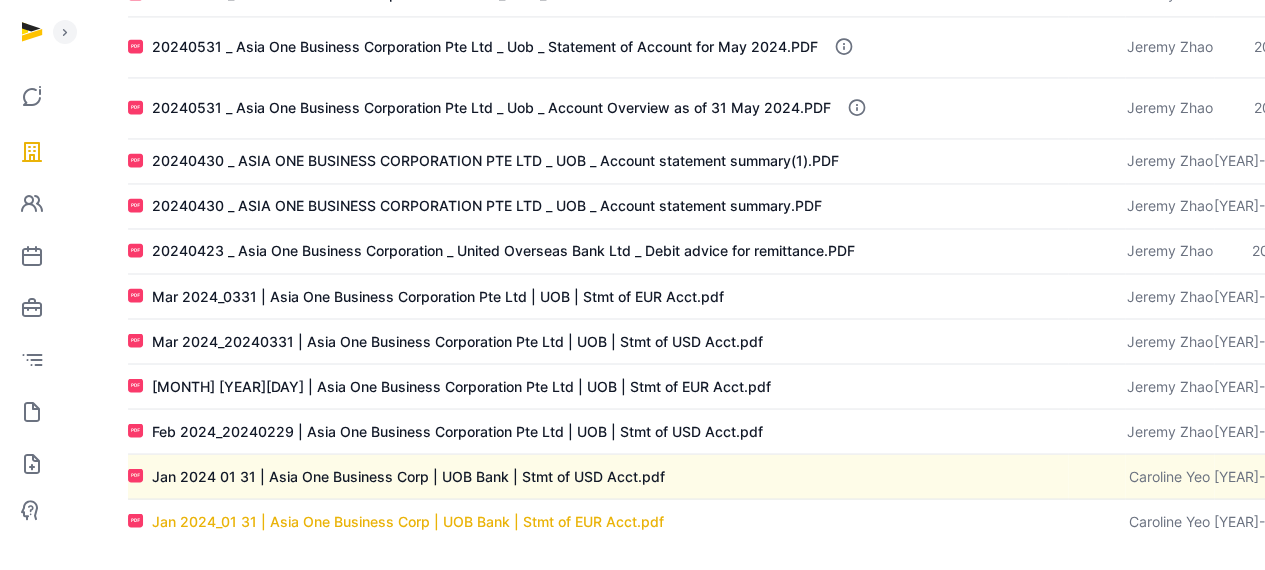 click on "Jan 2024_01 31 | Asia One Business Corp | UOB Bank | Stmt of EUR Acct.pdf" at bounding box center [408, 521] 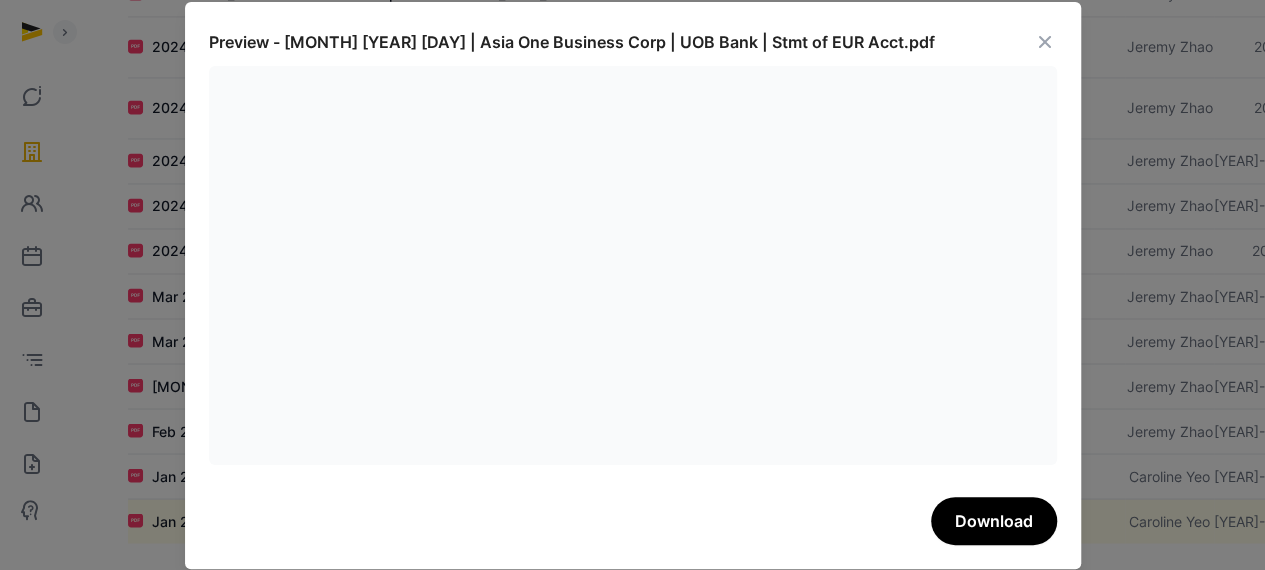 click at bounding box center (1045, 42) 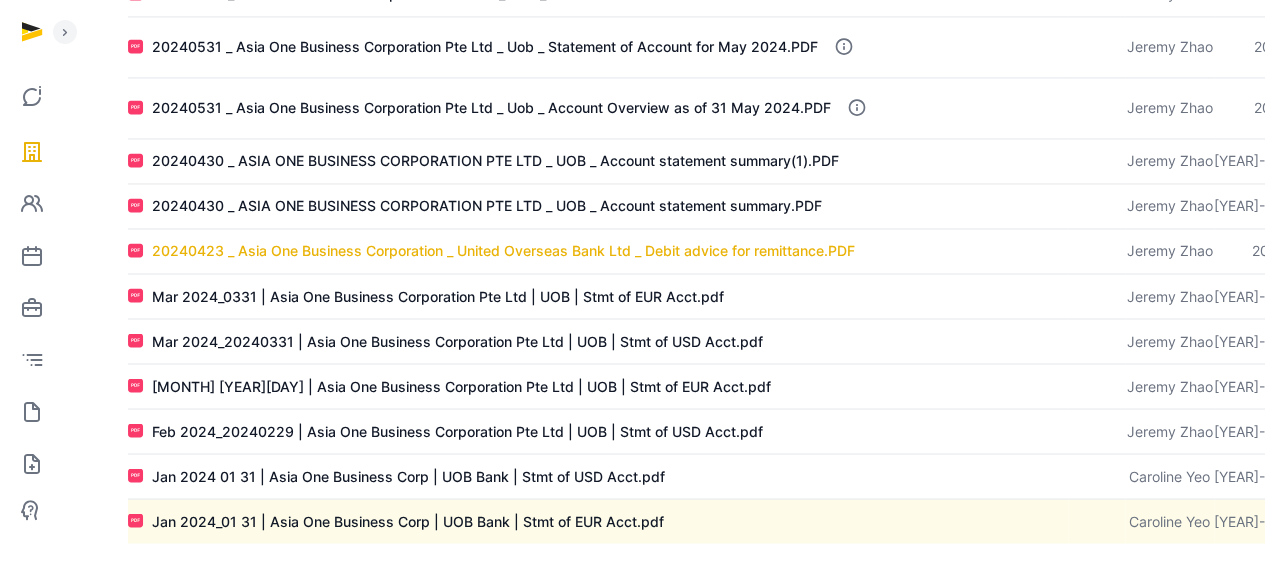 click on "20240423 _ Asia One Business Corporation _ United Overseas Bank Ltd _ Debit advice for remittance.PDF" at bounding box center [503, 251] 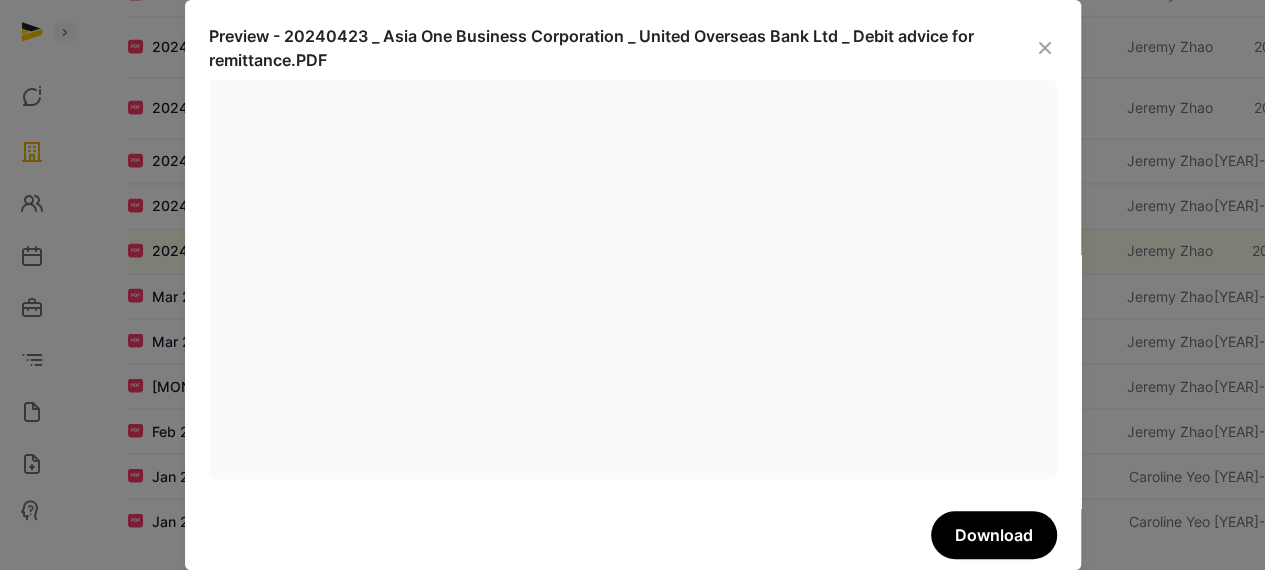 click at bounding box center (1045, 48) 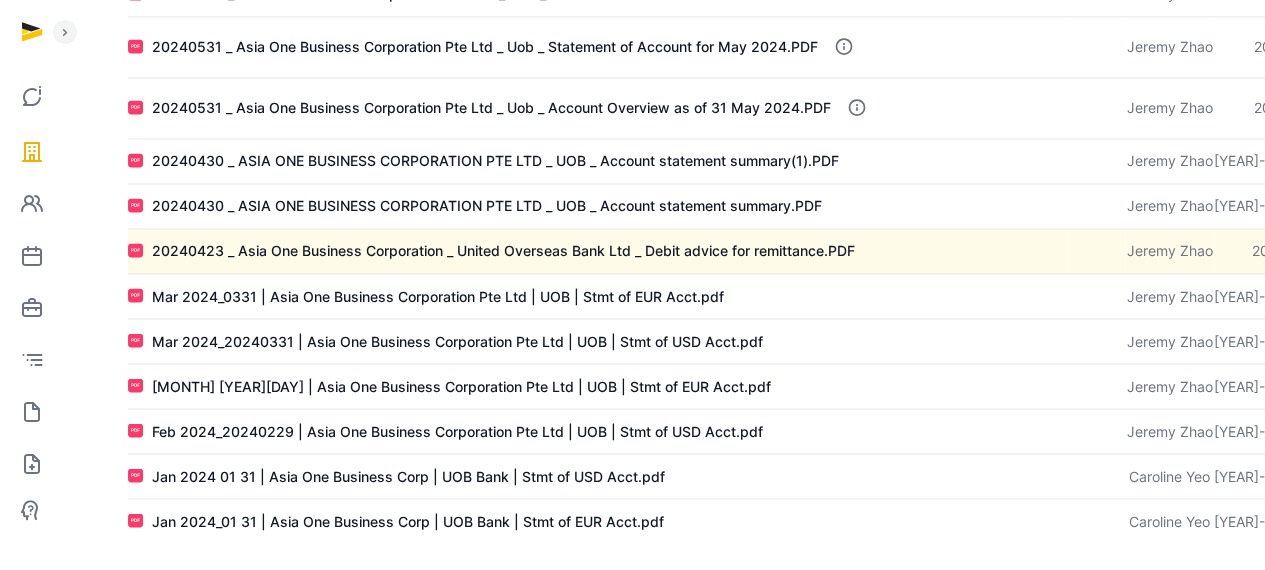 click on "20240430 _ ASIA ONE BUSINESS CORPORATION PTE LTD _ UOB _ Account statement summary.PDF" at bounding box center (487, 206) 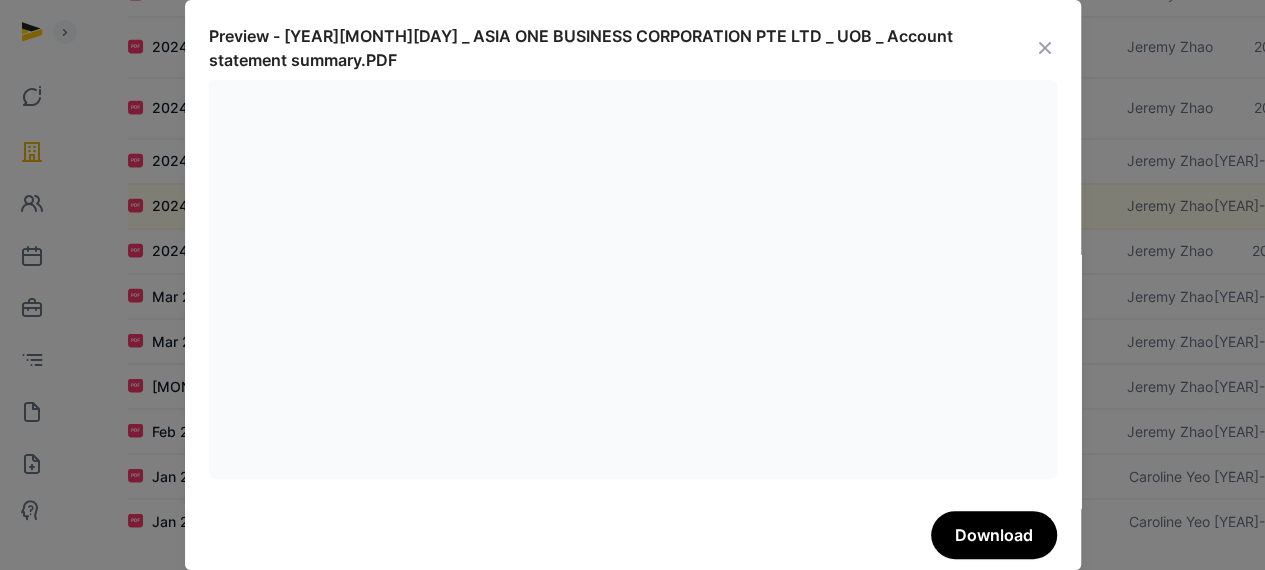 click at bounding box center [1045, 48] 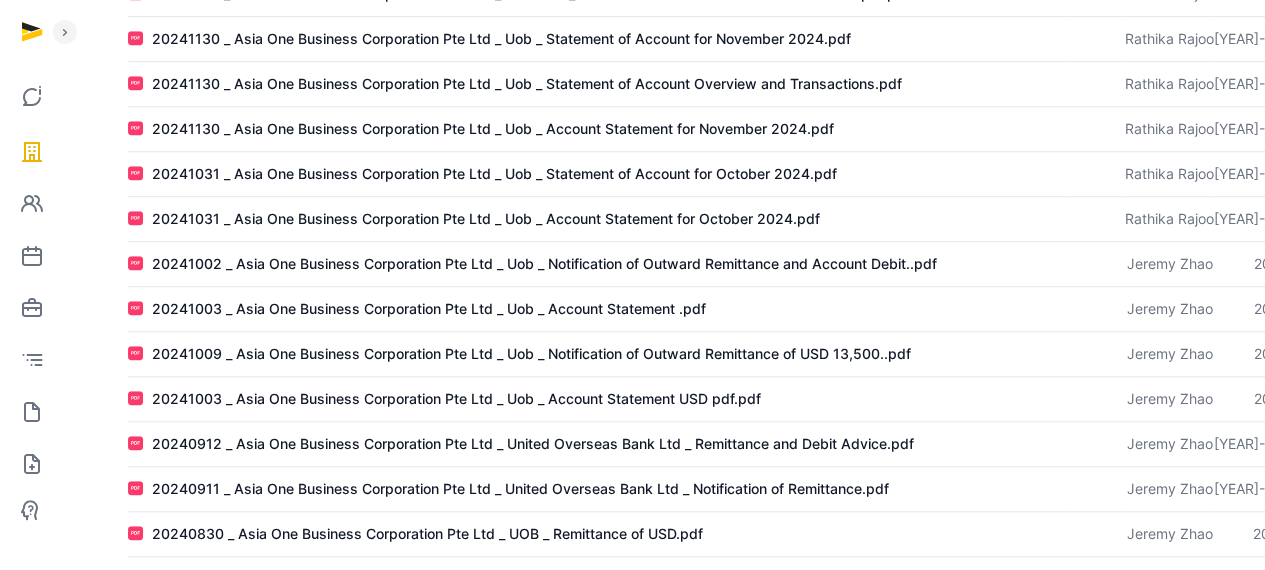 scroll, scrollTop: 598, scrollLeft: 0, axis: vertical 